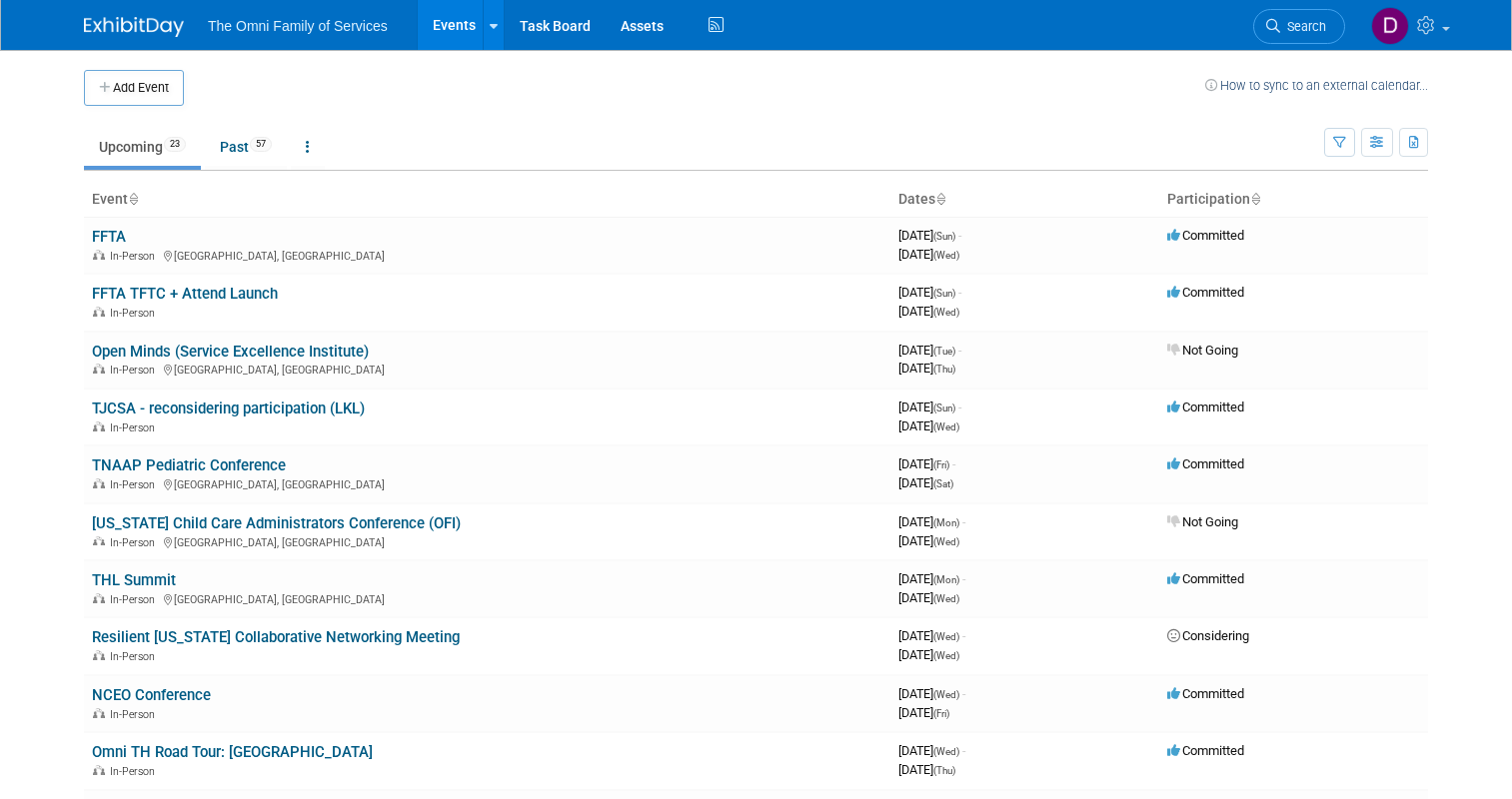 scroll, scrollTop: 0, scrollLeft: 0, axis: both 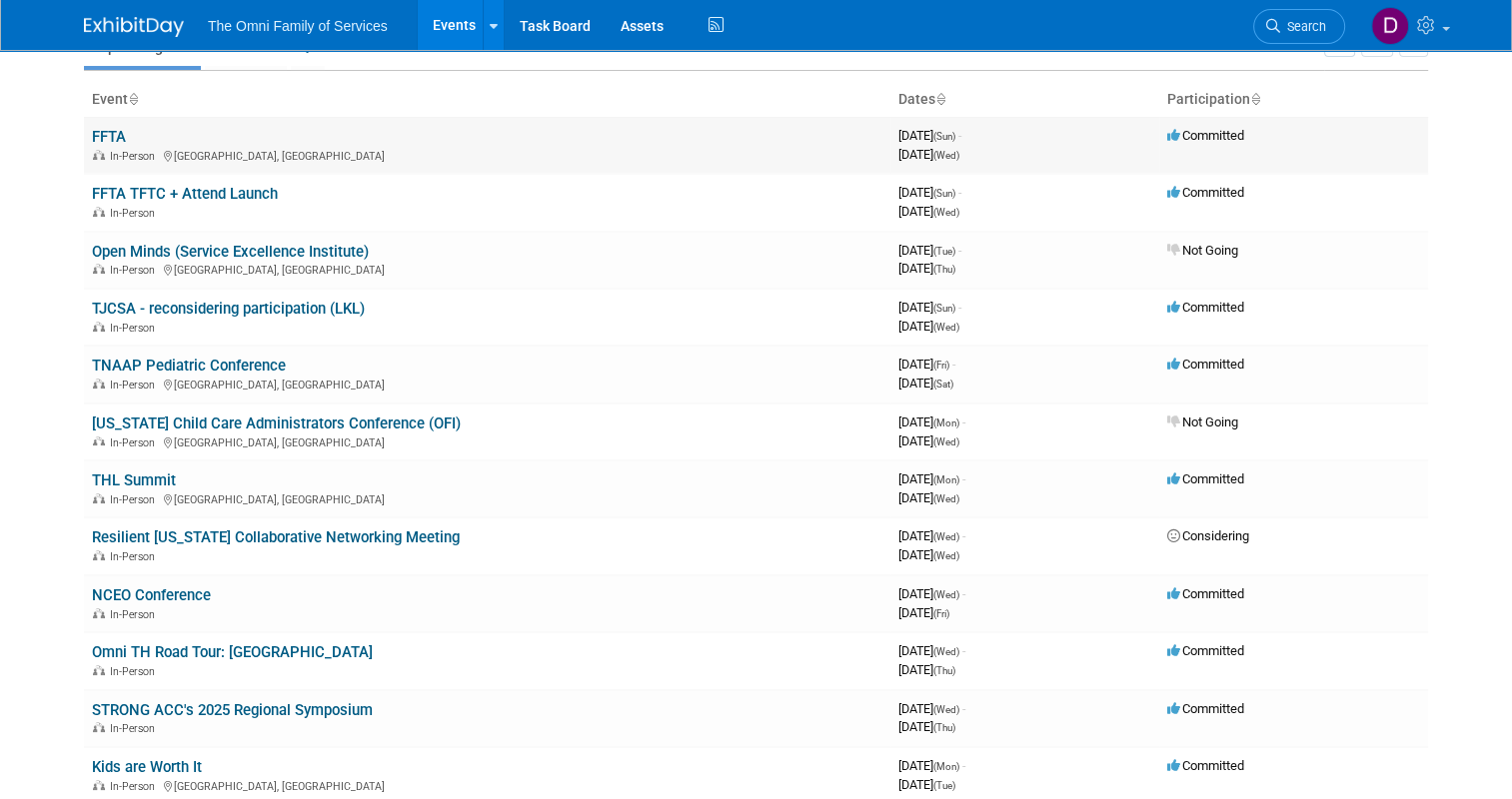 click on "FFTA" at bounding box center [109, 137] 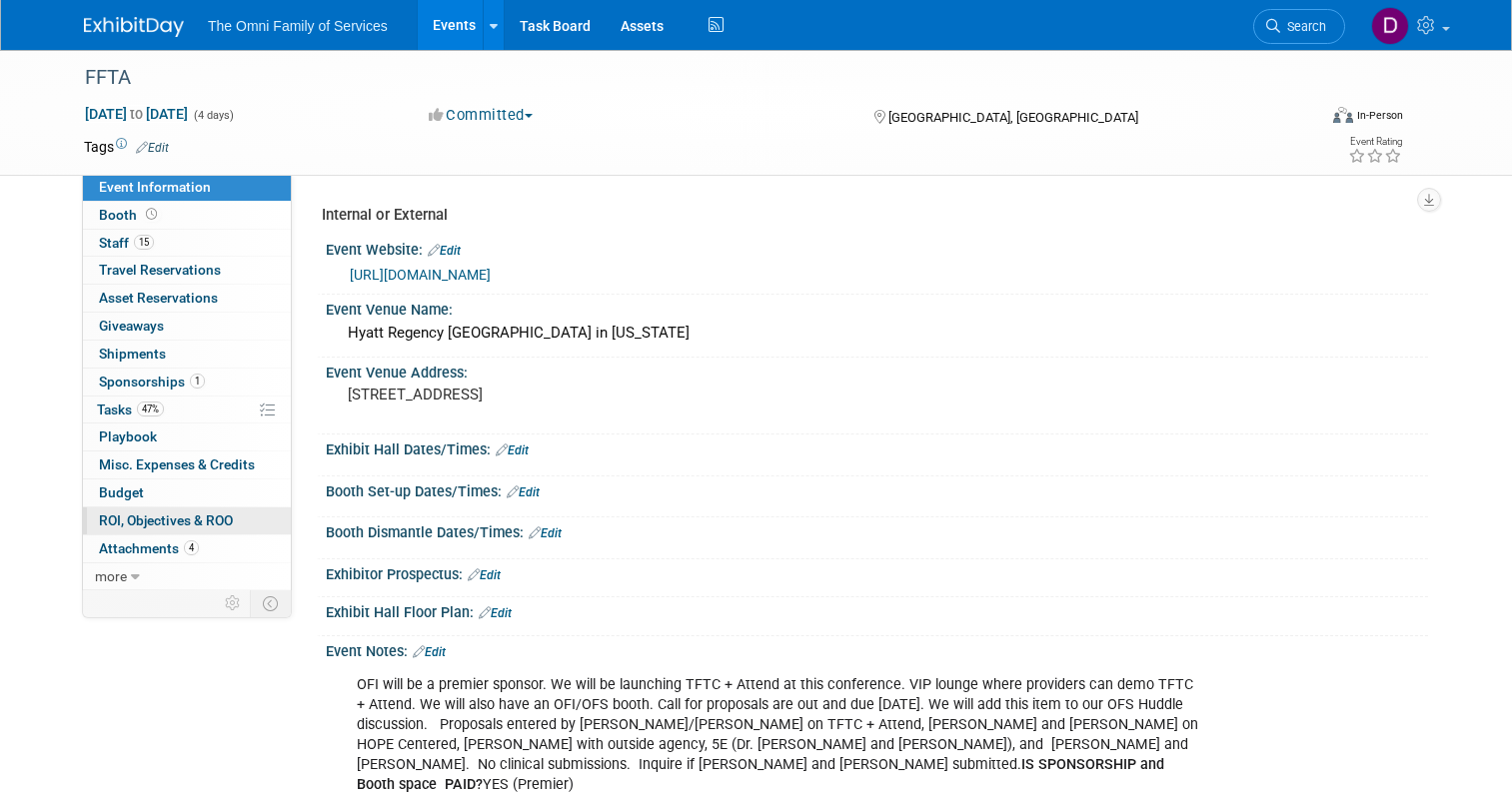 scroll, scrollTop: 0, scrollLeft: 0, axis: both 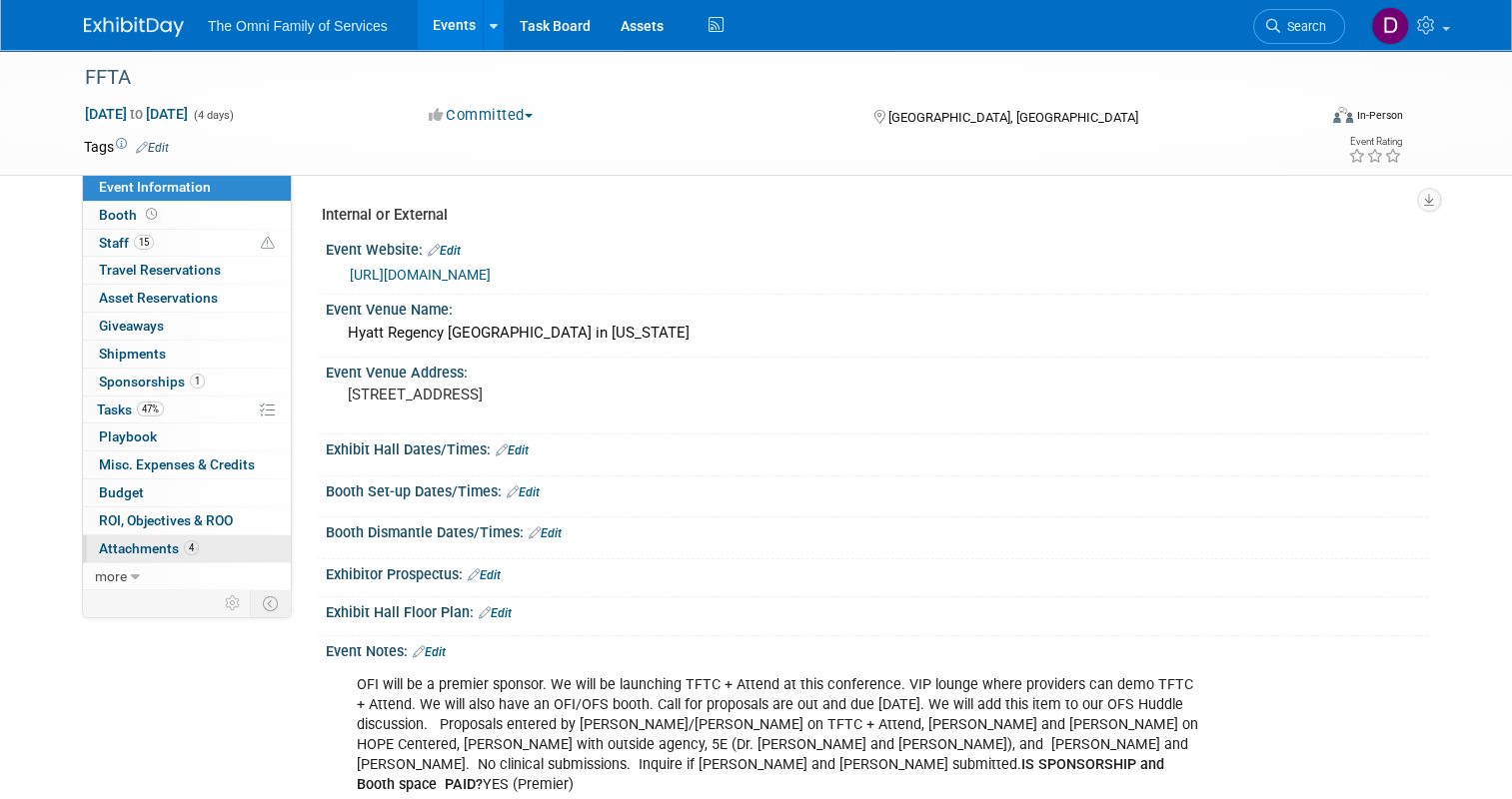 click on "Attachments 4" at bounding box center [149, 548] 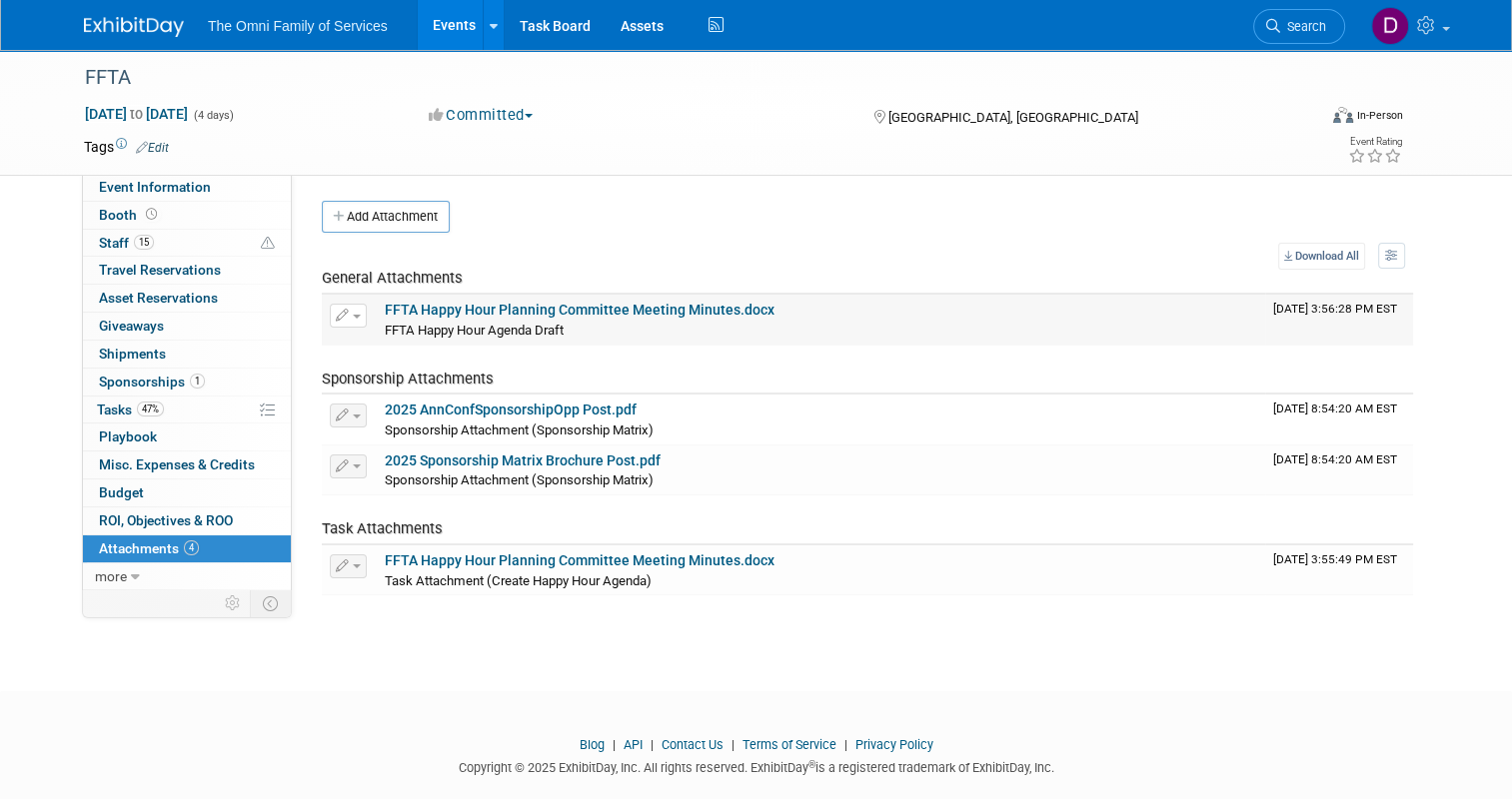 click on "FFTA Happy Hour Planning Committee Meeting Minutes.docx" at bounding box center (580, 310) 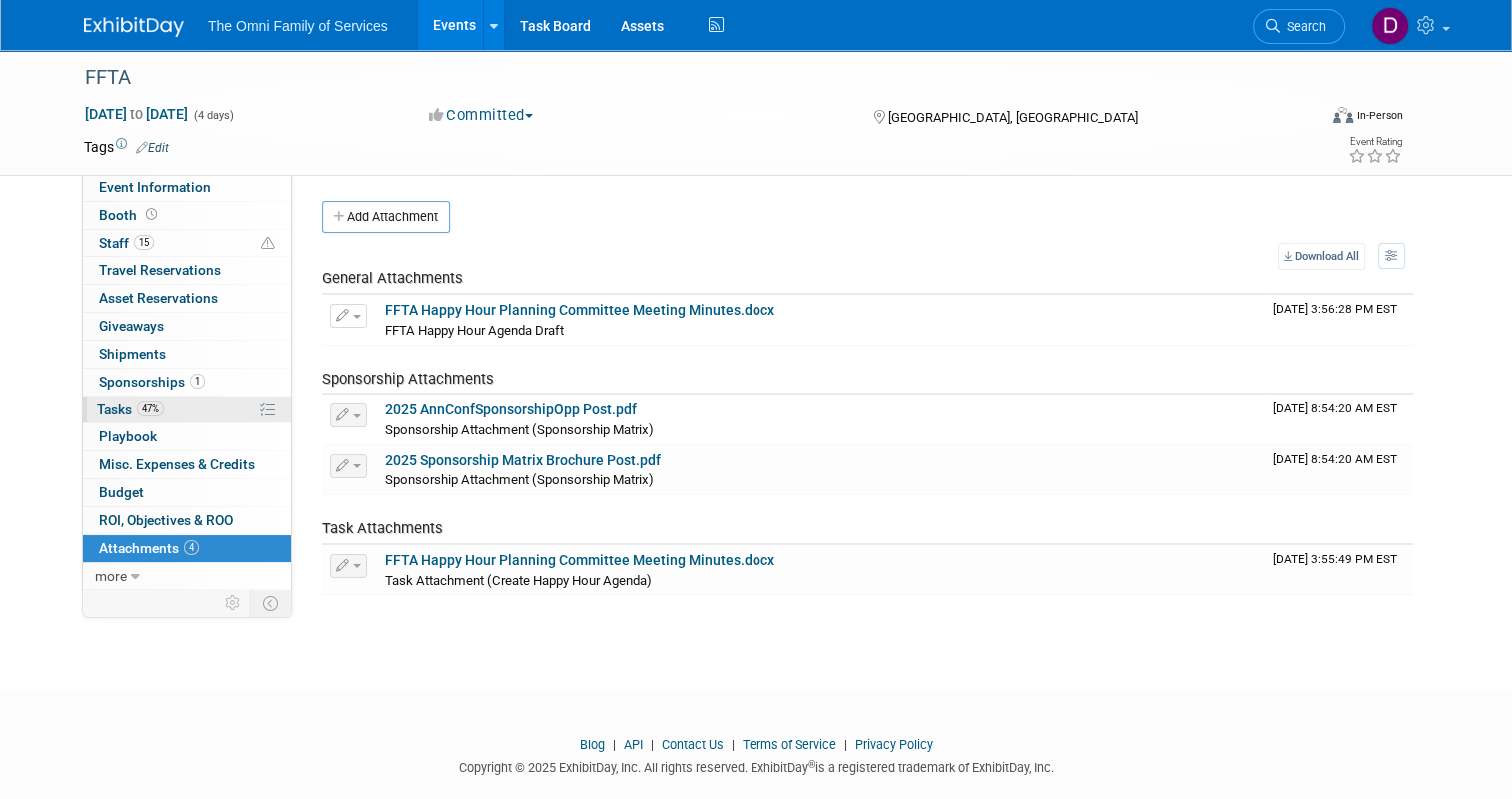click on "Tasks 47%" at bounding box center [130, 409] 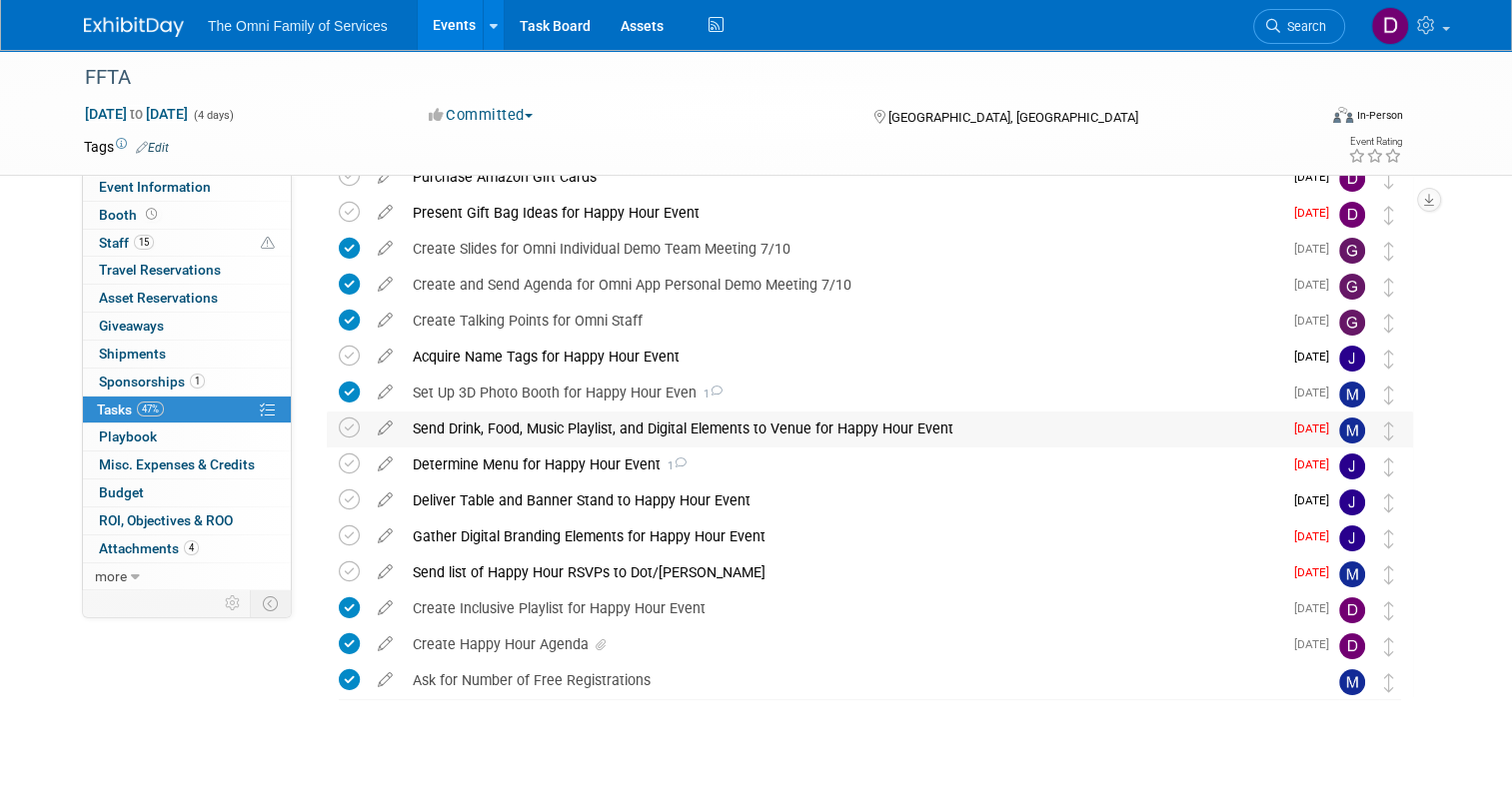 scroll, scrollTop: 100, scrollLeft: 0, axis: vertical 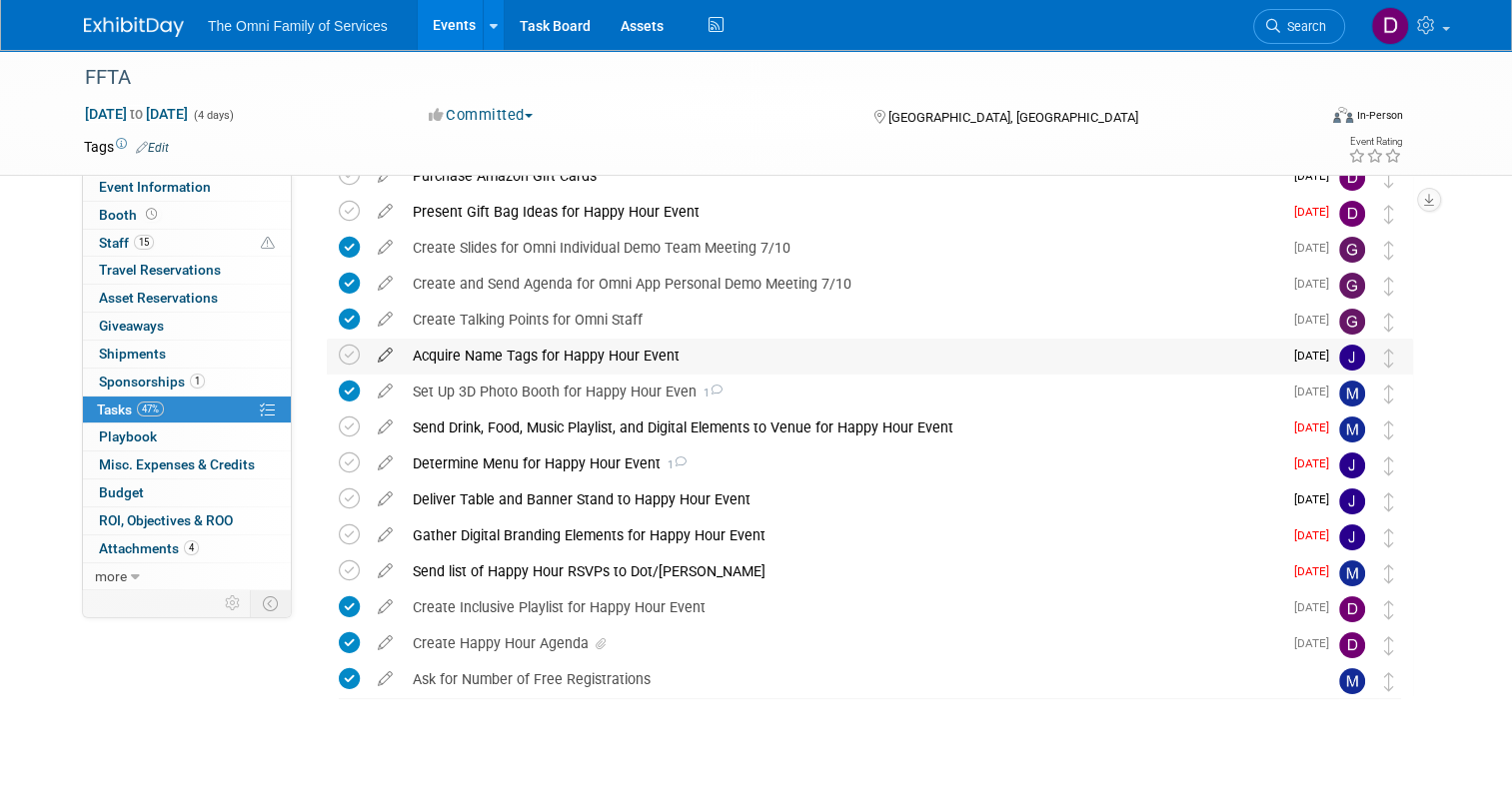 click at bounding box center [385, 351] 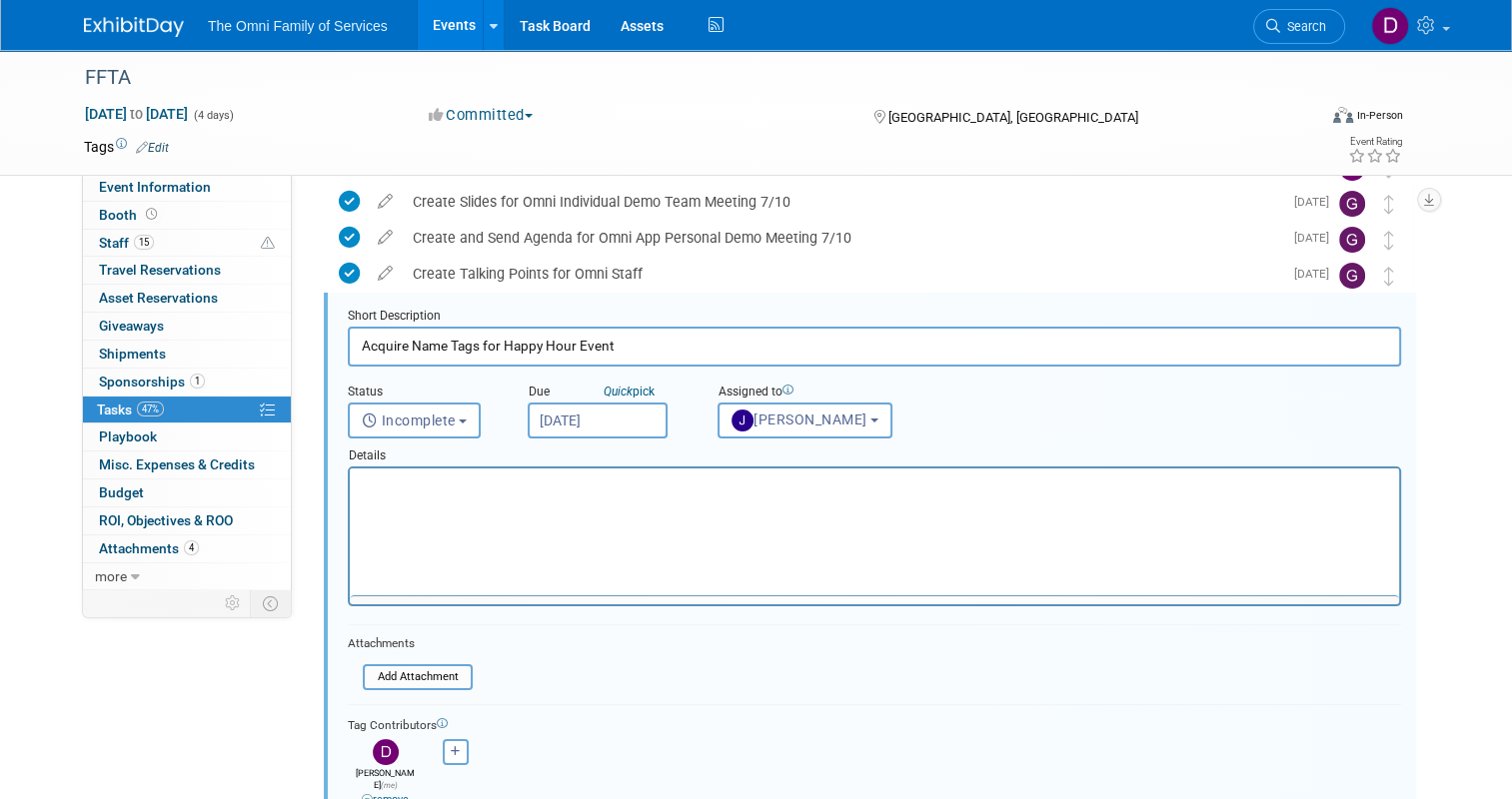 scroll, scrollTop: 0, scrollLeft: 0, axis: both 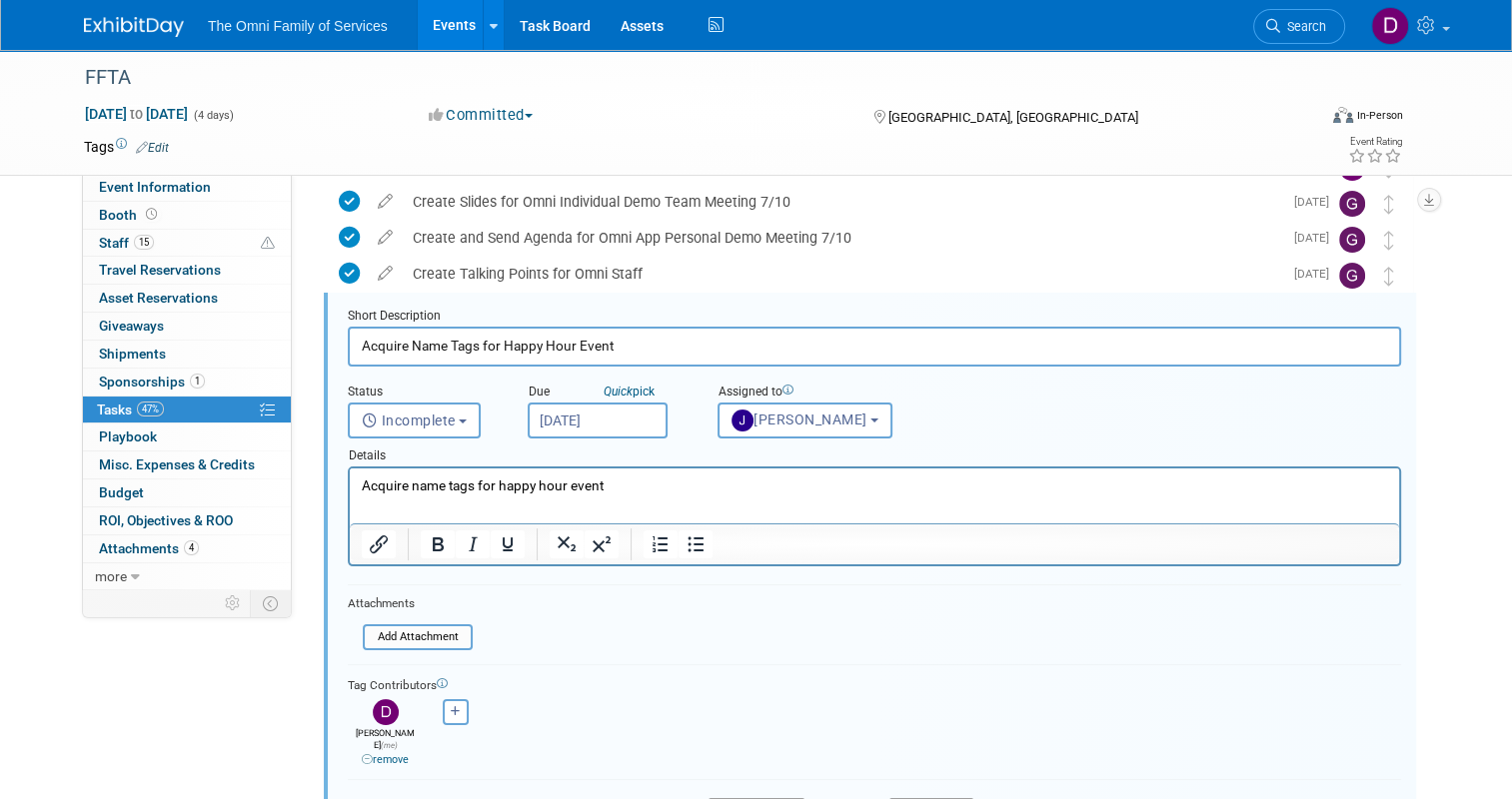 drag, startPoint x: 391, startPoint y: 342, endPoint x: 294, endPoint y: 348, distance: 97.18539 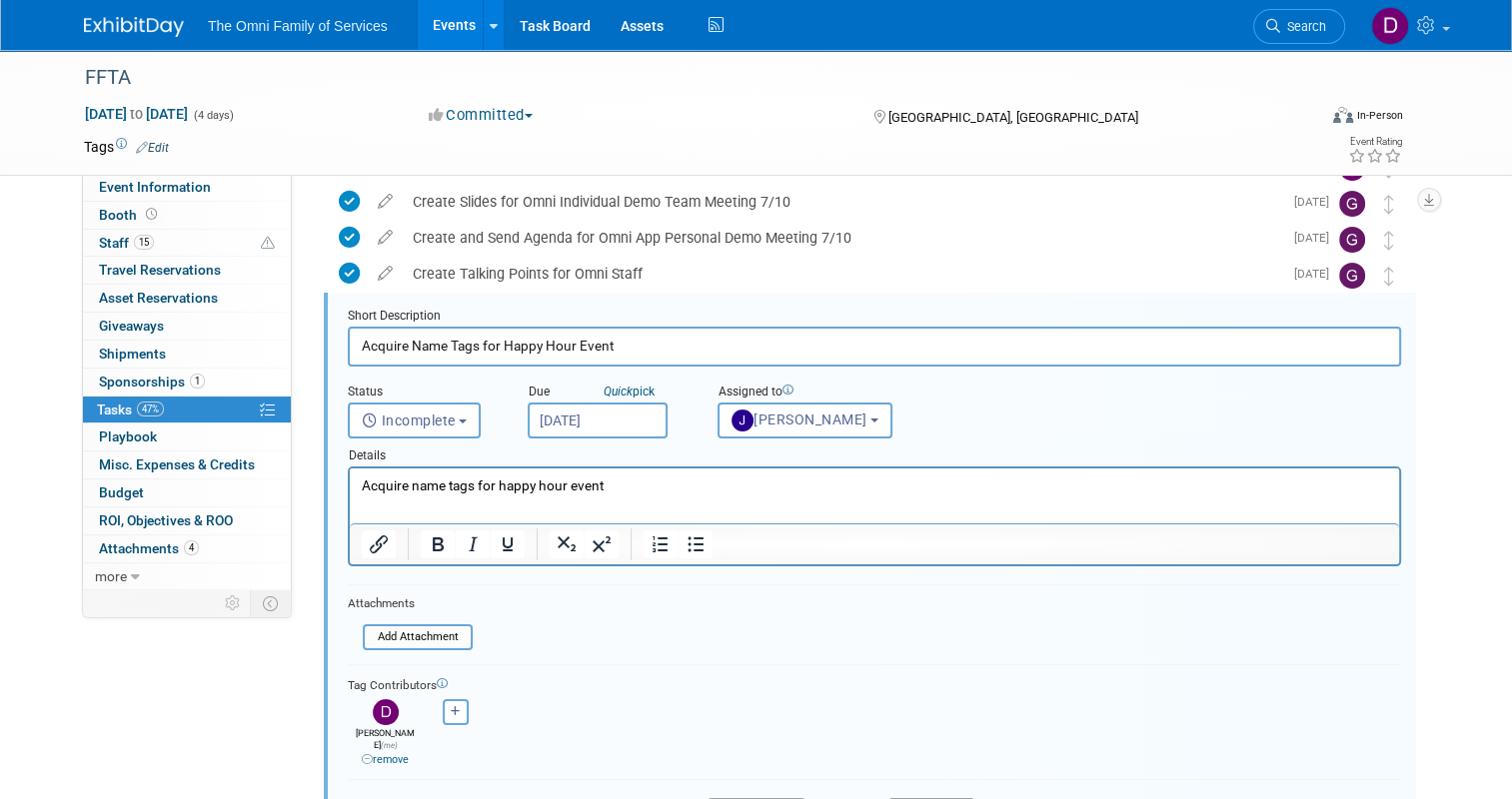click on "FFTA
New Orleans, LA
Jul 20, 2025   to   Jul 23, 2025
(Going)
Purchase Amazon Gift Cards
DETAILS
Purchase $50 and x2 $25 gift cards for Heads or Tails Game.
Pro tip: Press Ctrl-Enter to submit comment.
Submit
Show task history
Jul 14
Present Gift Bag Ideas for Happy Hour Event
DETAILS
Present ideas for gift bag at next meeting on 7/11.  Here is an idea from Mindy
TAGGED CONTRIBUTORS  (2)
Gwen Koenig
,  Mindy Kiser
Pro tip: Press Ctrl-Enter to submit comment.
Submit
Show task history
Jul 10
Create Slides for Omni Individual Demo Team Meeting 7/10
DETAILS
Pro tip: Press Ctrl-Enter to submit comment.
Submit" at bounding box center (859, 682) 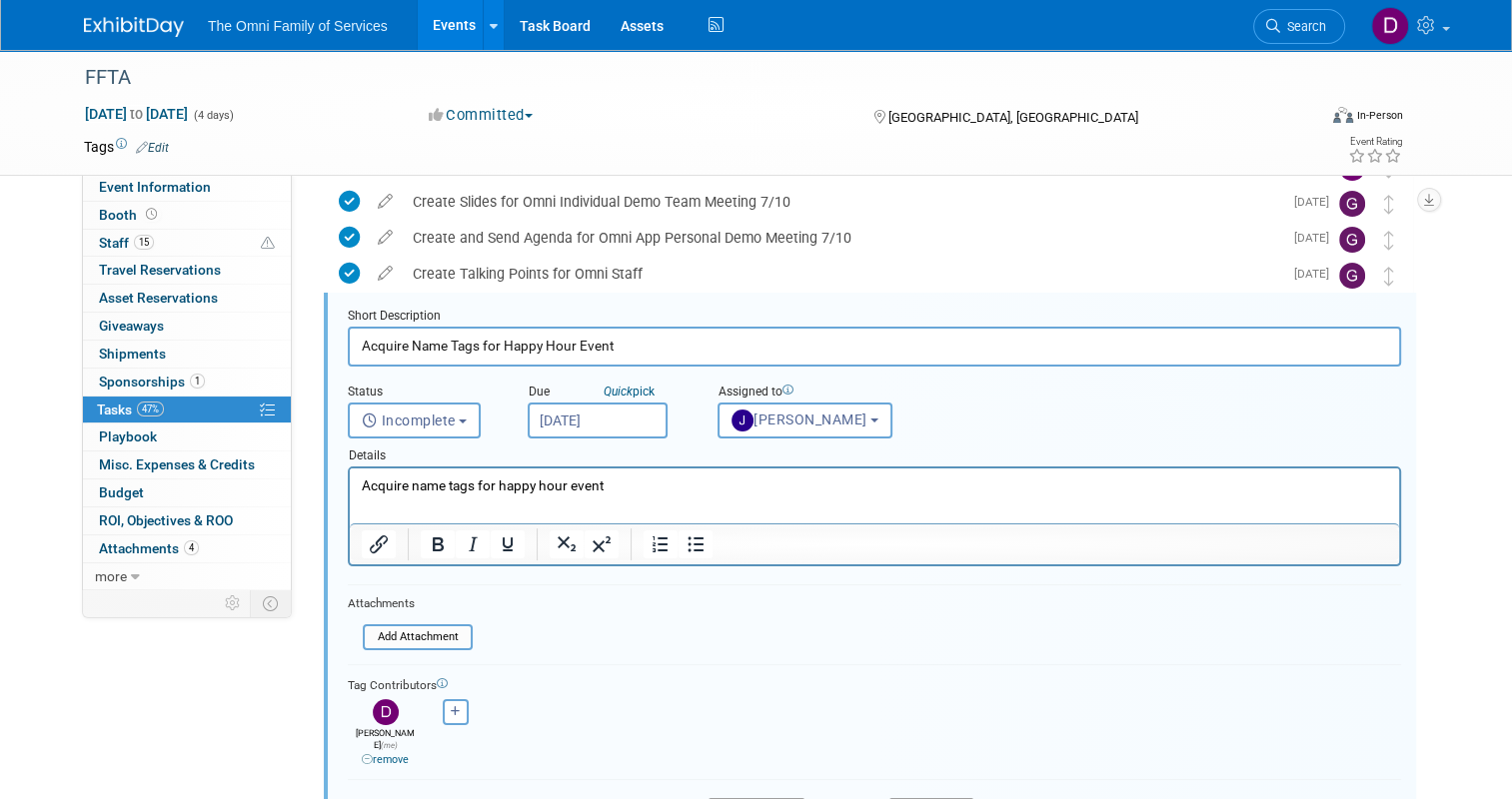 drag, startPoint x: 396, startPoint y: 352, endPoint x: 280, endPoint y: 338, distance: 116.841773 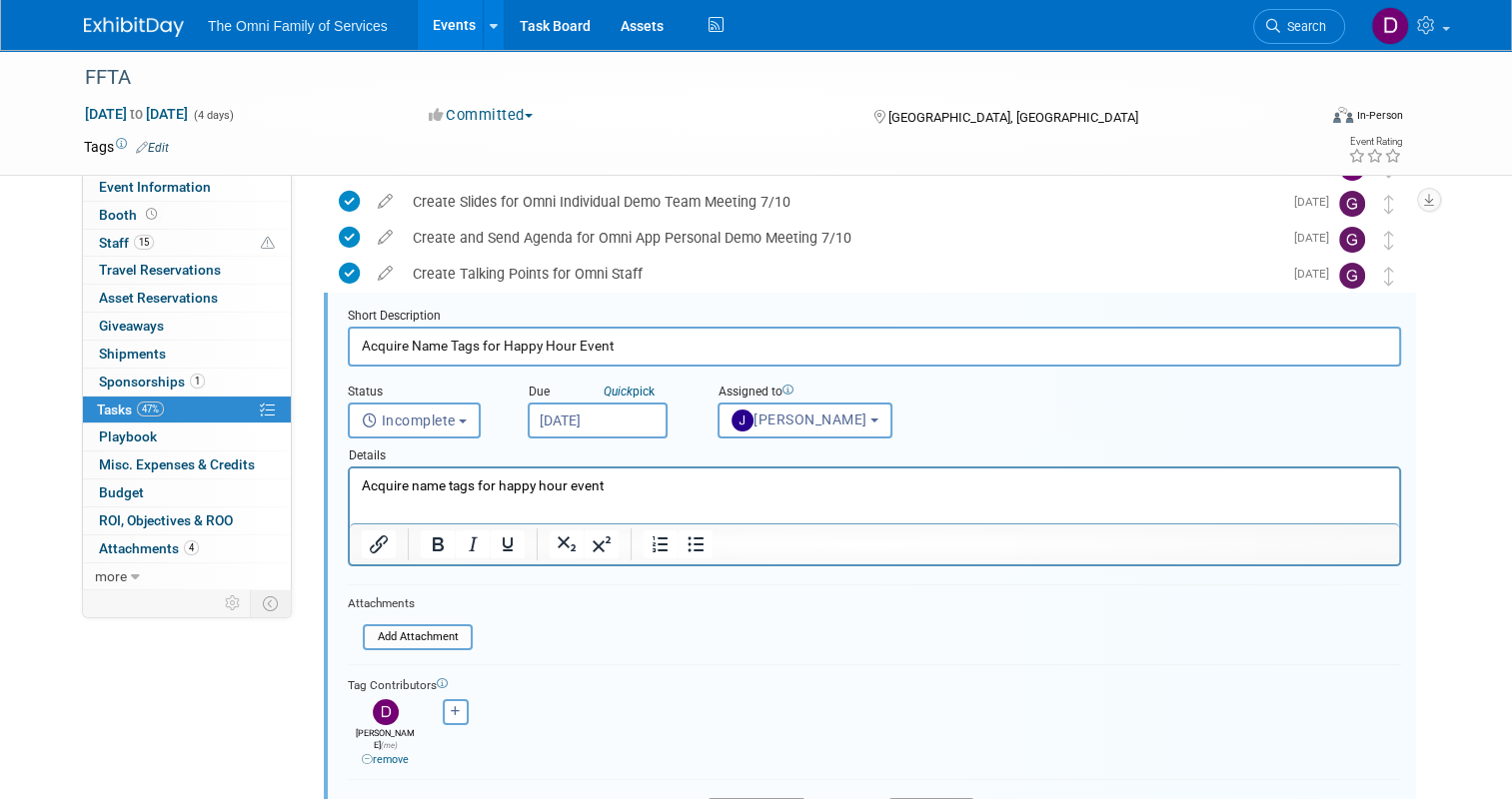 click on "Internal or External
Event Website:
Edit
https://www.ffta.org/page/Conference25
Event Venue Name:
Hyatt Regency New Orleans in Louisiana
Event Venue Address:
601 Loyola Ave, New Orleans, LA 70113
Exhibit Hall Dates/Times:
Edit
Save Changes
Cancel
Booth Set-up Dates/Times:
Edit
Save Changes
Cancel
Booth Dismantle Dates/Times:
Edit
Save Changes
Cancel
Exhibitor Prospectus:
Edit
Exhibit Hall Floor Plan:
Edit
Event Notes:
Edit
IS SPONSORSHIP and Booth space  PAID?   YES (Premier)  UPDATE 2.07.25 - *Mindy looking into sponsorship level to see how many free passes we will have *Follow up with Chris to be determined
X
Booth Reservation & Invoice:
Edit
Need to Reserve" at bounding box center [859, 235] 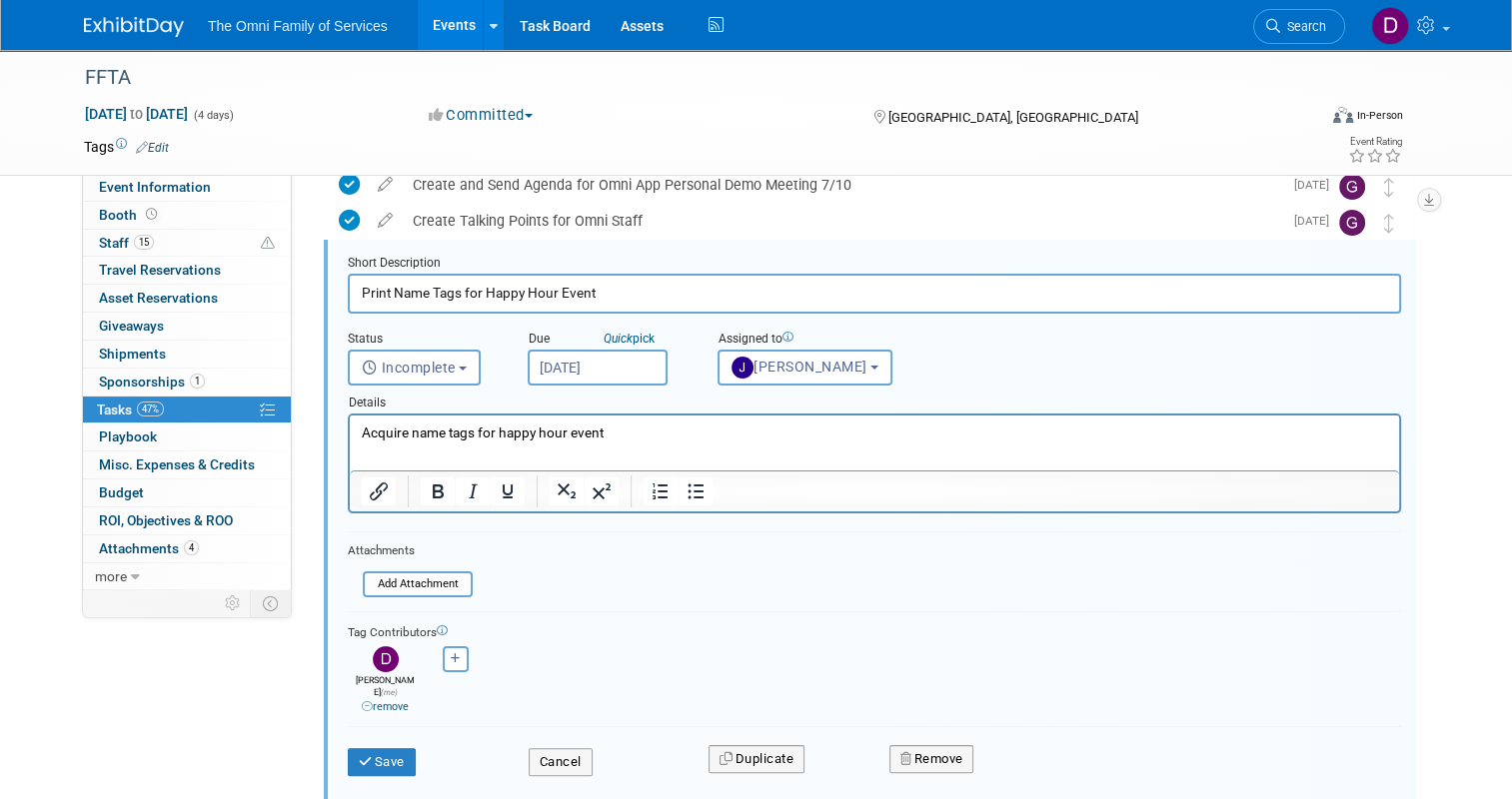 scroll, scrollTop: 246, scrollLeft: 0, axis: vertical 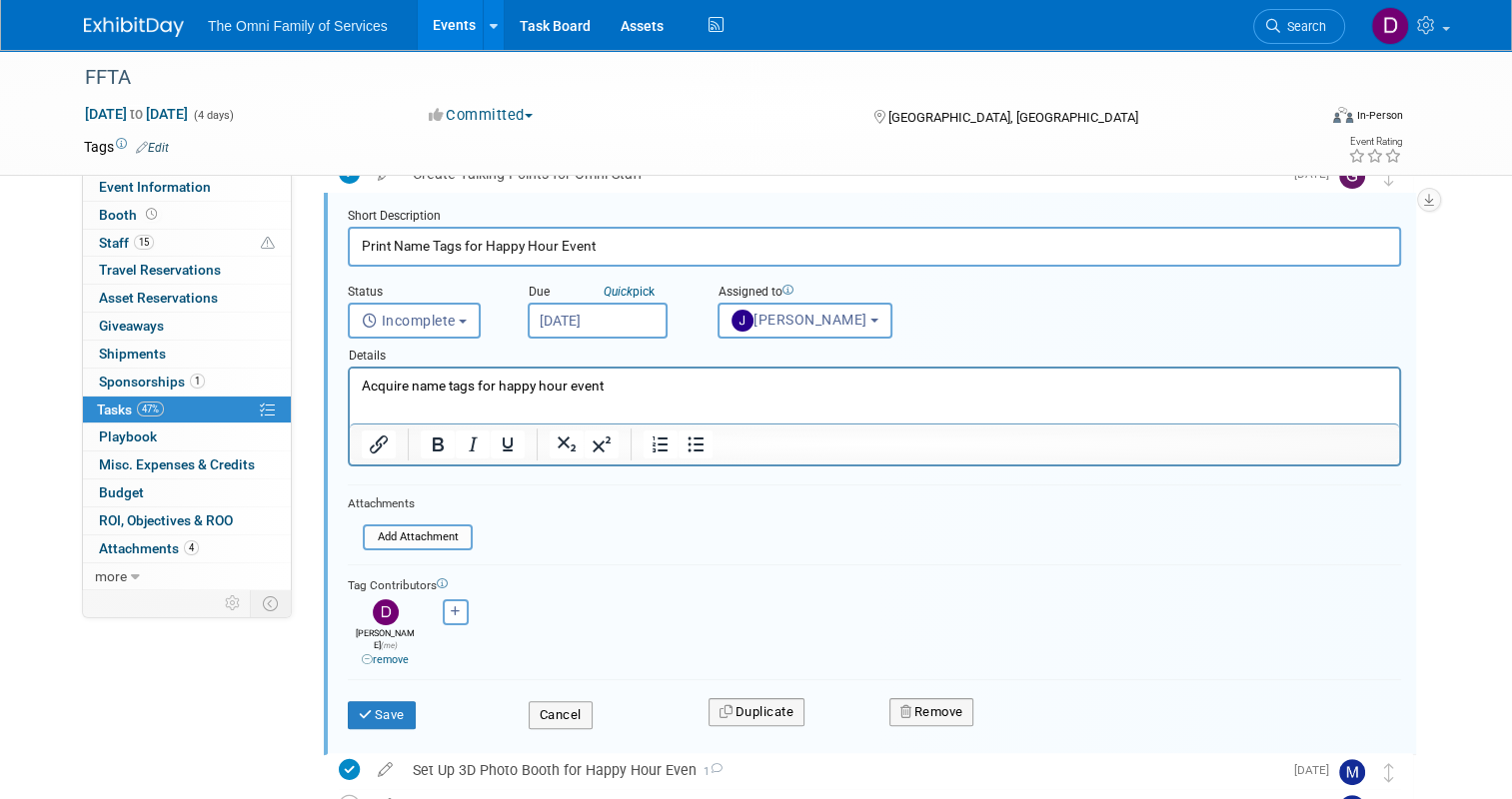 type on "Print Name Tags for Happy Hour Event" 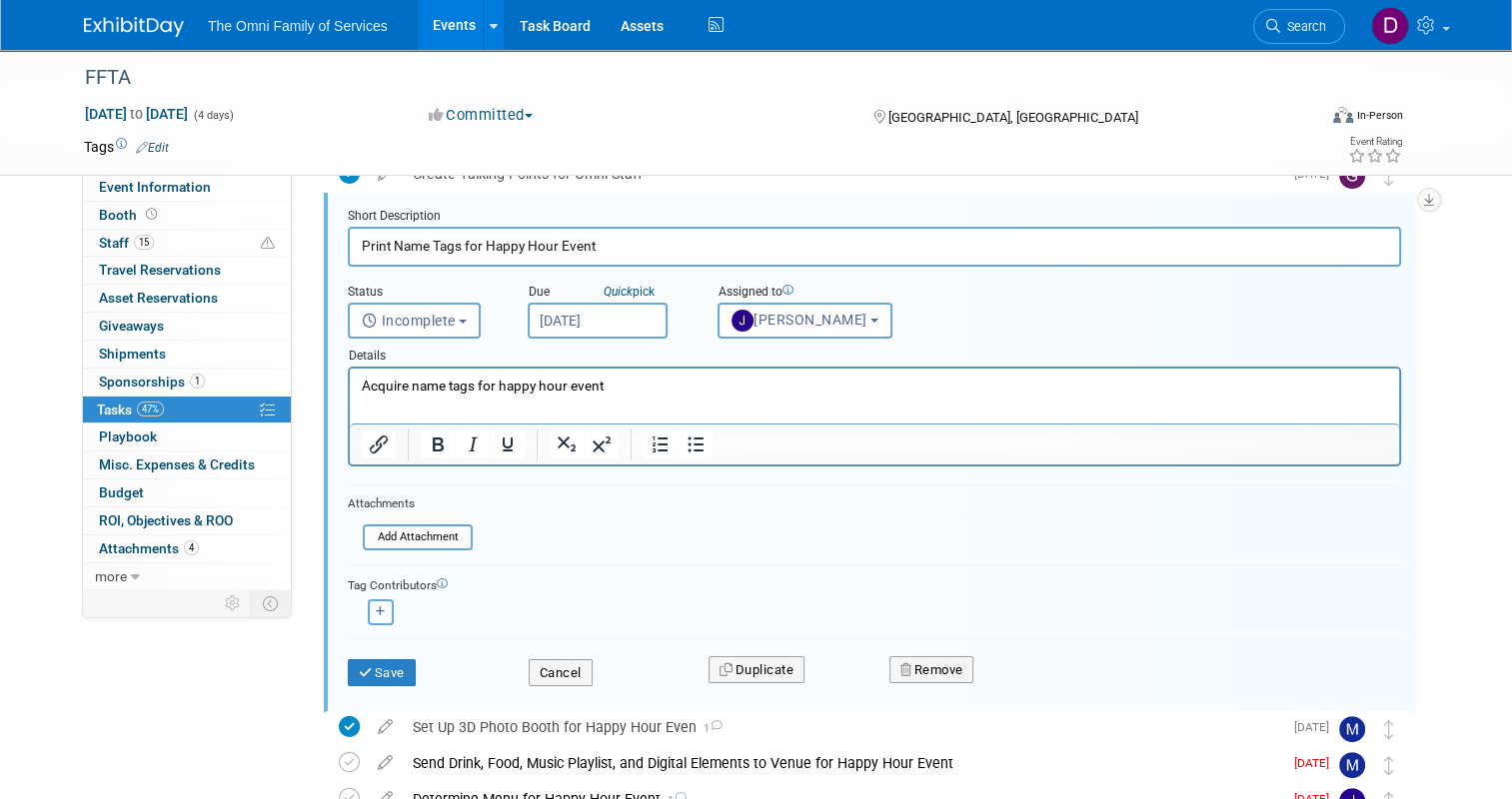 click at bounding box center (381, 612) 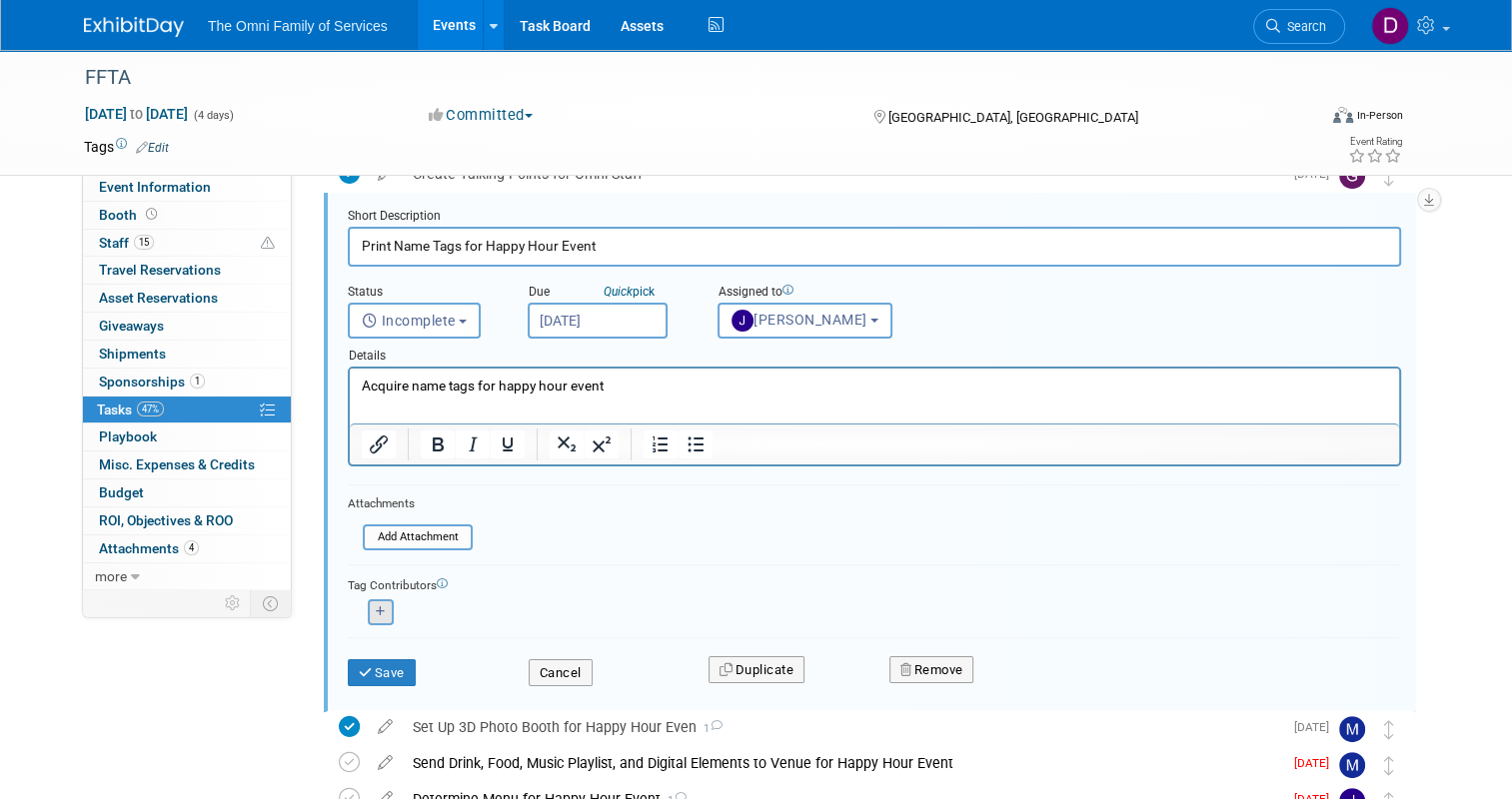 select 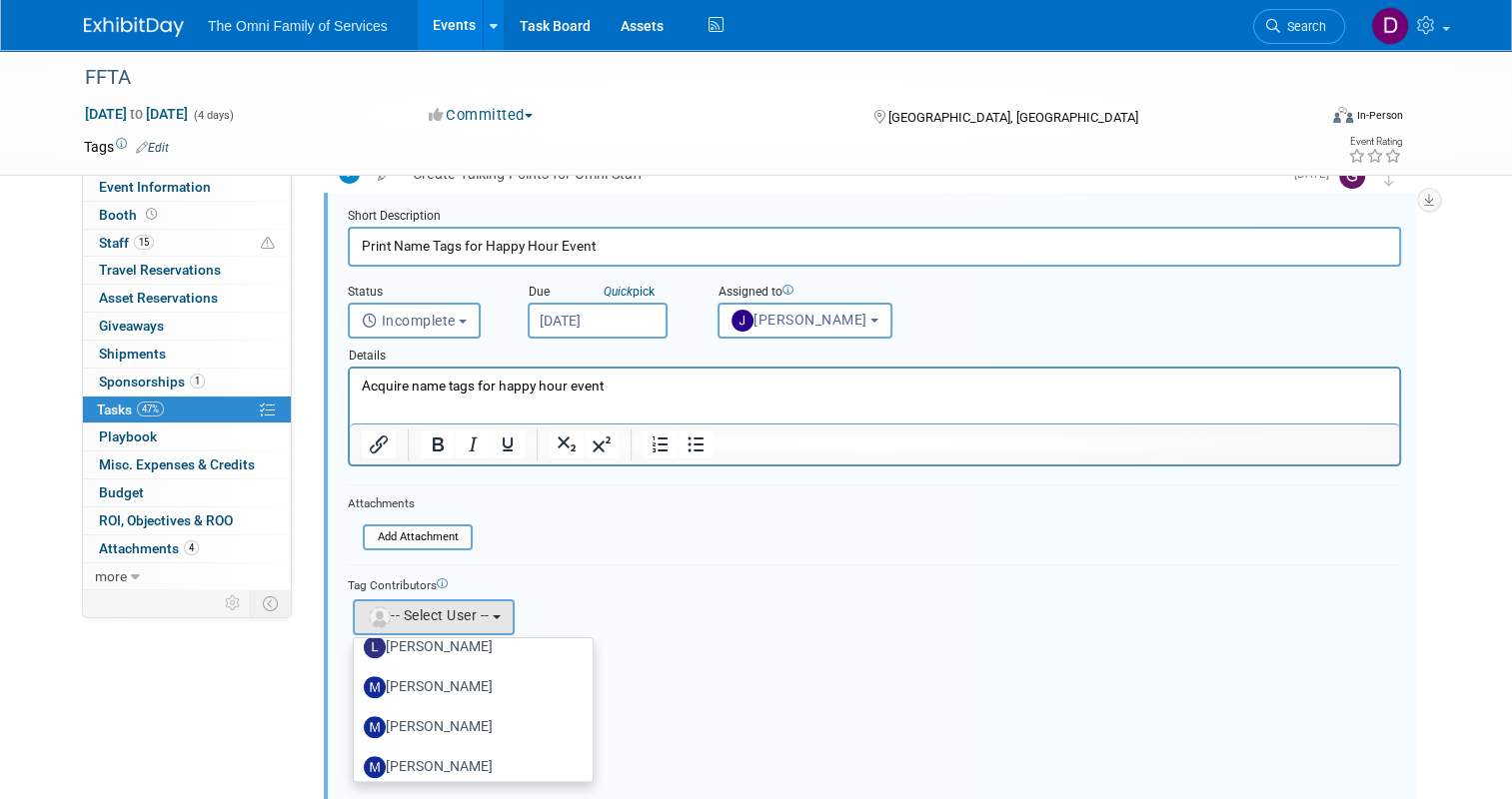 scroll, scrollTop: 1198, scrollLeft: 0, axis: vertical 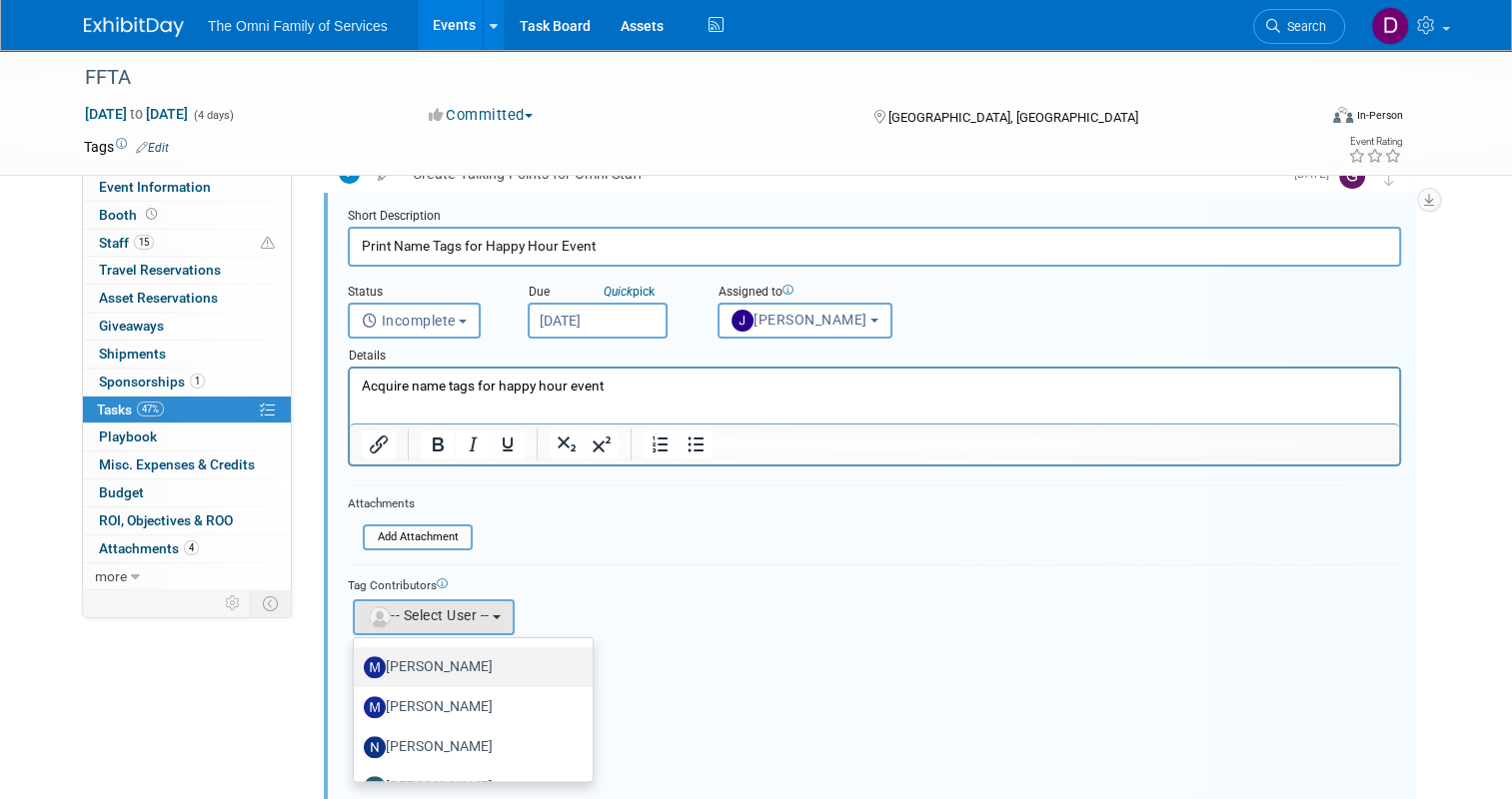 click on "Michelle Wingate" at bounding box center (468, 667) 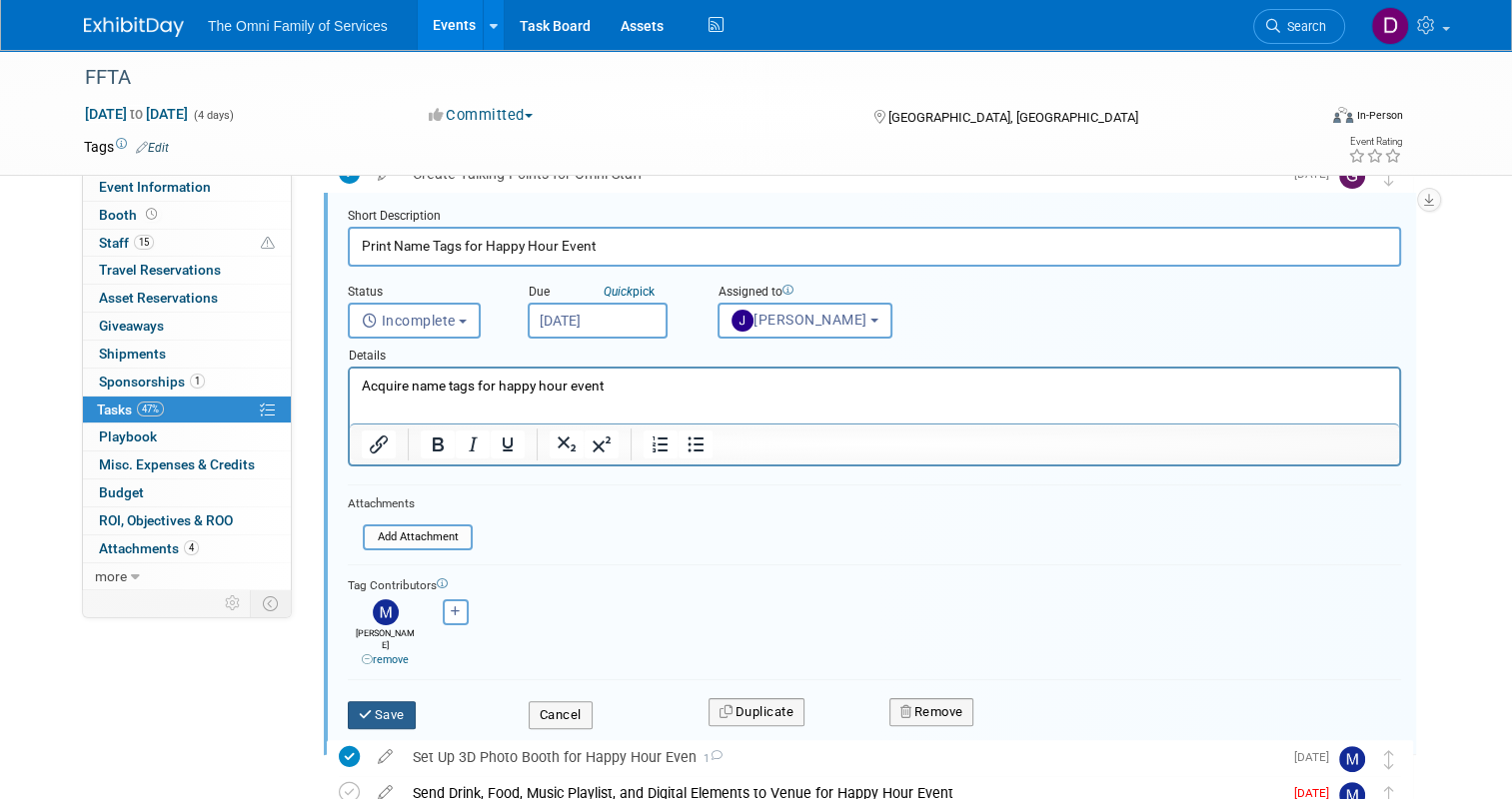 click on "Save" at bounding box center [382, 715] 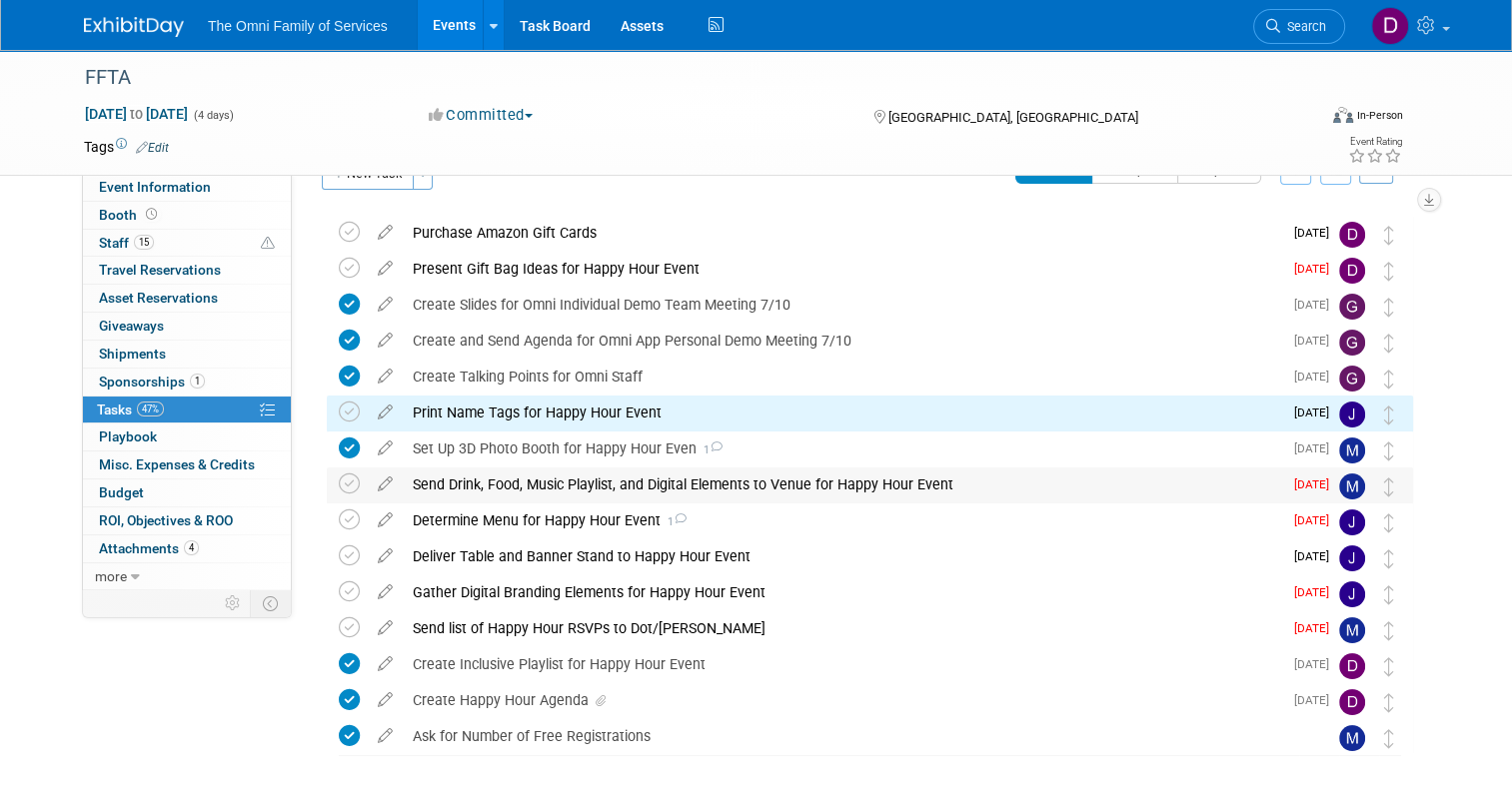 scroll, scrollTop: 0, scrollLeft: 0, axis: both 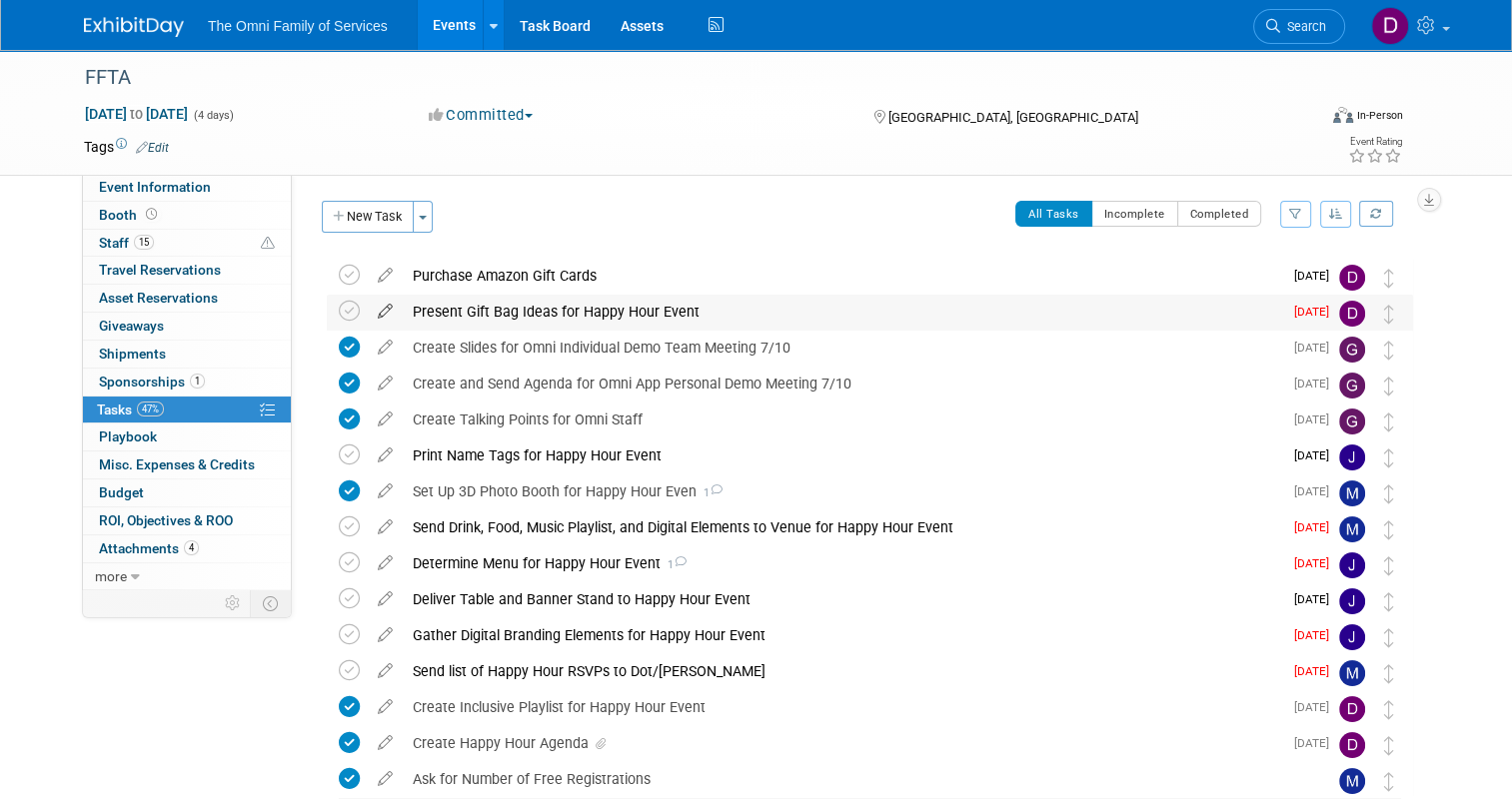 click at bounding box center [385, 307] 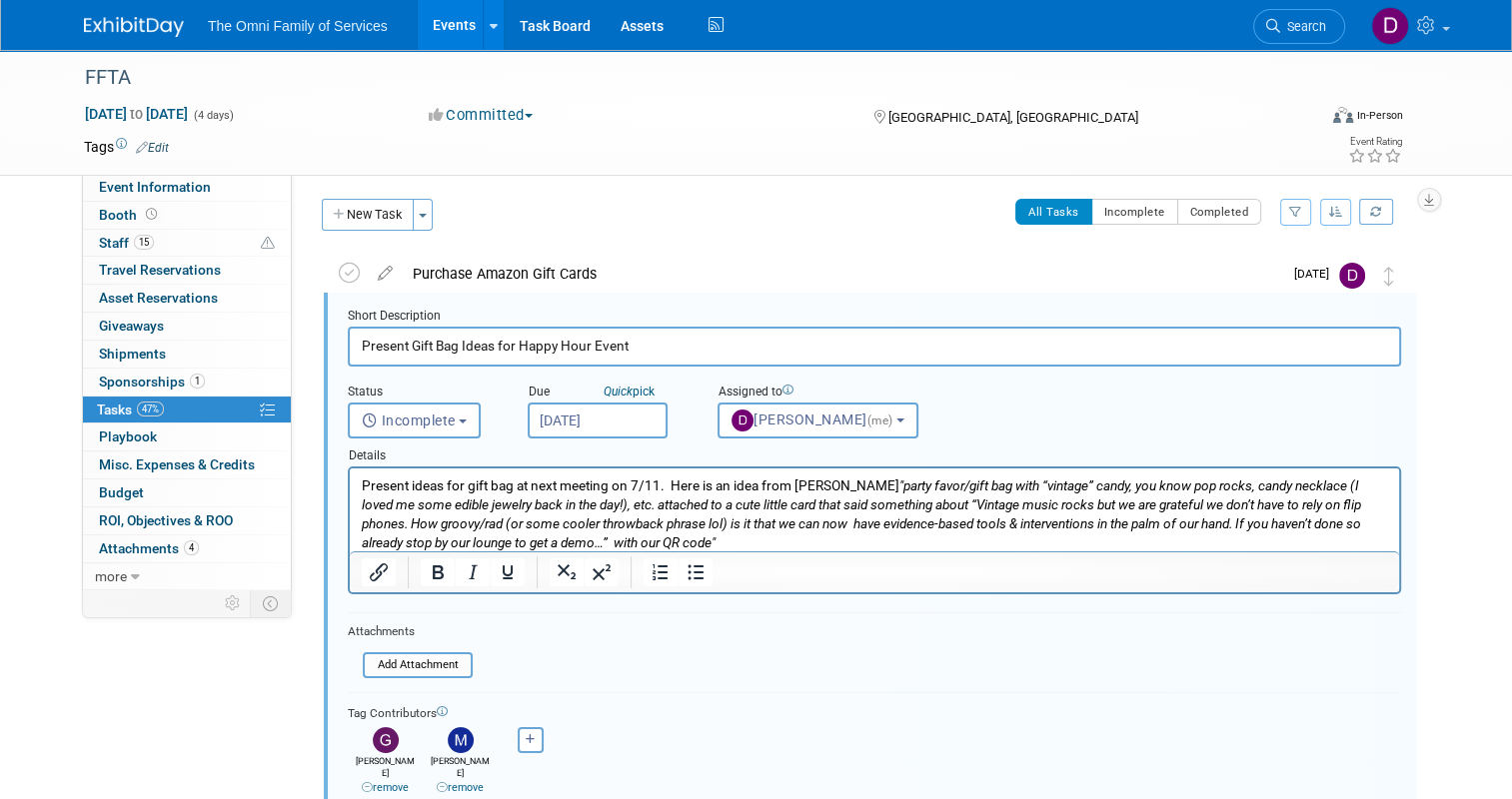 scroll, scrollTop: 0, scrollLeft: 0, axis: both 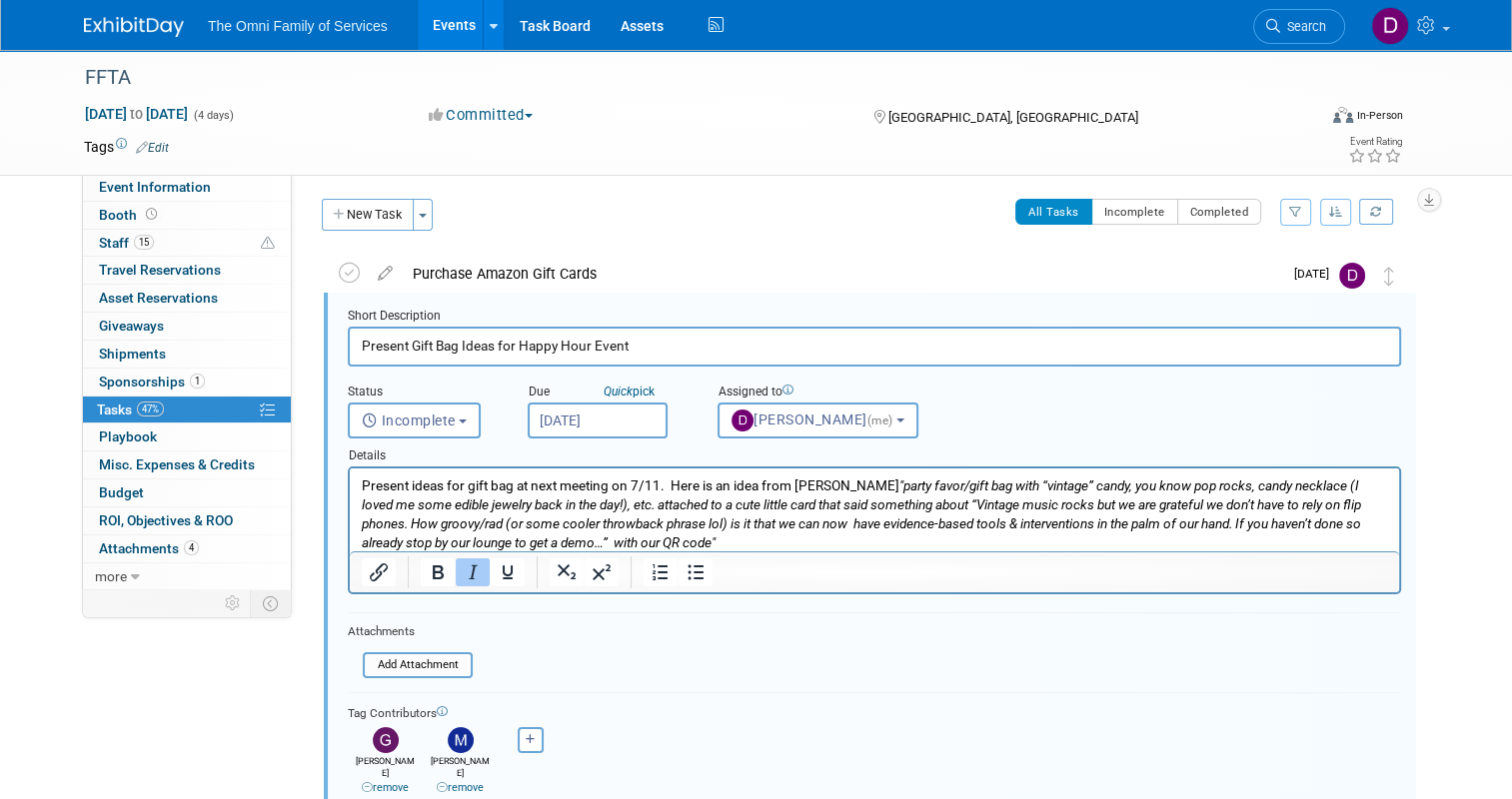 click on "Present ideas for gift bag at next meeting on 7/11.  Here is an idea from Mindy  "party favor/gift bag with “vintage” candy, you know pop rocks, candy necklace (I loved me some edible jewelry back in the day!), etc. attached to a cute little card that said something about “Vintage music rocks but we are grateful we don’t have to rely on flip phones. How groovy/rad (or some cooler throwback phrase lol) is it that we can now  have evidence-based tools & interventions in the palm of our hand. If you haven’t done so already stop by our lounge to get a demo…”  with our QR code"" at bounding box center [874, 514] 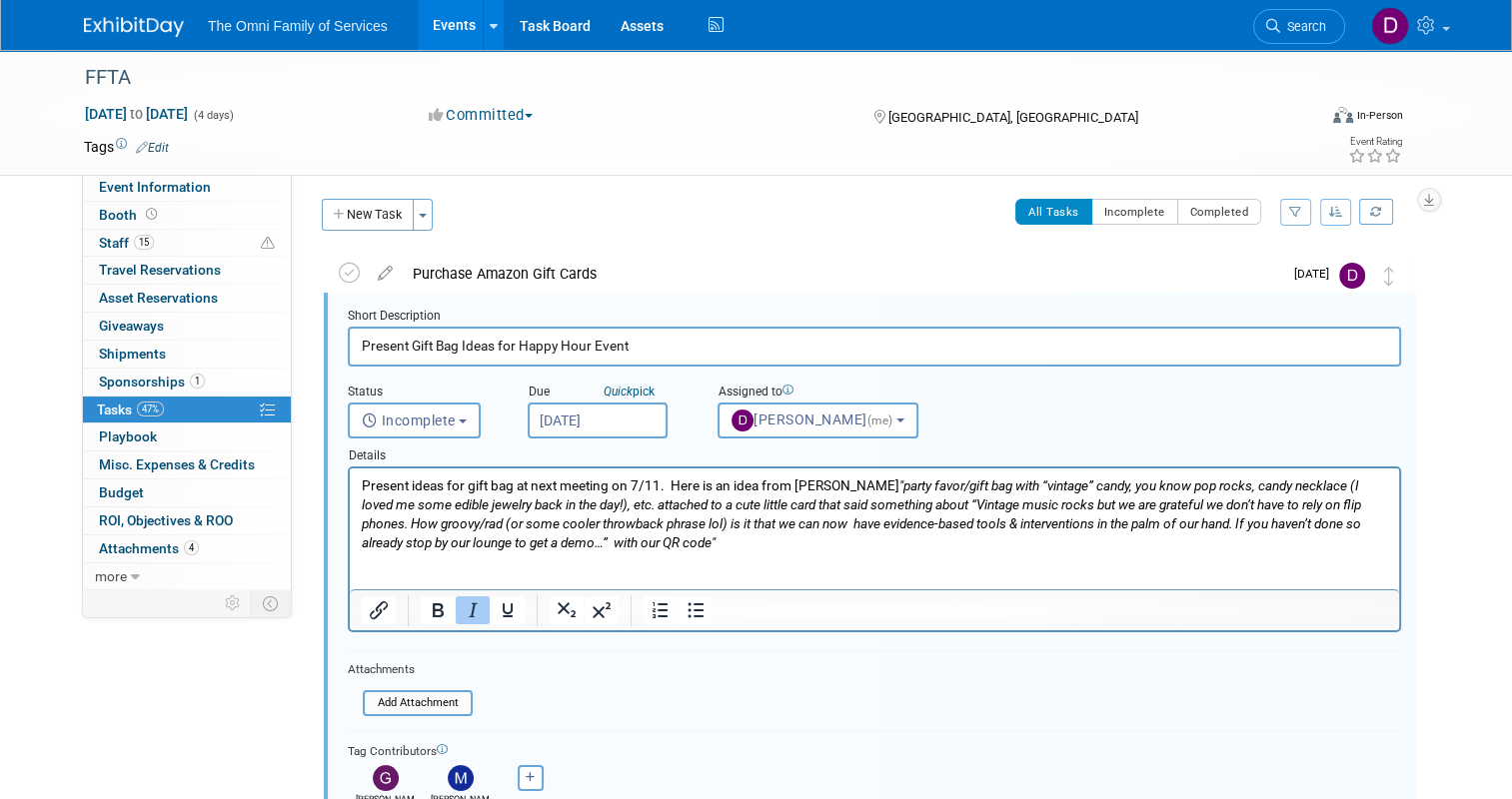 type 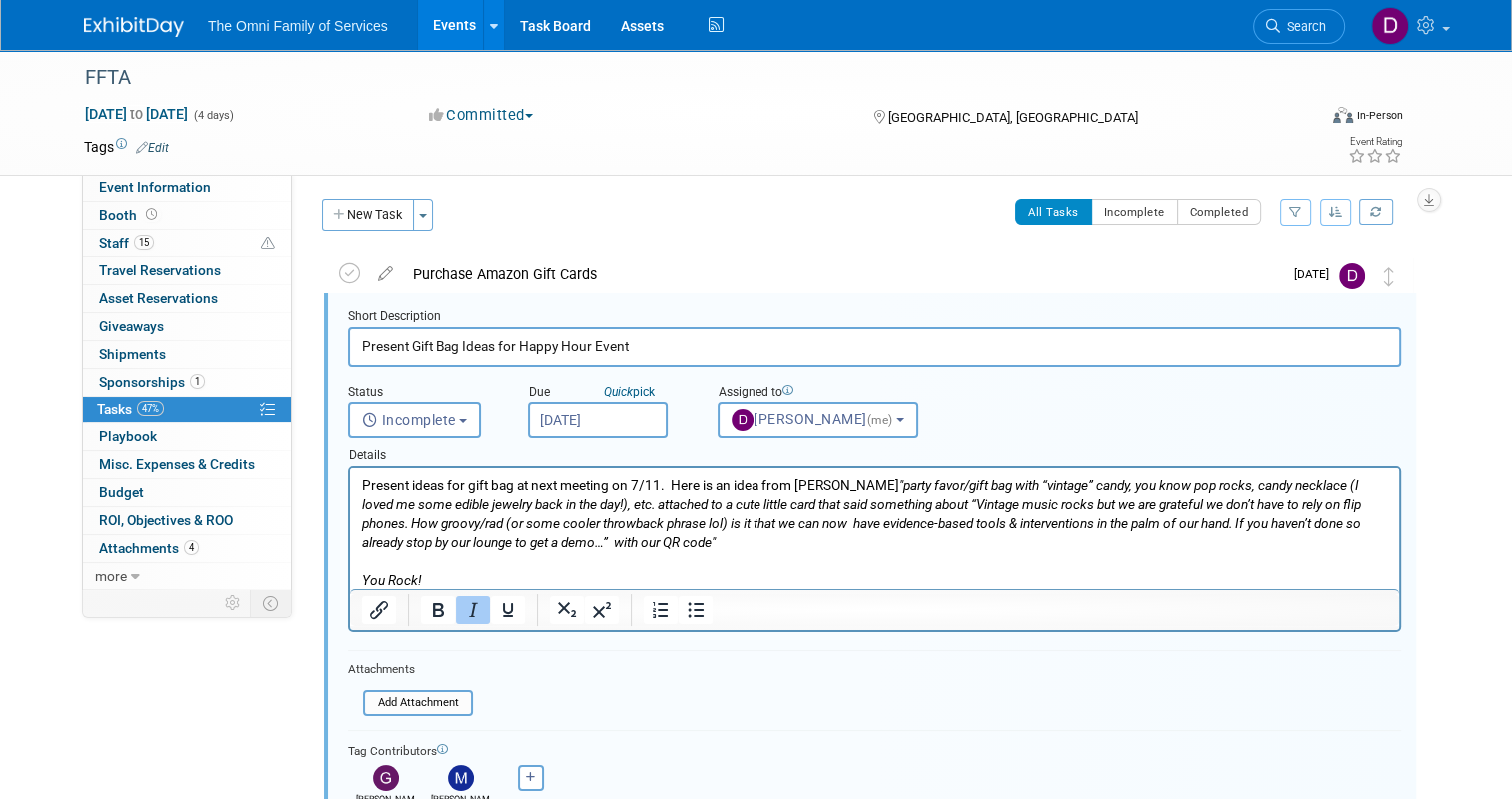 click at bounding box center [134, 27] 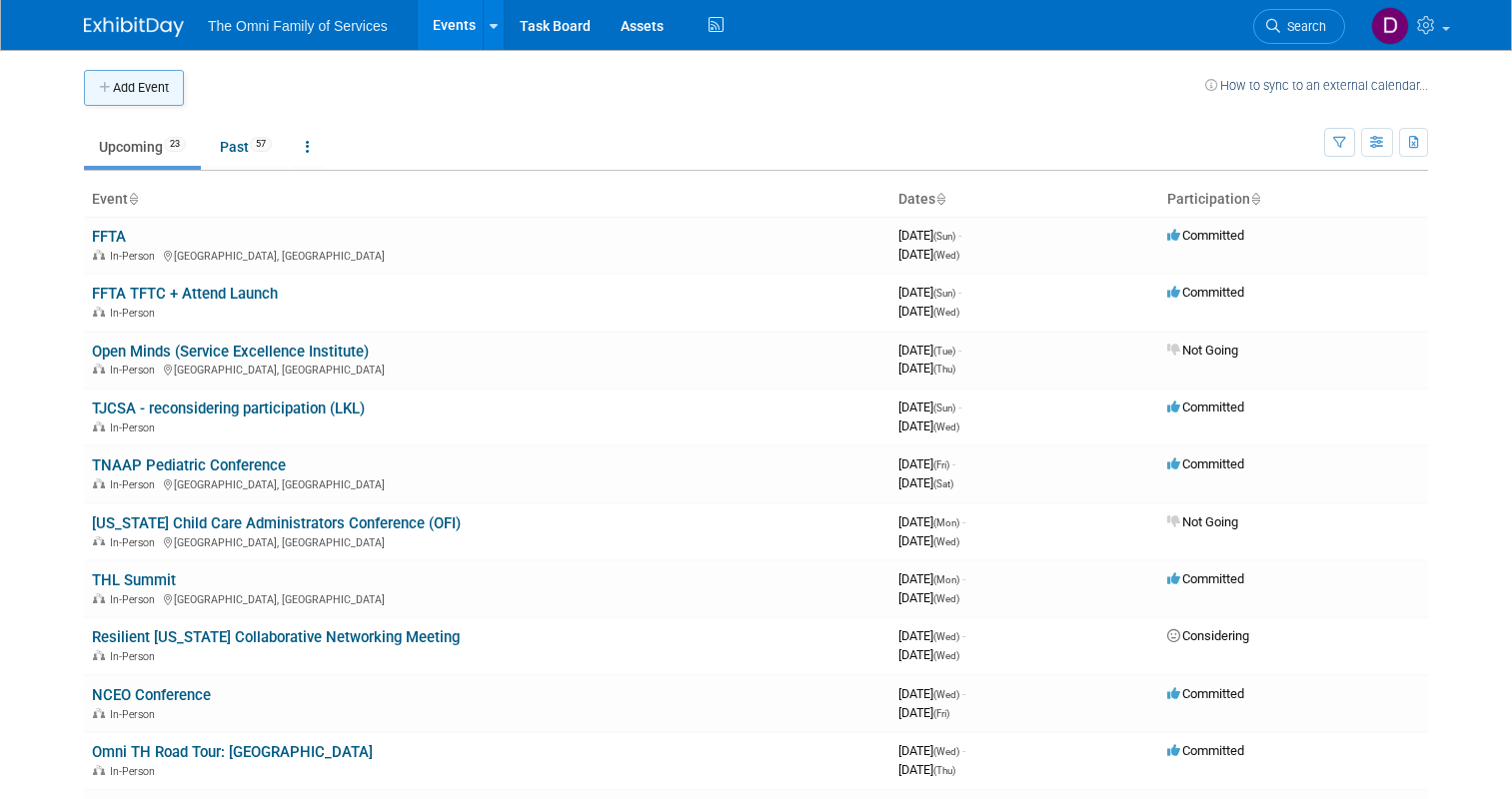 scroll, scrollTop: 0, scrollLeft: 0, axis: both 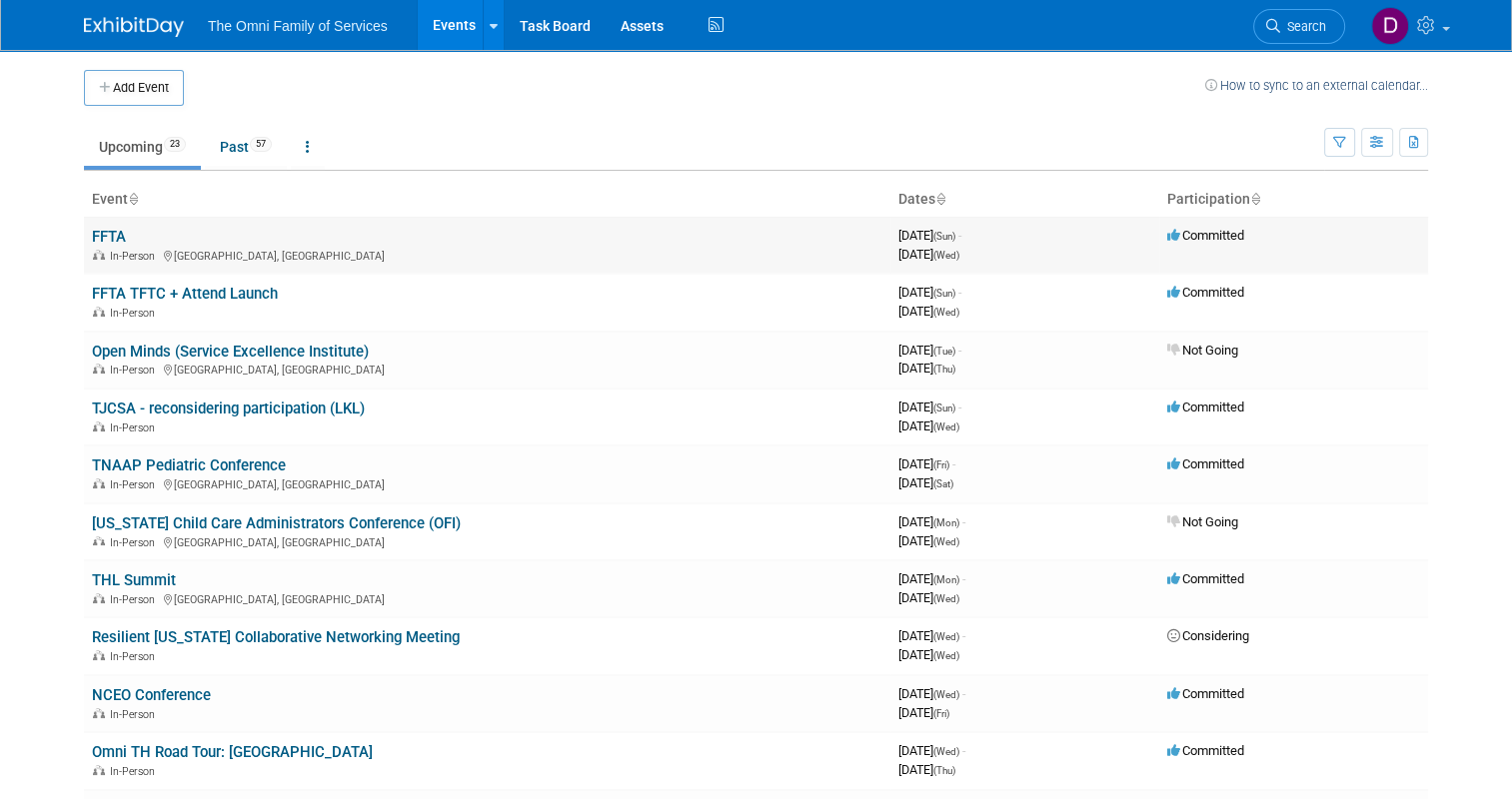 click on "FFTA" at bounding box center [109, 237] 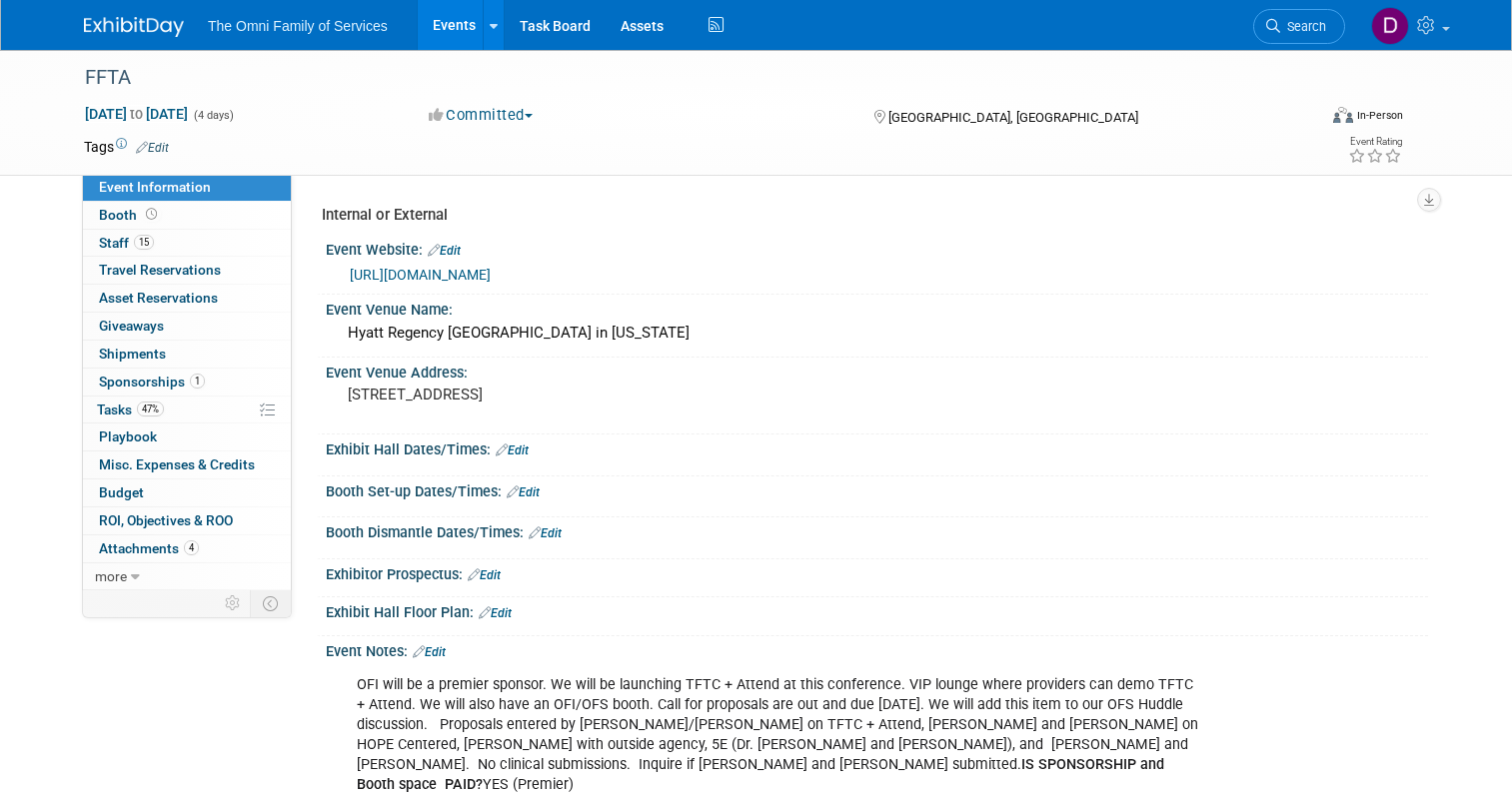 scroll, scrollTop: 0, scrollLeft: 0, axis: both 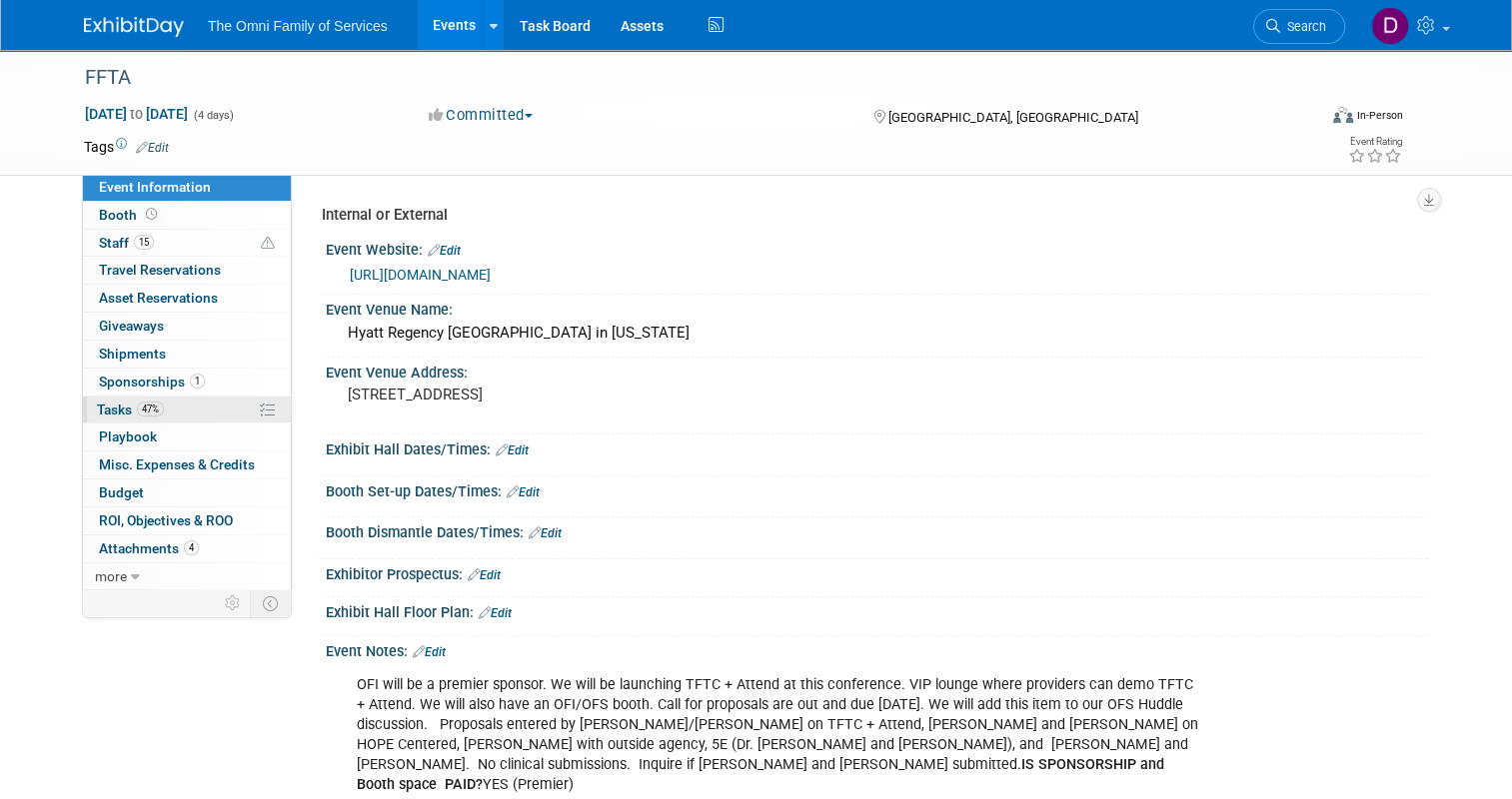 click on "Tasks 47%" at bounding box center [130, 409] 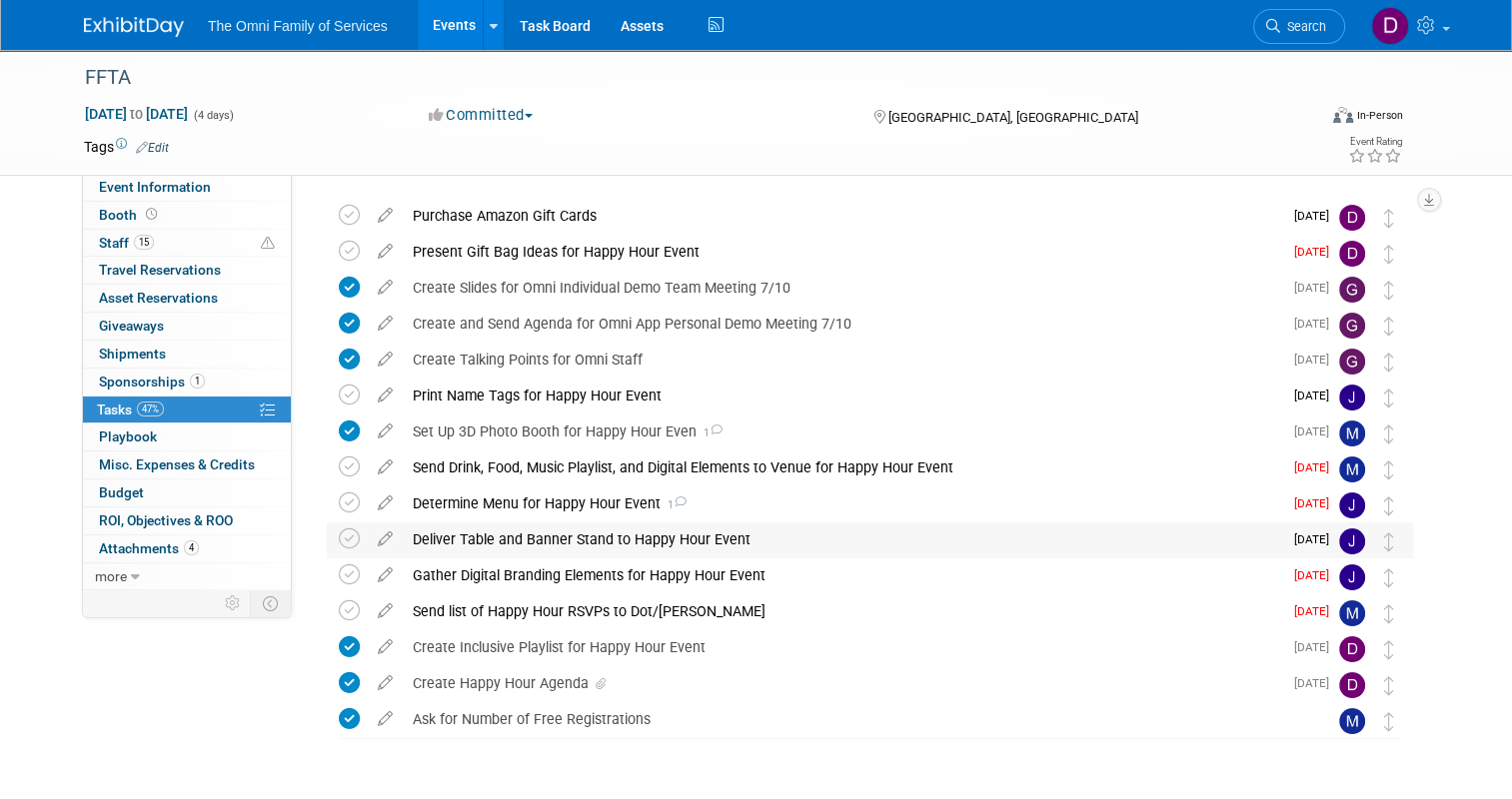 scroll, scrollTop: 120, scrollLeft: 0, axis: vertical 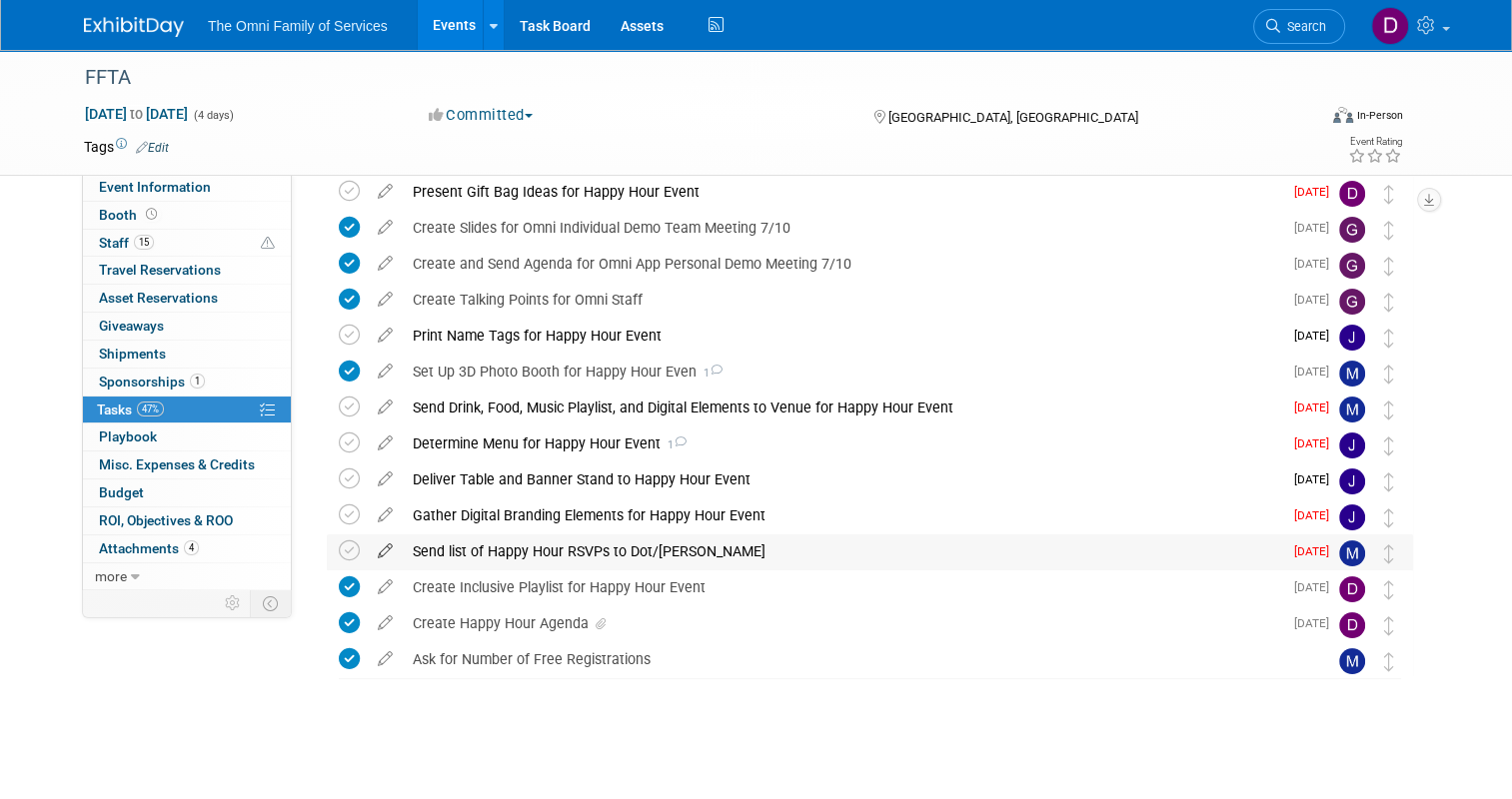 click at bounding box center [385, 546] 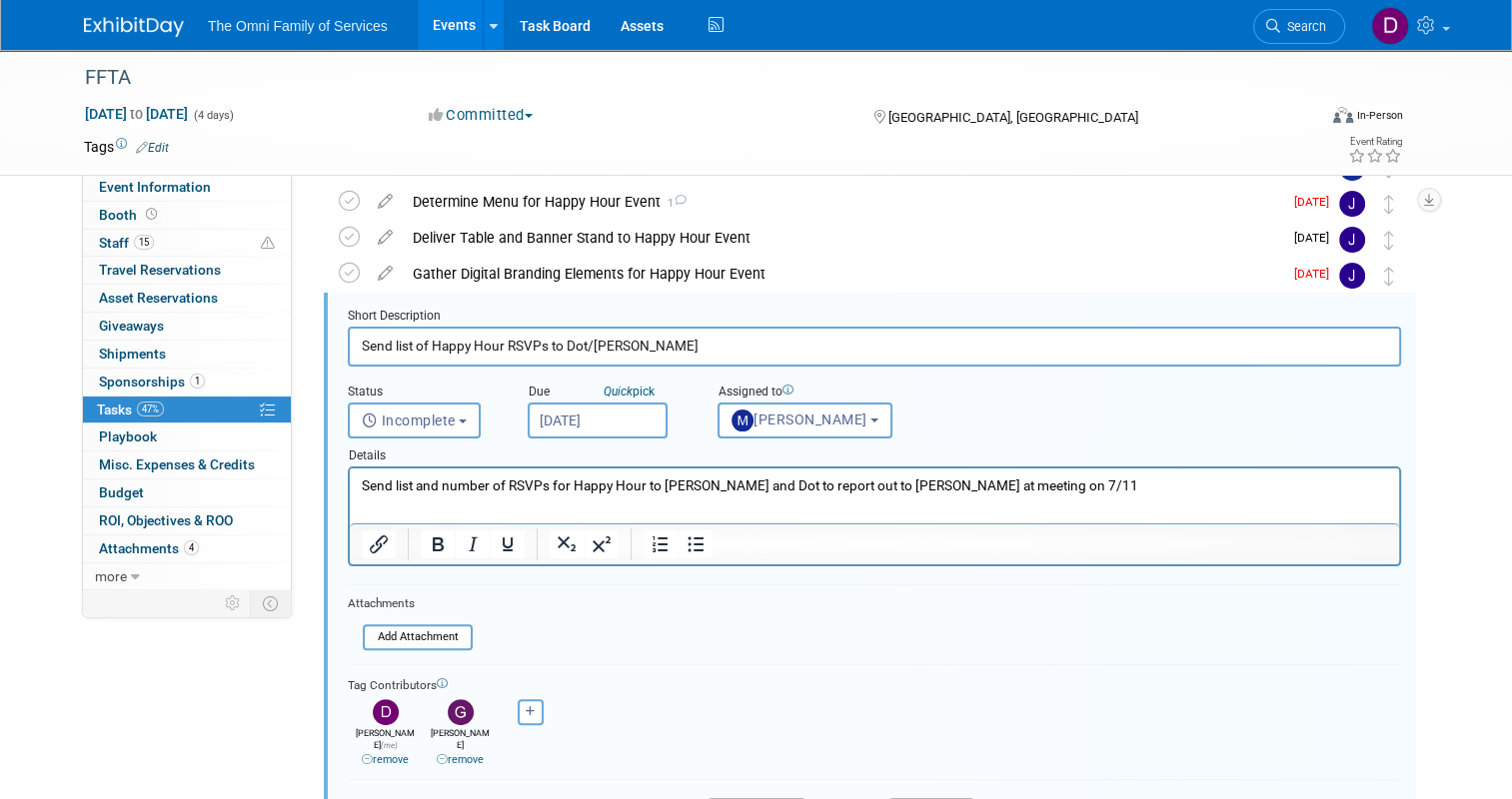 scroll, scrollTop: 0, scrollLeft: 0, axis: both 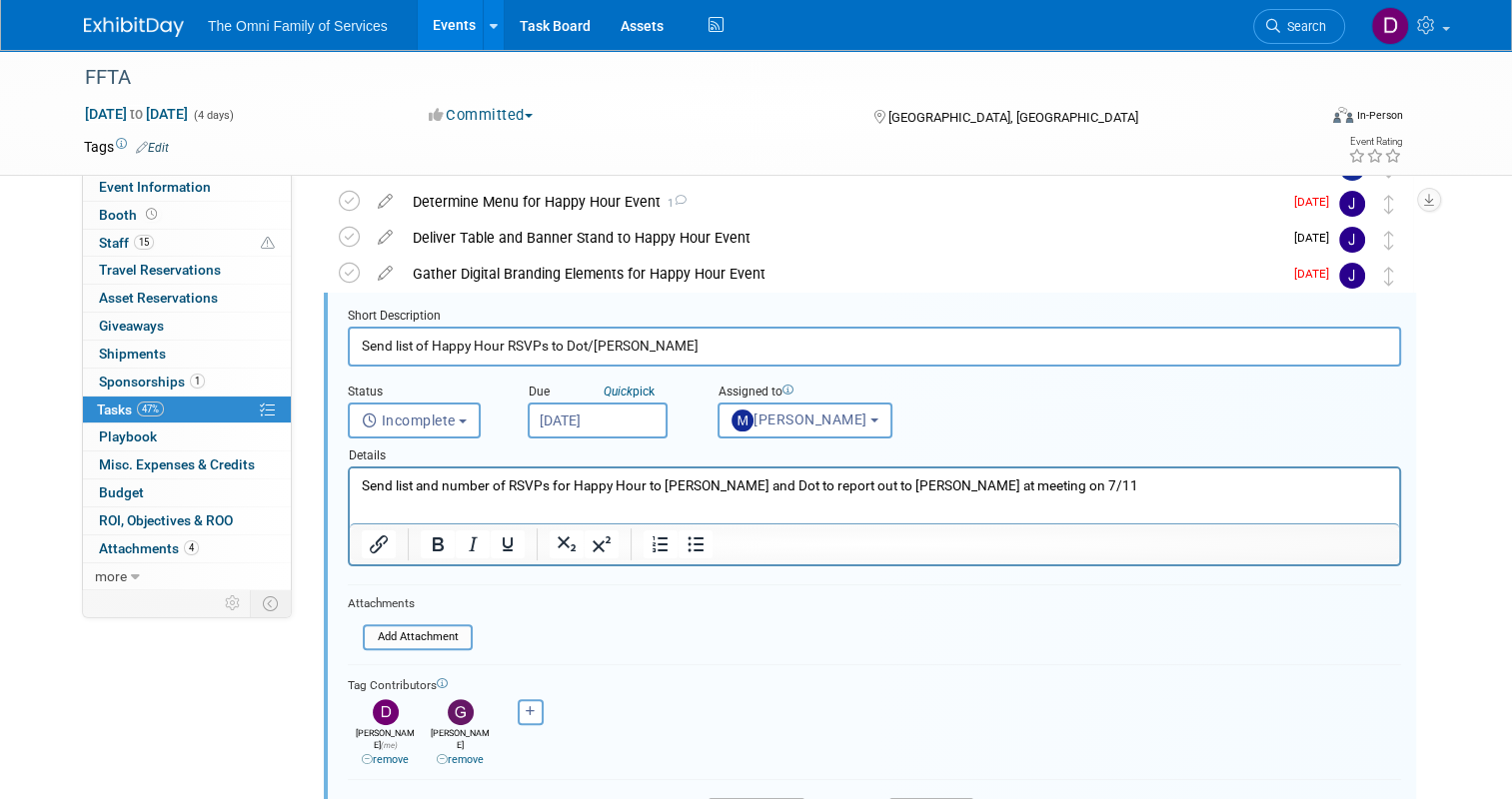 click on "Send list of Happy Hour RSVPs to Dot/Gwen" at bounding box center [874, 346] 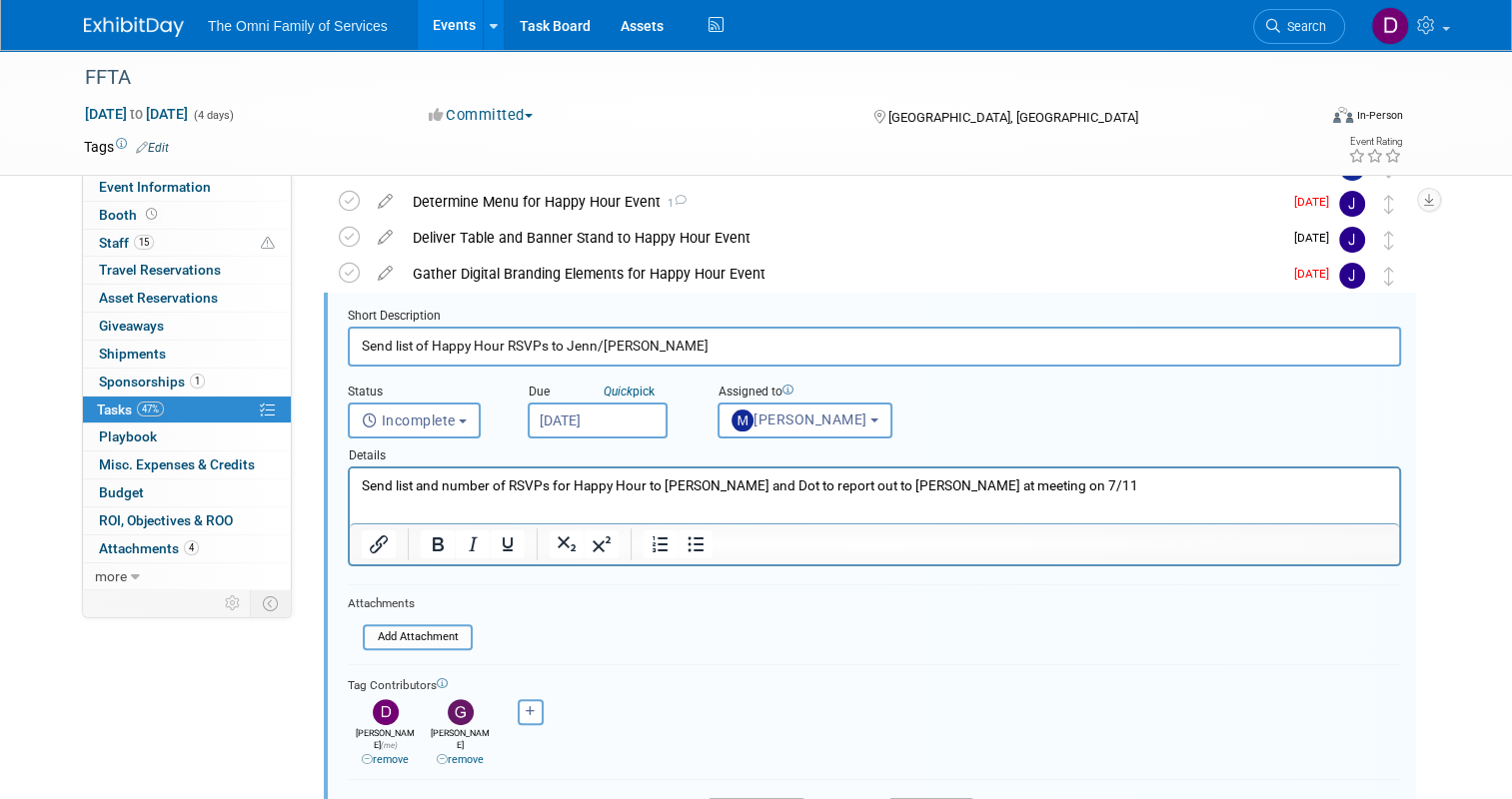 type on "Send list of Happy Hour RSVPs to Jenn/Gwen" 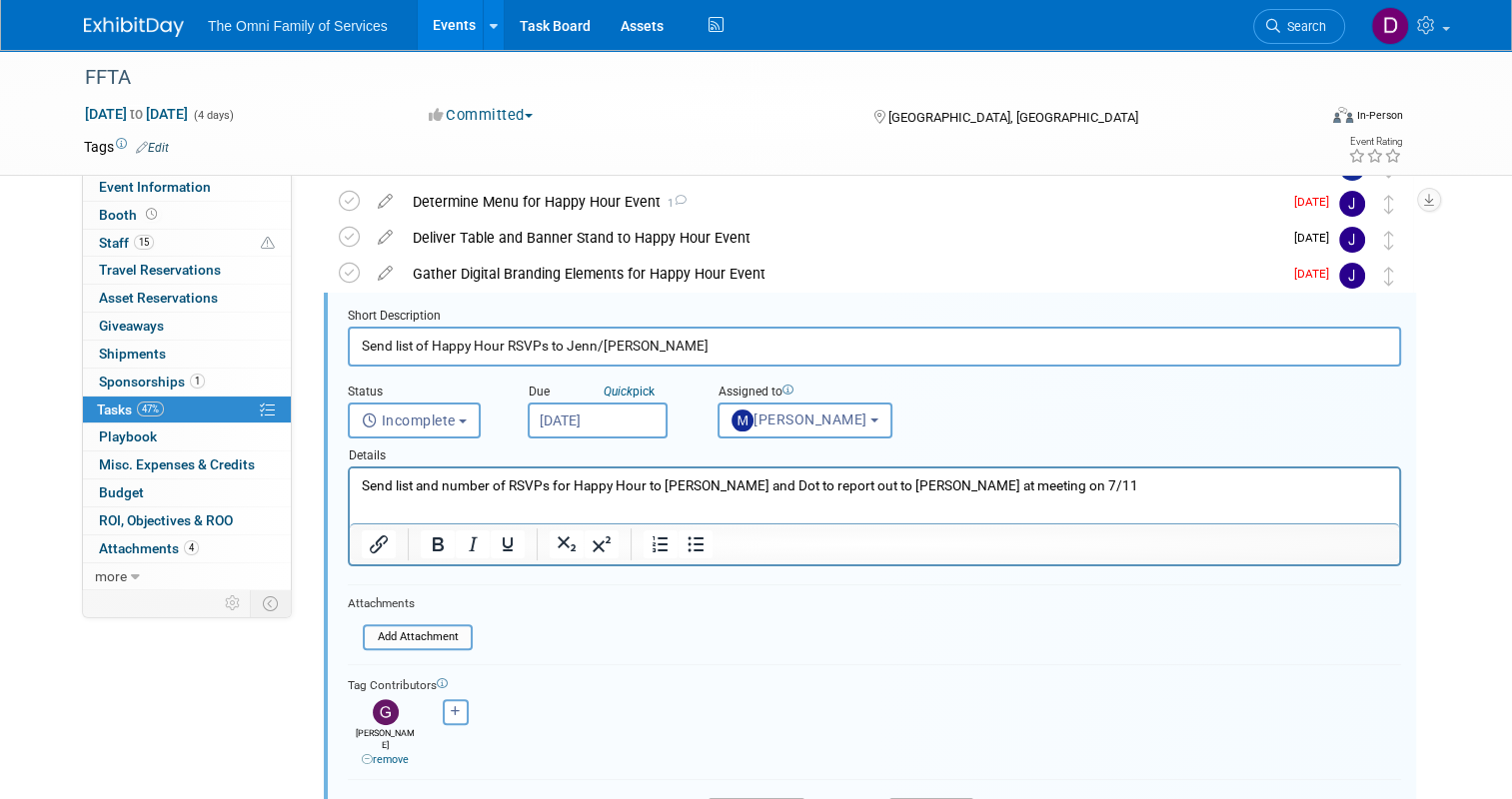 click on "<img src="https://www.exhibitday.com/Images/Unassigned-User-Icon.png" style="width: 22px; height: 22px; border-radius: 11px; margin-top: 2px; margin-bottom: 2px; margin-left: 2px;" />  -- Select User --
<img src="https://www.exhibitday.com/Images/A.jpg" style="width: 22px; height: 22px; border-radius: 11px; margin-top: 2px; margin-bottom: 2px; margin-left: 0px;" />  Abigail Woods" at bounding box center [455, 712] 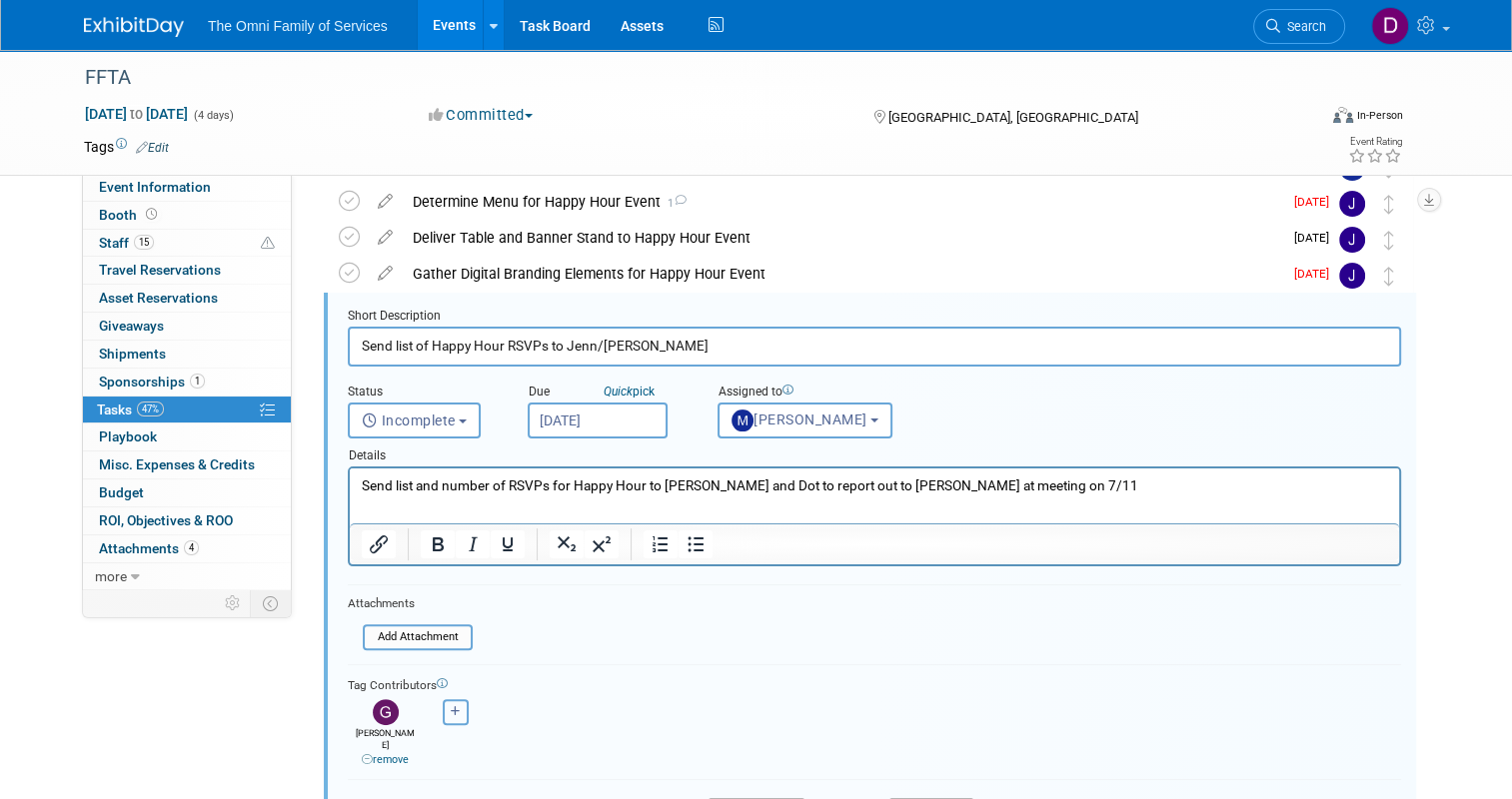 click at bounding box center (456, 712) 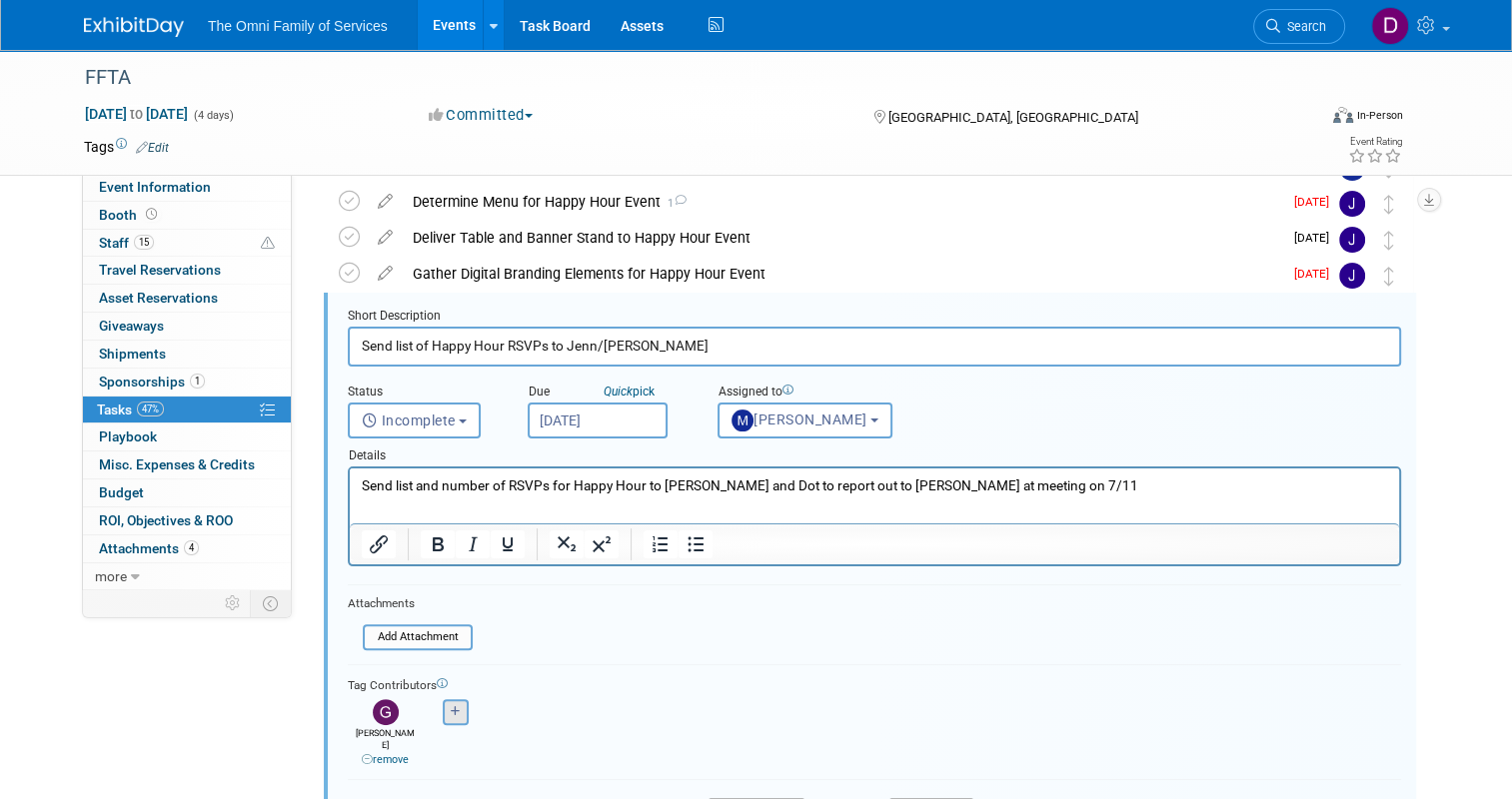 select 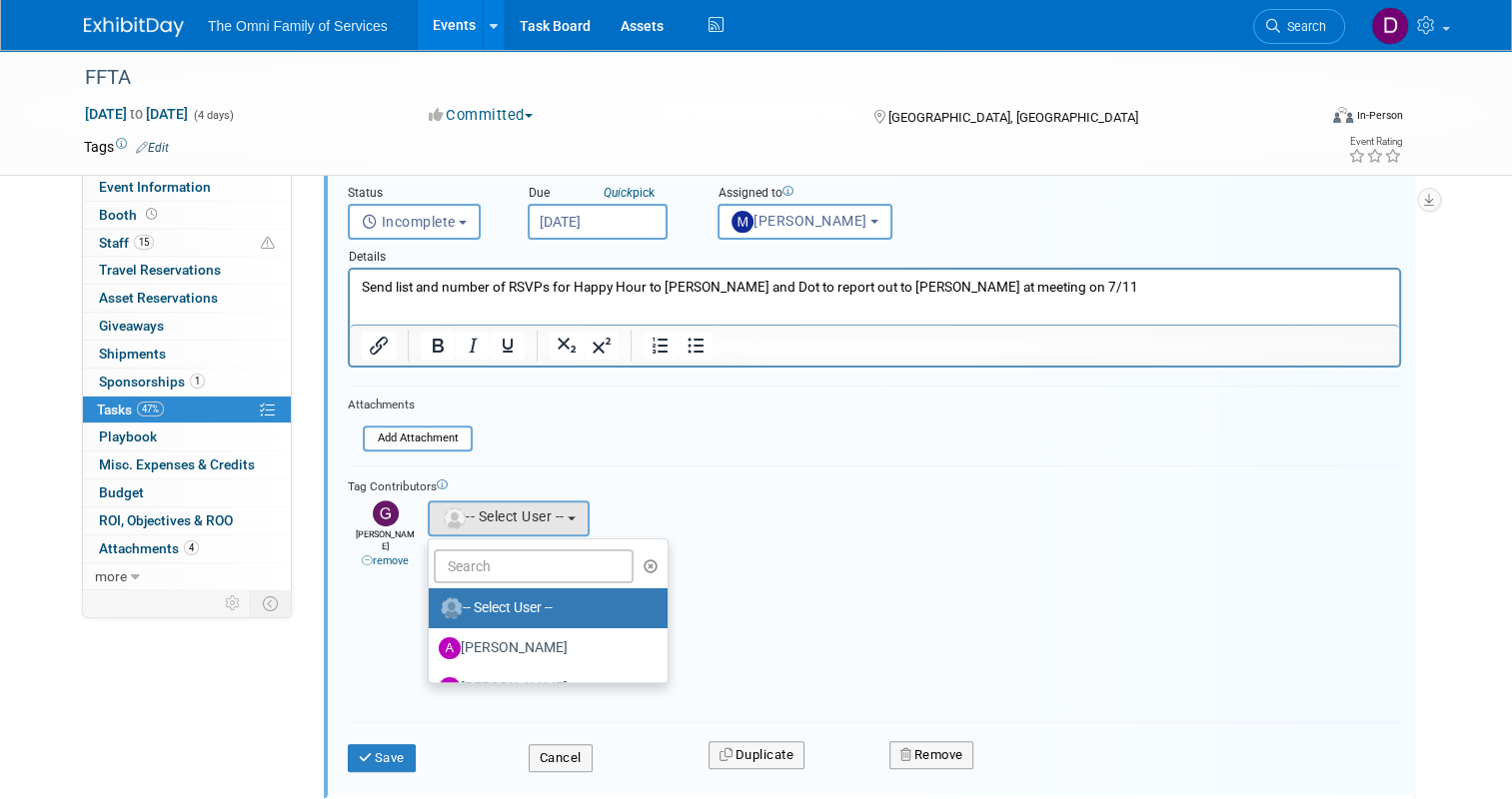 scroll, scrollTop: 561, scrollLeft: 0, axis: vertical 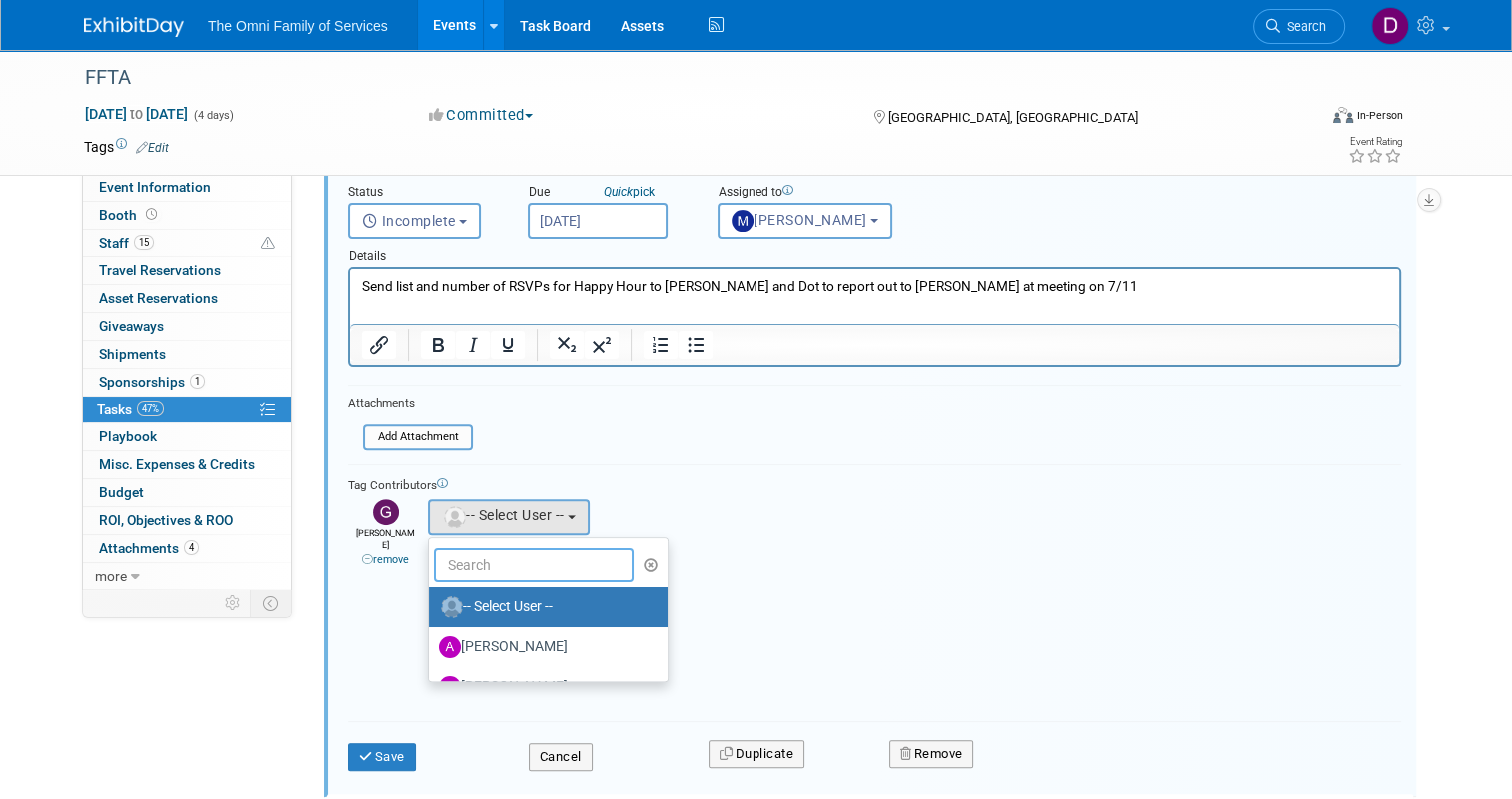 click at bounding box center (534, 565) 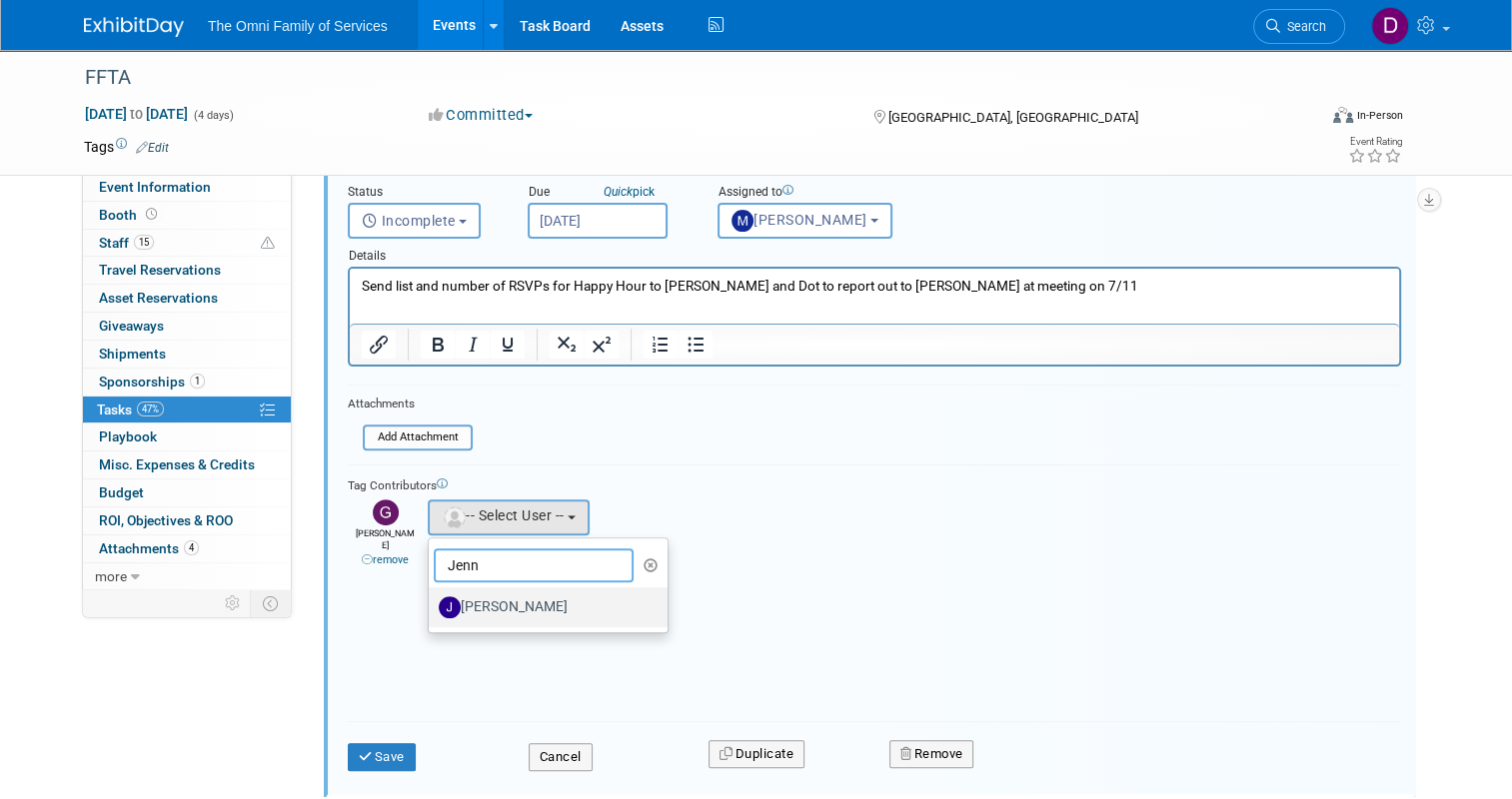 type on "Jenn" 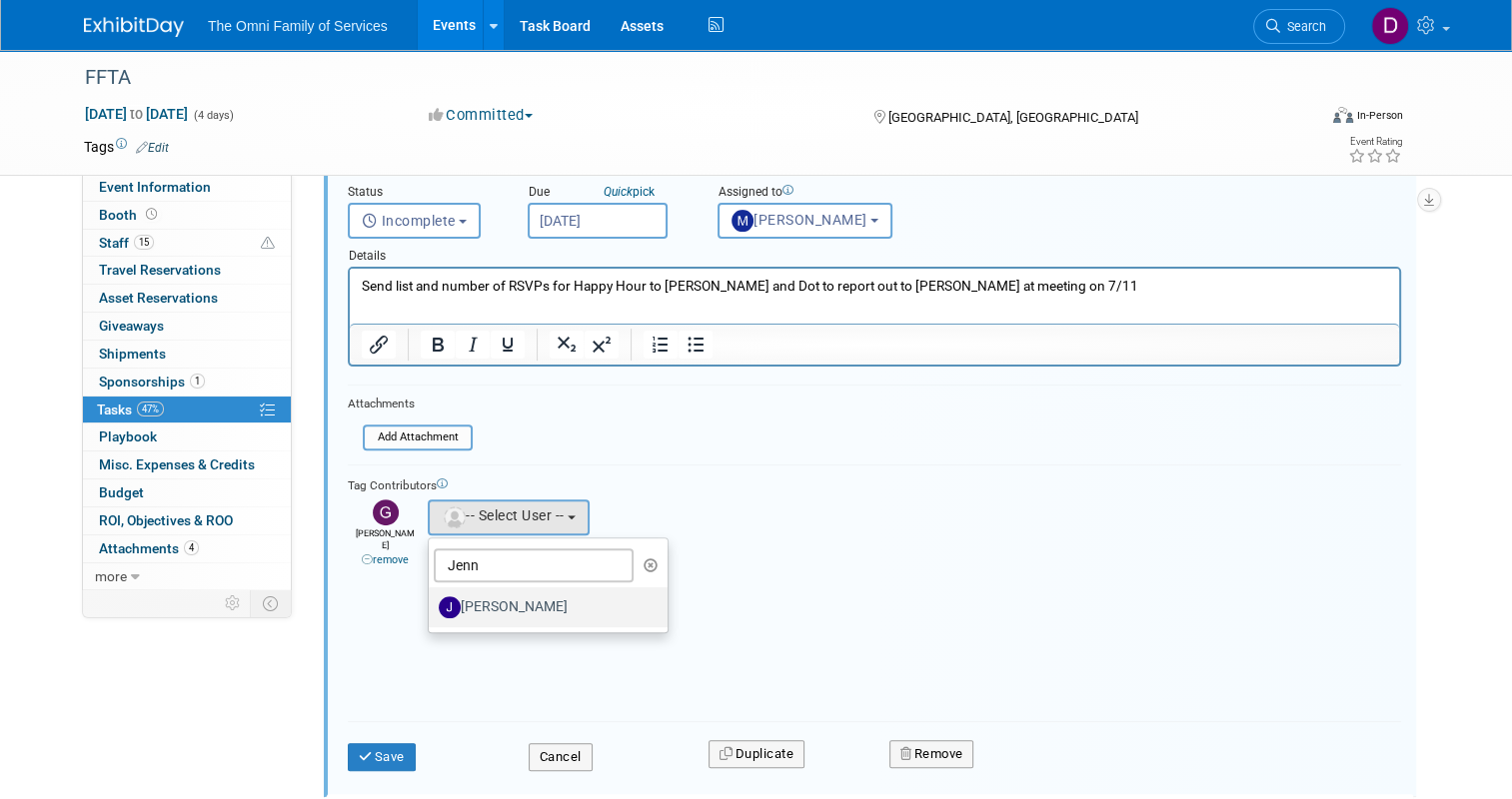 click on "Jennifer Wigal" at bounding box center (543, 607) 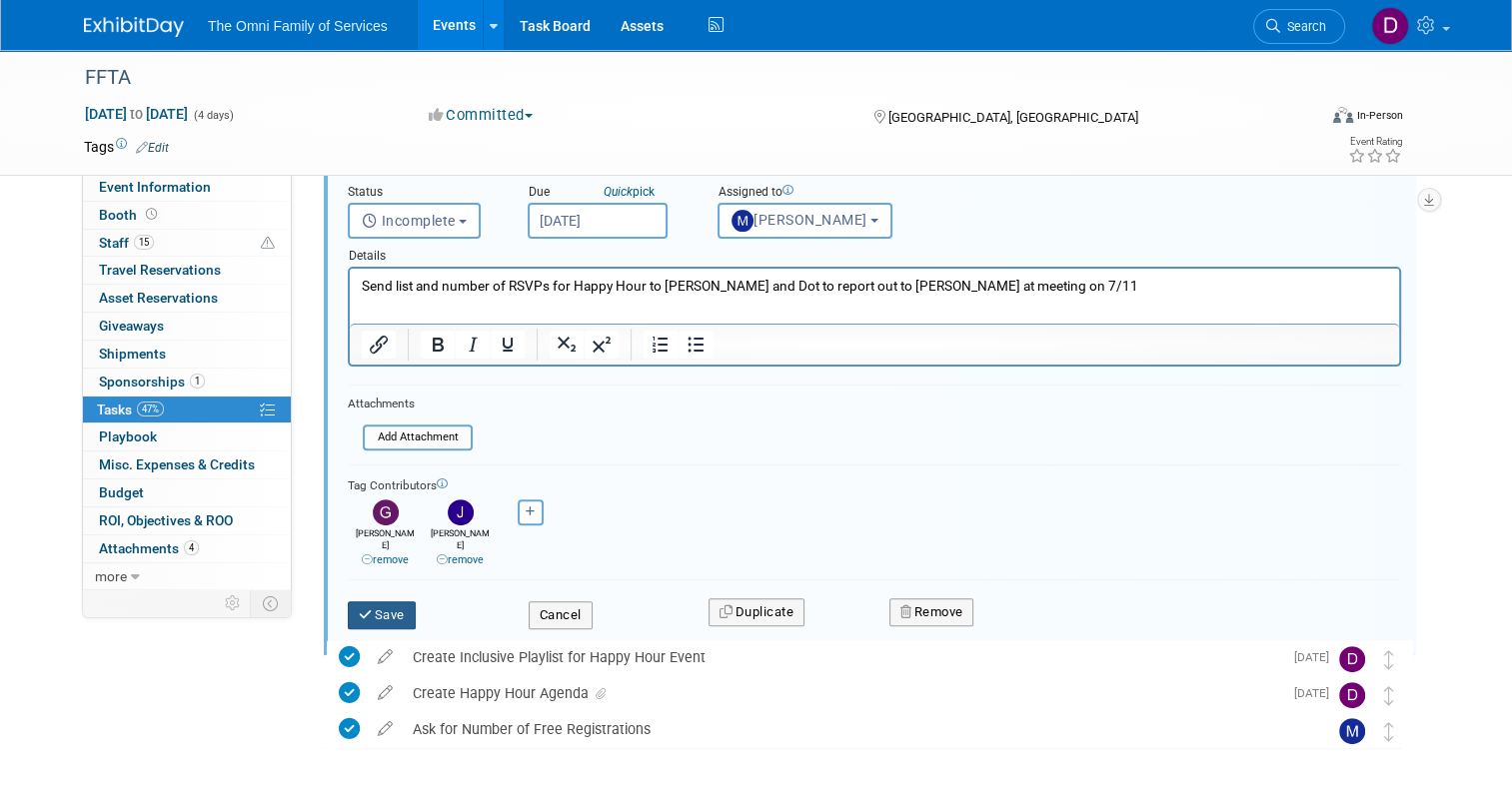 click on "Save" at bounding box center [382, 615] 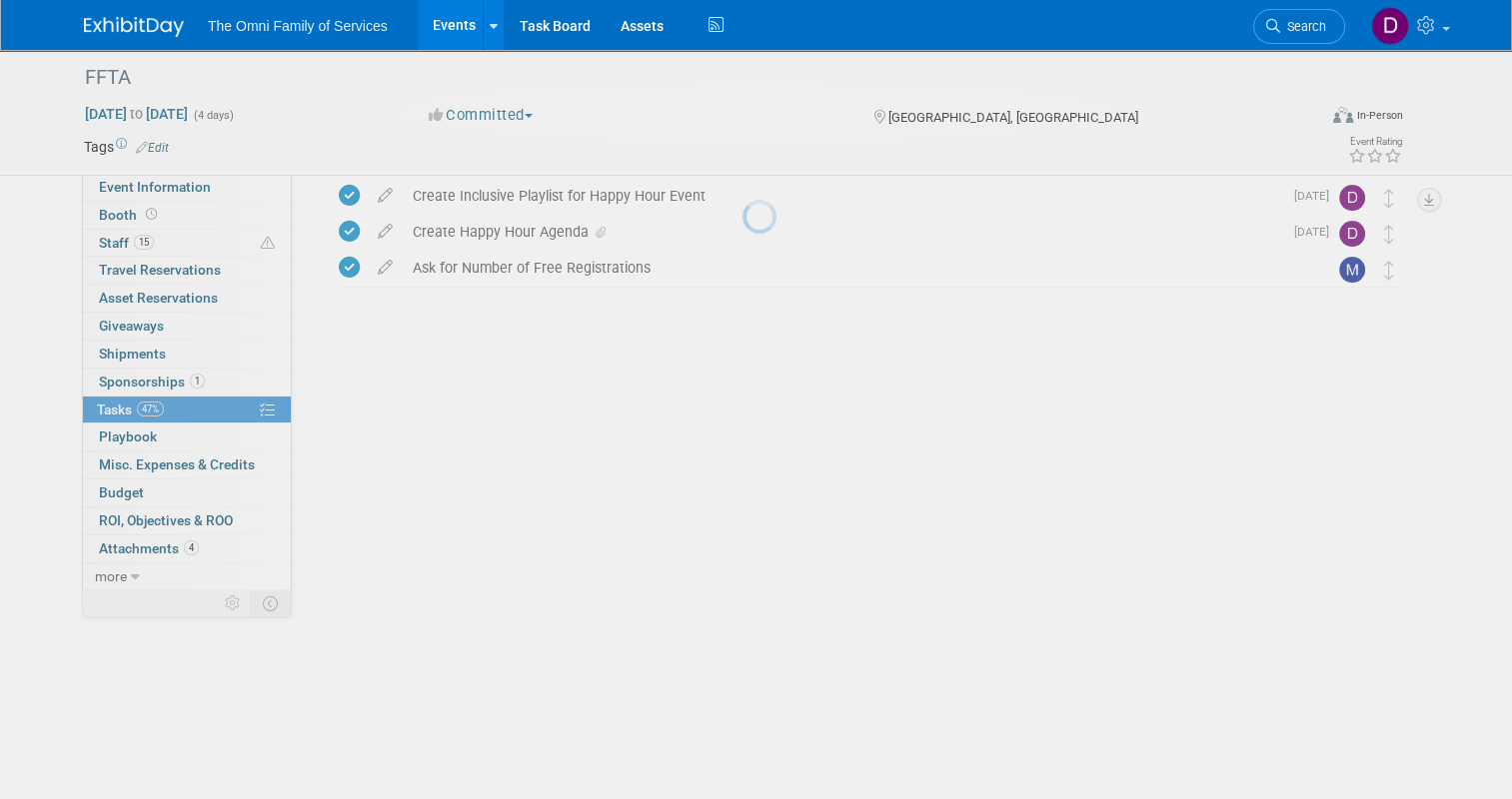 scroll, scrollTop: 120, scrollLeft: 0, axis: vertical 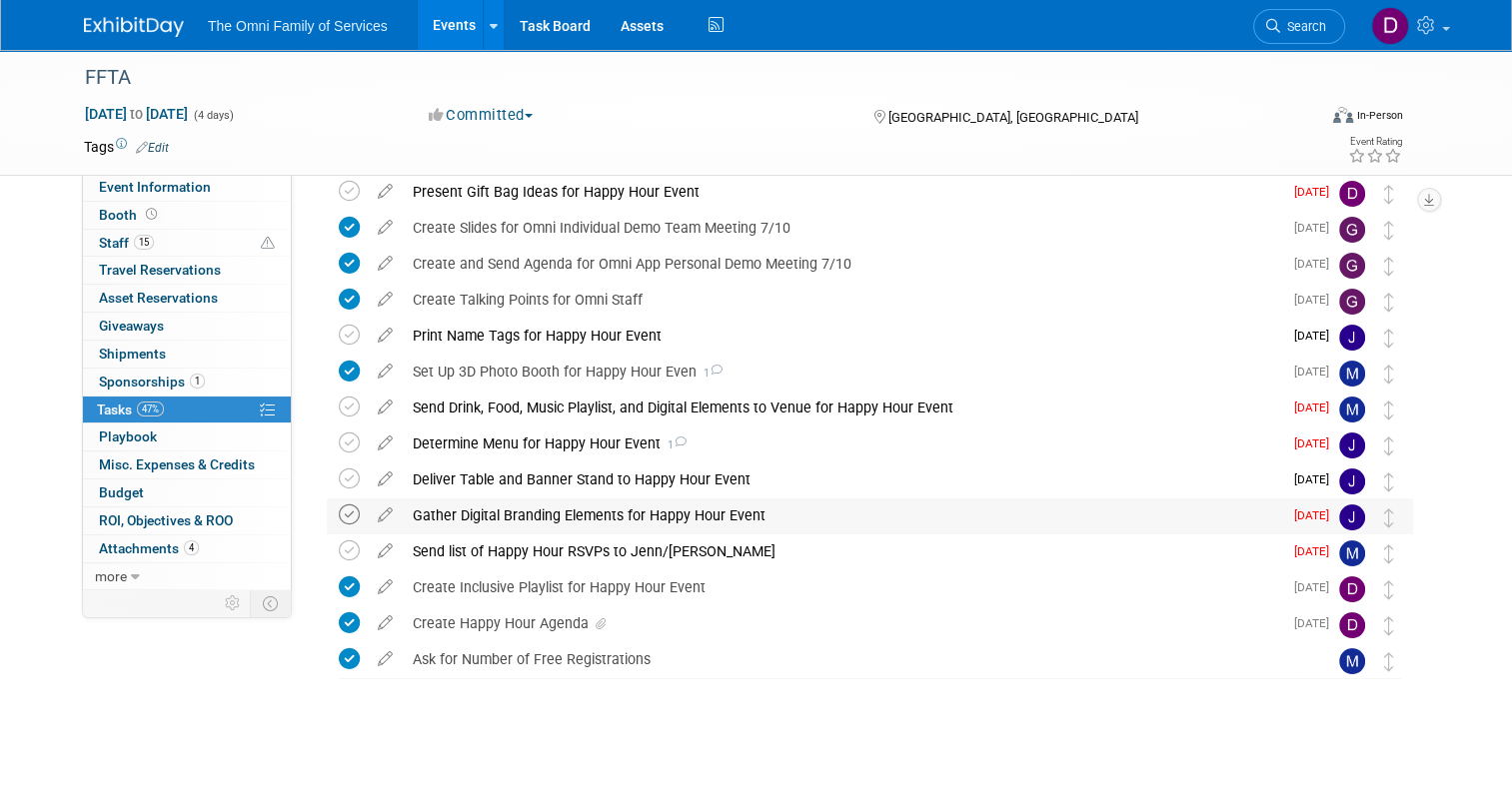 click at bounding box center (349, 514) 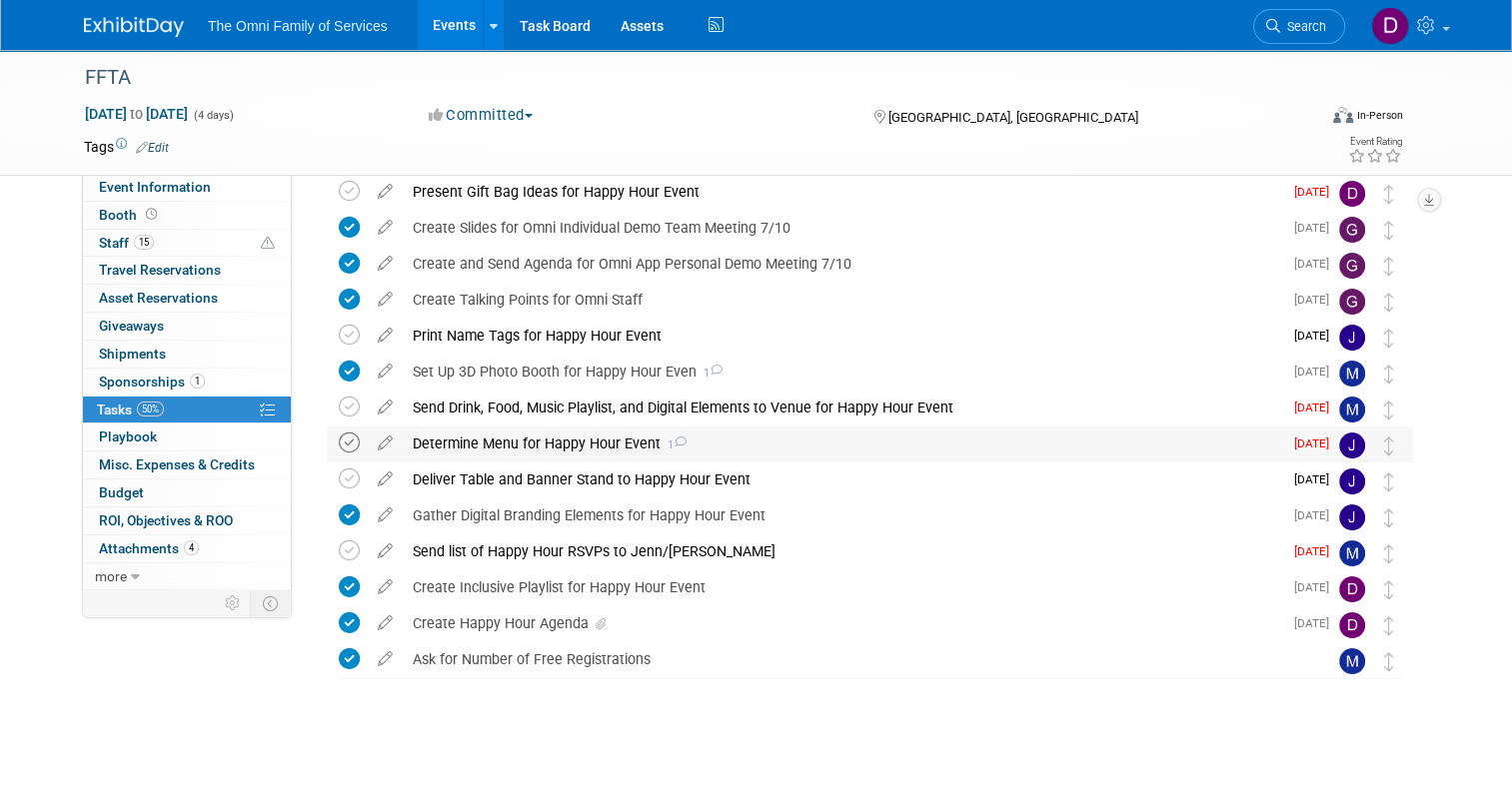 click at bounding box center (349, 442) 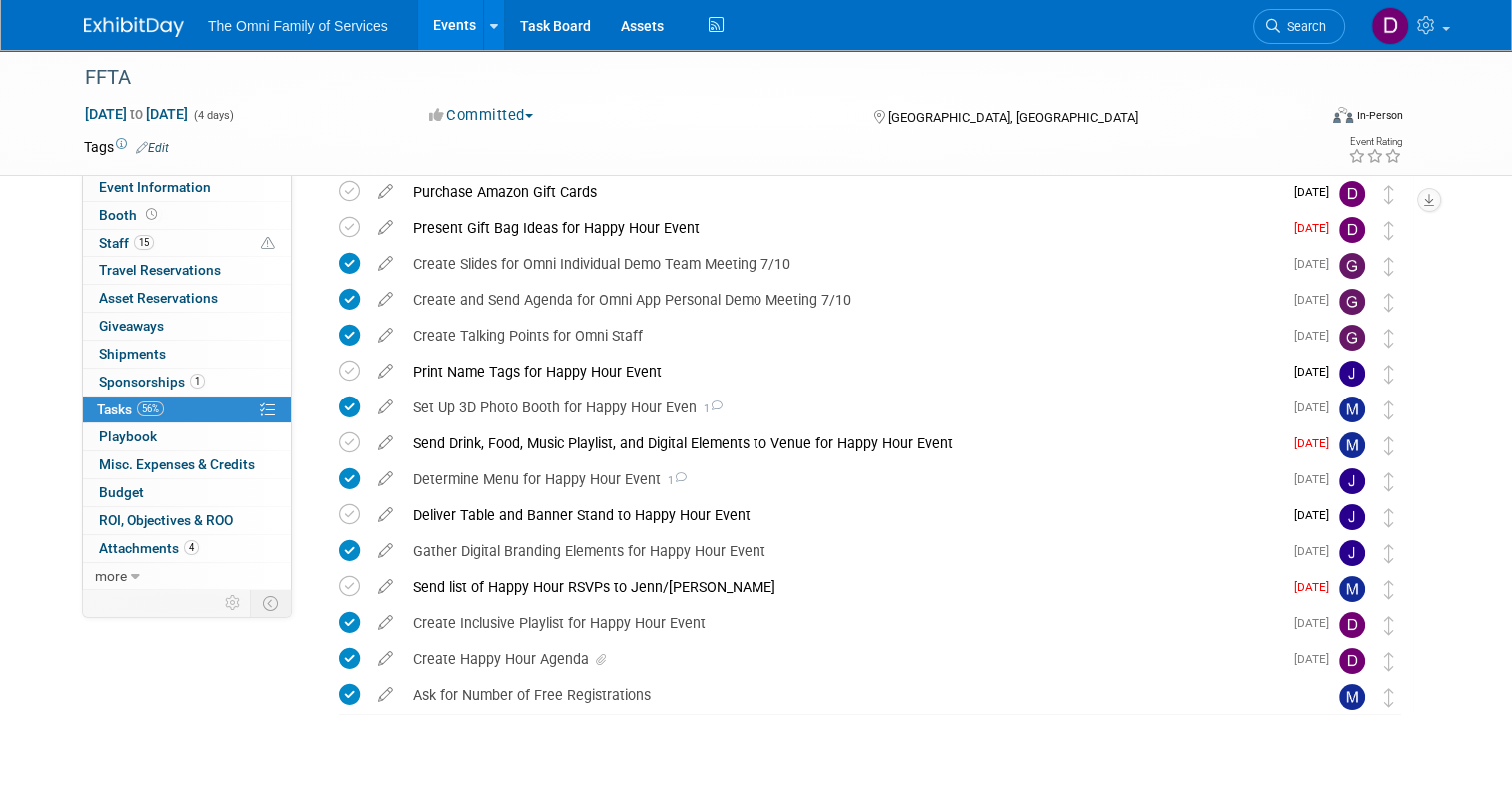 scroll, scrollTop: 100, scrollLeft: 0, axis: vertical 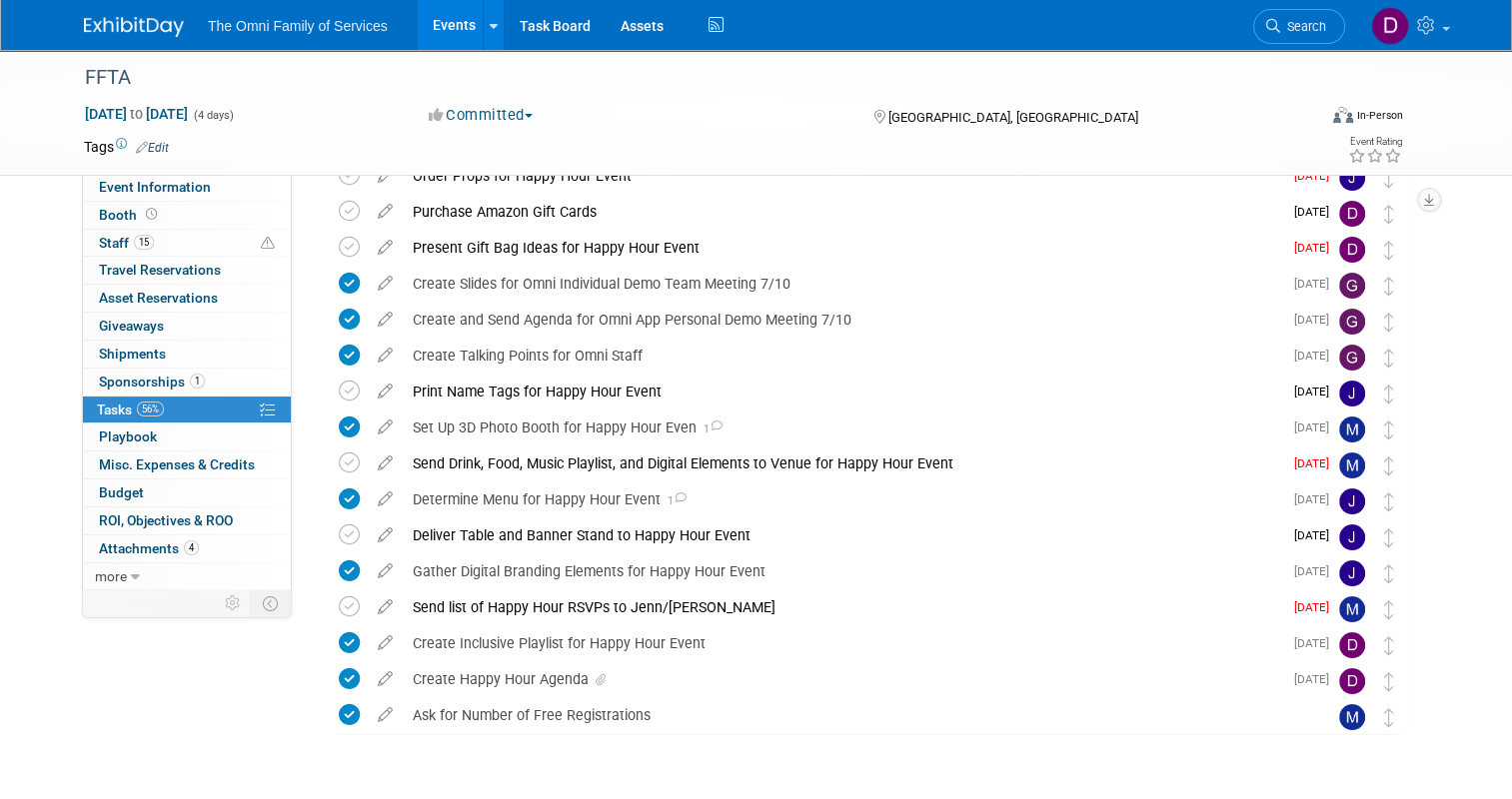 click at bounding box center [385, 387] 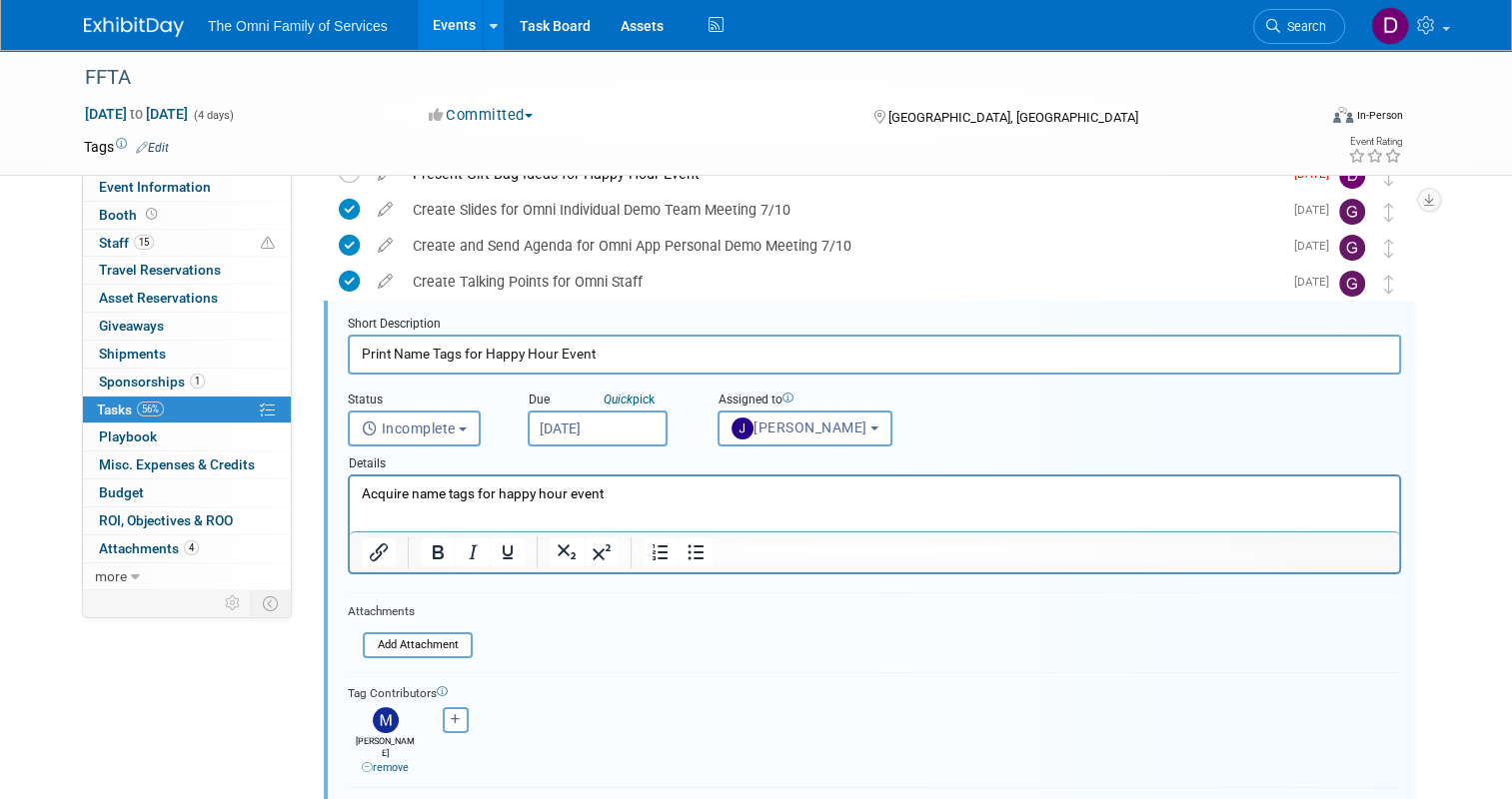 scroll, scrollTop: 0, scrollLeft: 0, axis: both 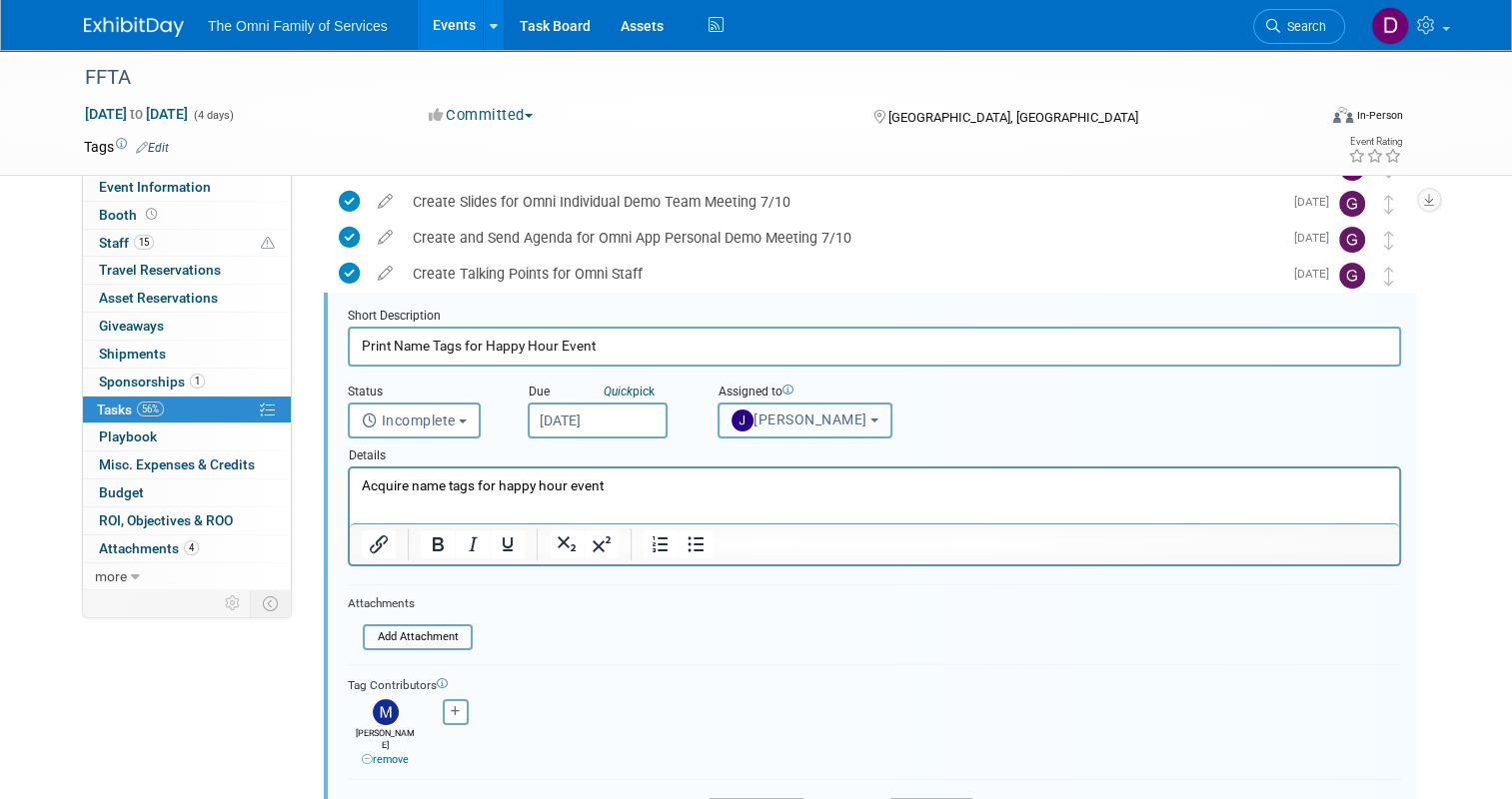 click on "Jennifer Wigal" at bounding box center (799, 419) 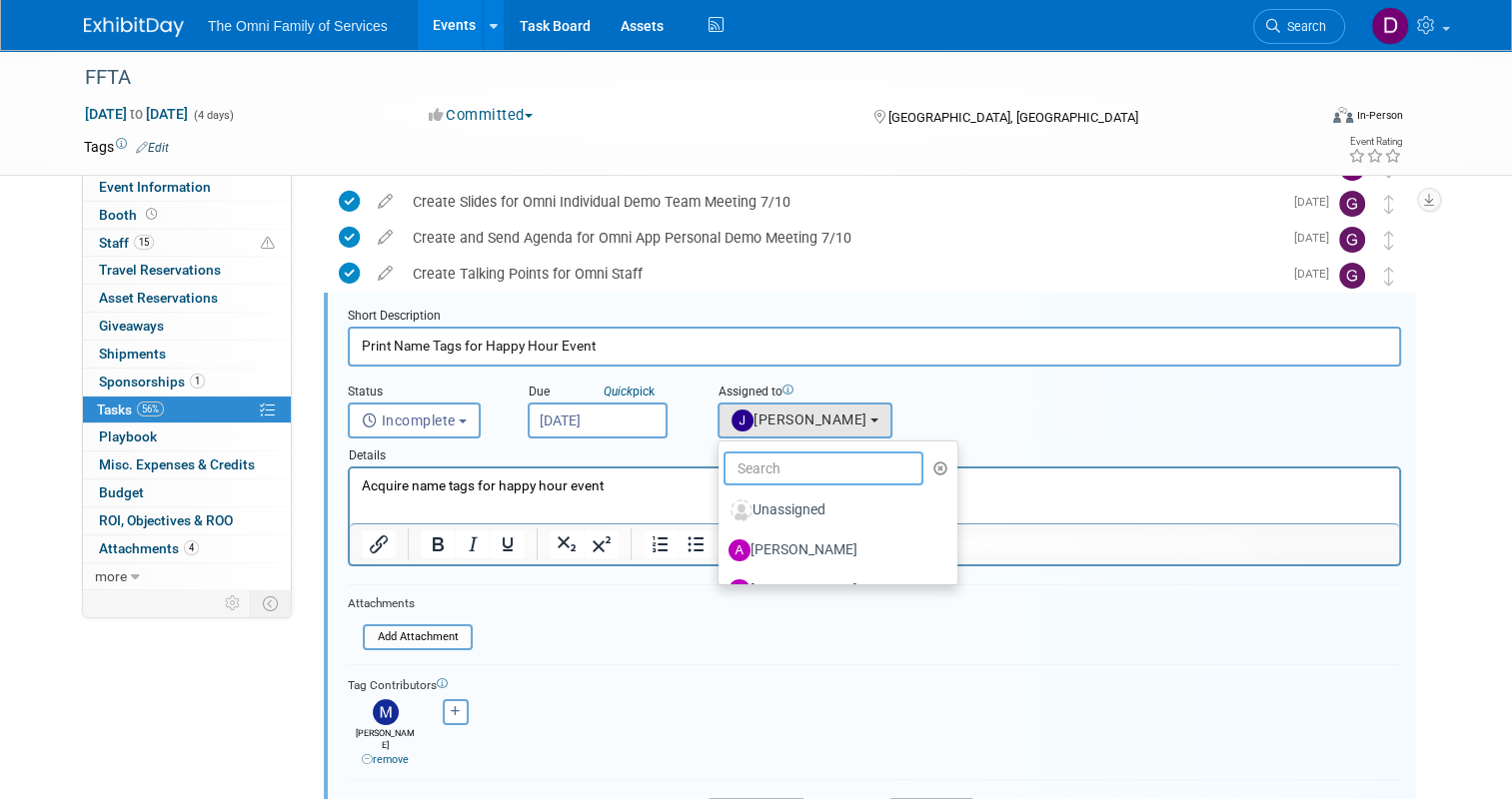click at bounding box center [823, 468] 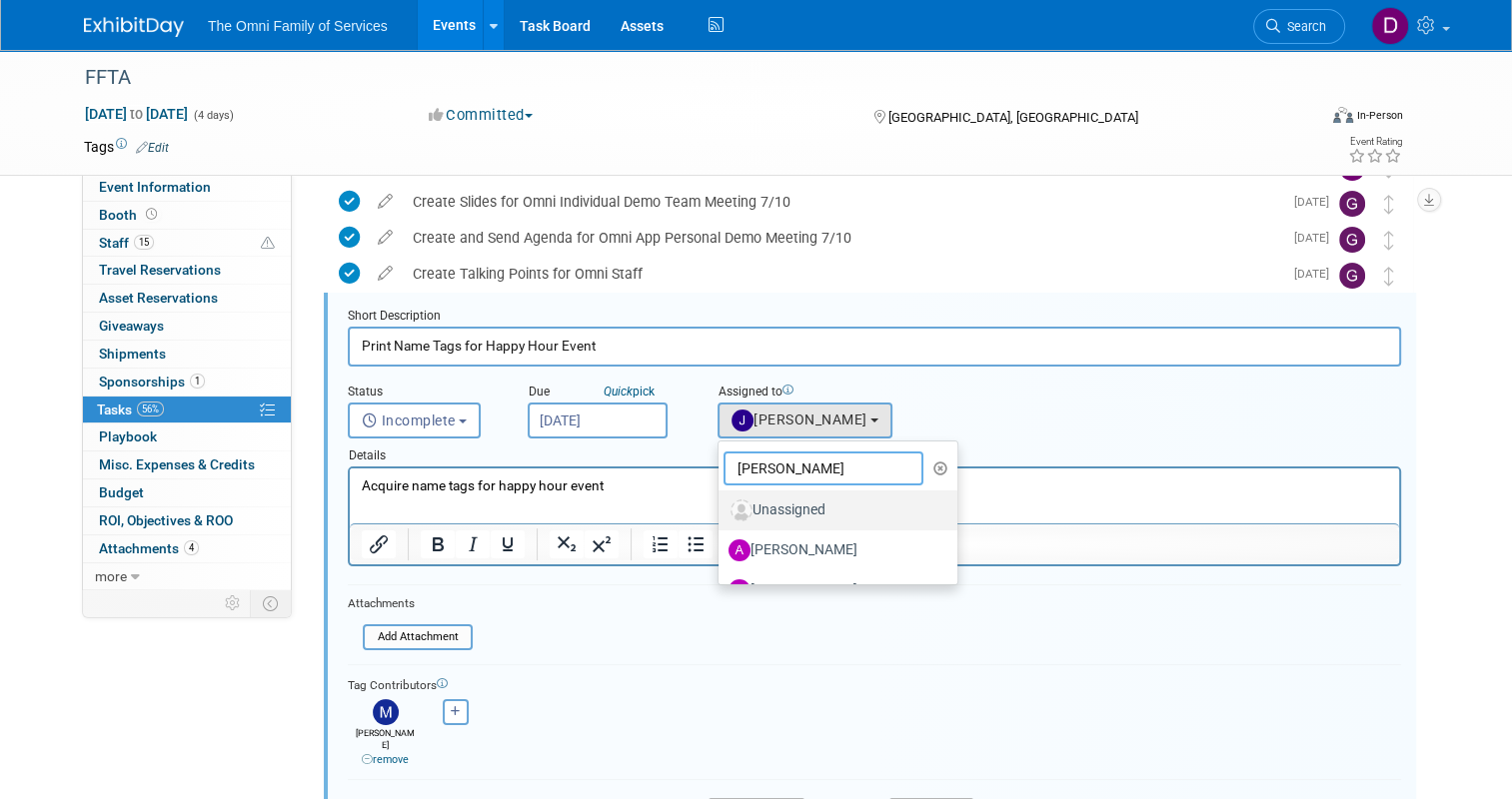 type on "michelle" 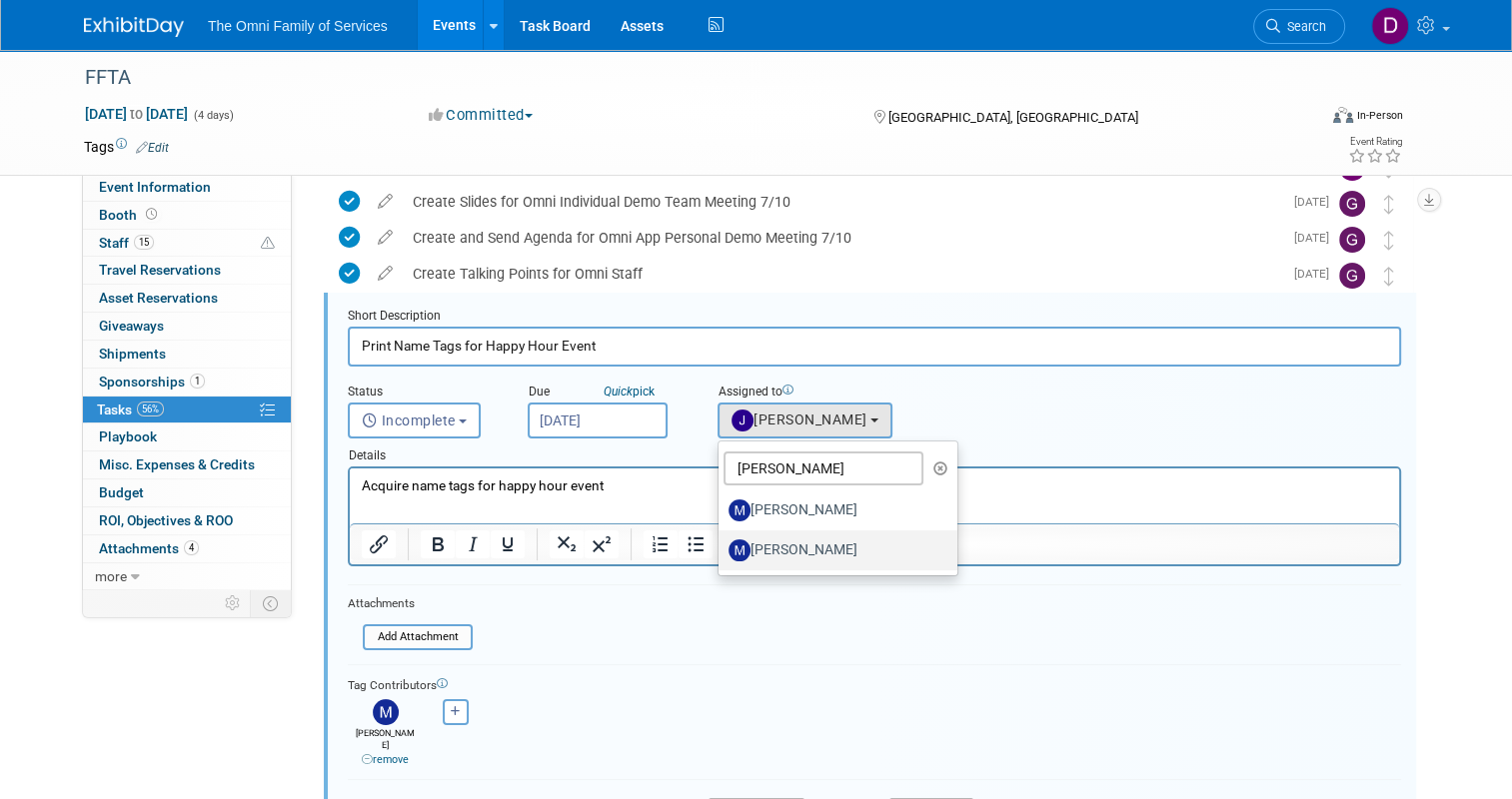 click on "Michelle Wingate" at bounding box center [832, 550] 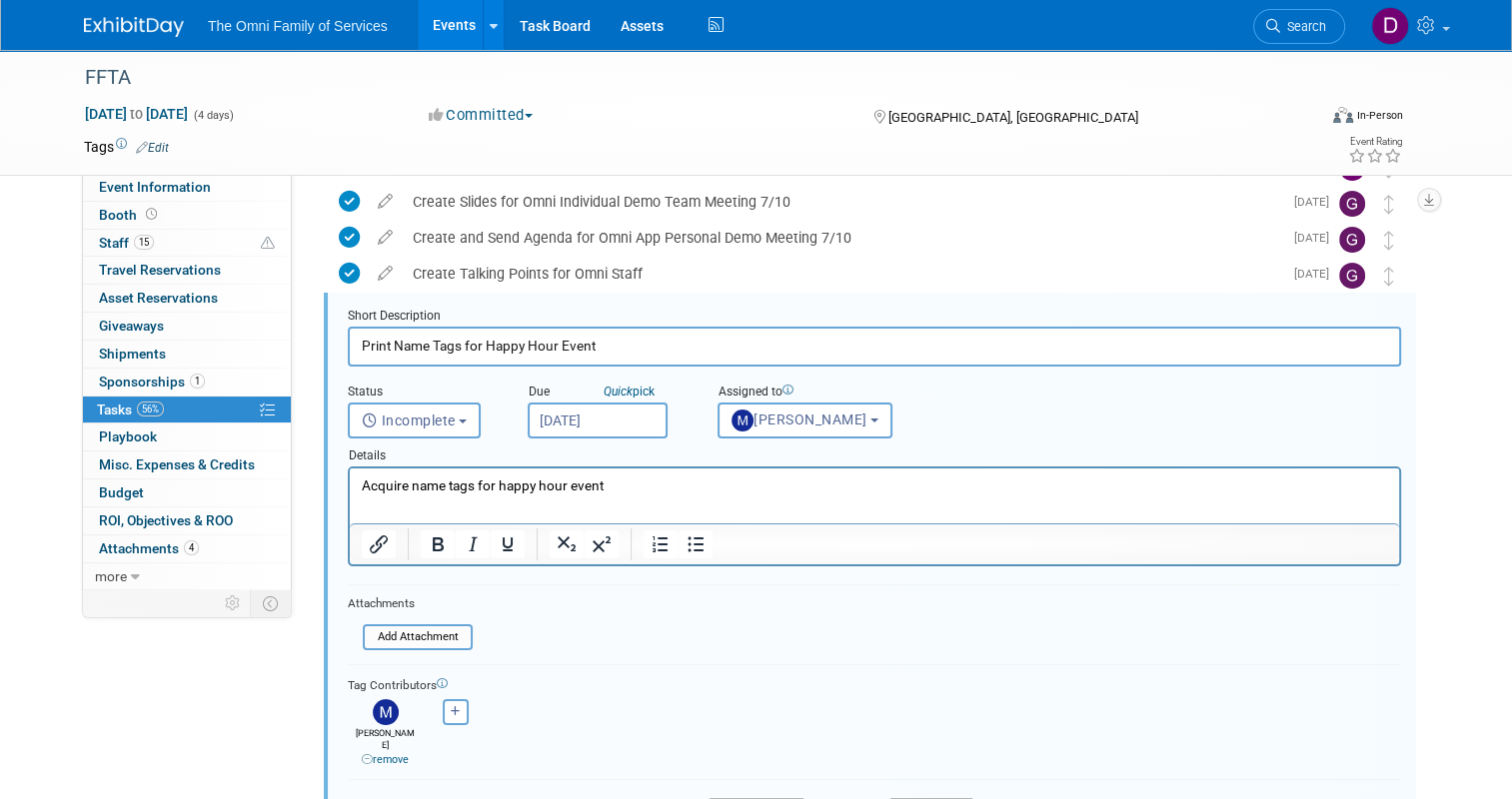 select on "6d9077e8-374f-4c0c-b5ac-70a4fcd93bf8" 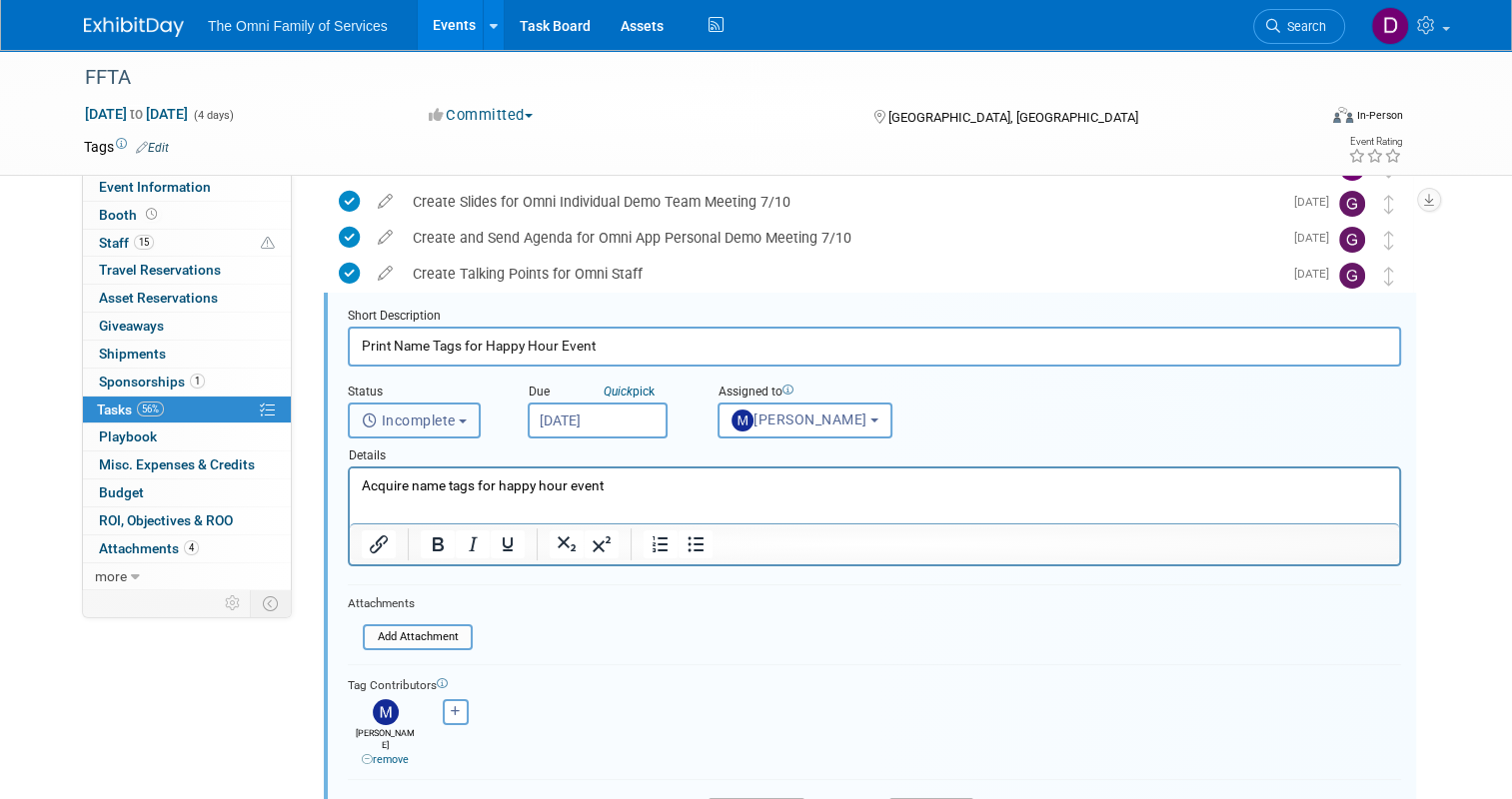click on "Incomplete" at bounding box center (414, 420) 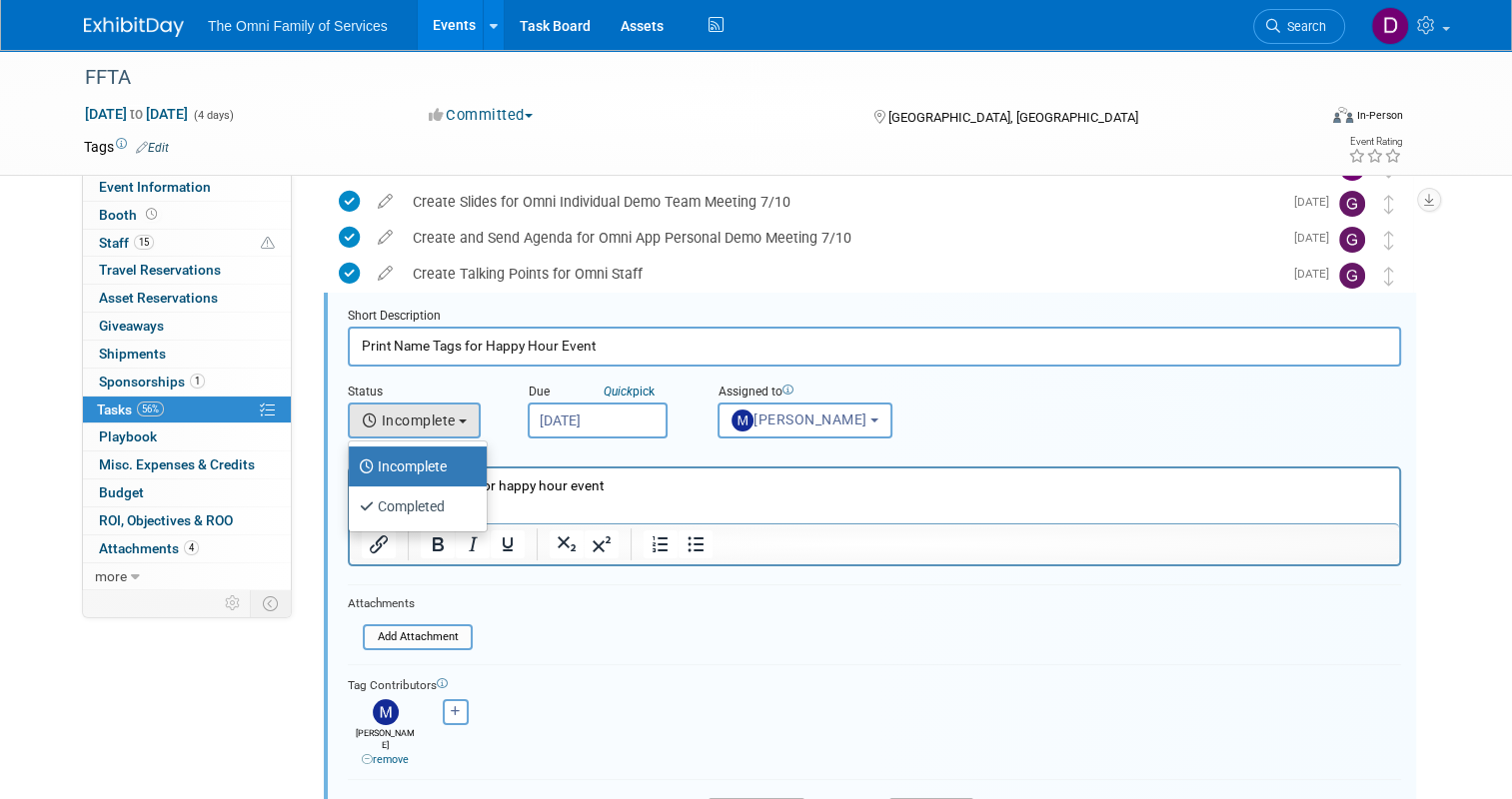 click on "Short Description
Print Name Tags for Happy Hour Event
Status
<i class="far fa-clock" style="padding: 6px 4px 6px 1px;"></i> Incomplete
<i class="fas fa-check" style="padding: 6px 4px 6px 1px;"></i> Completed
Incomplete      Incomplete    Completed
Quick  pick     X 1" at bounding box center (874, 578) 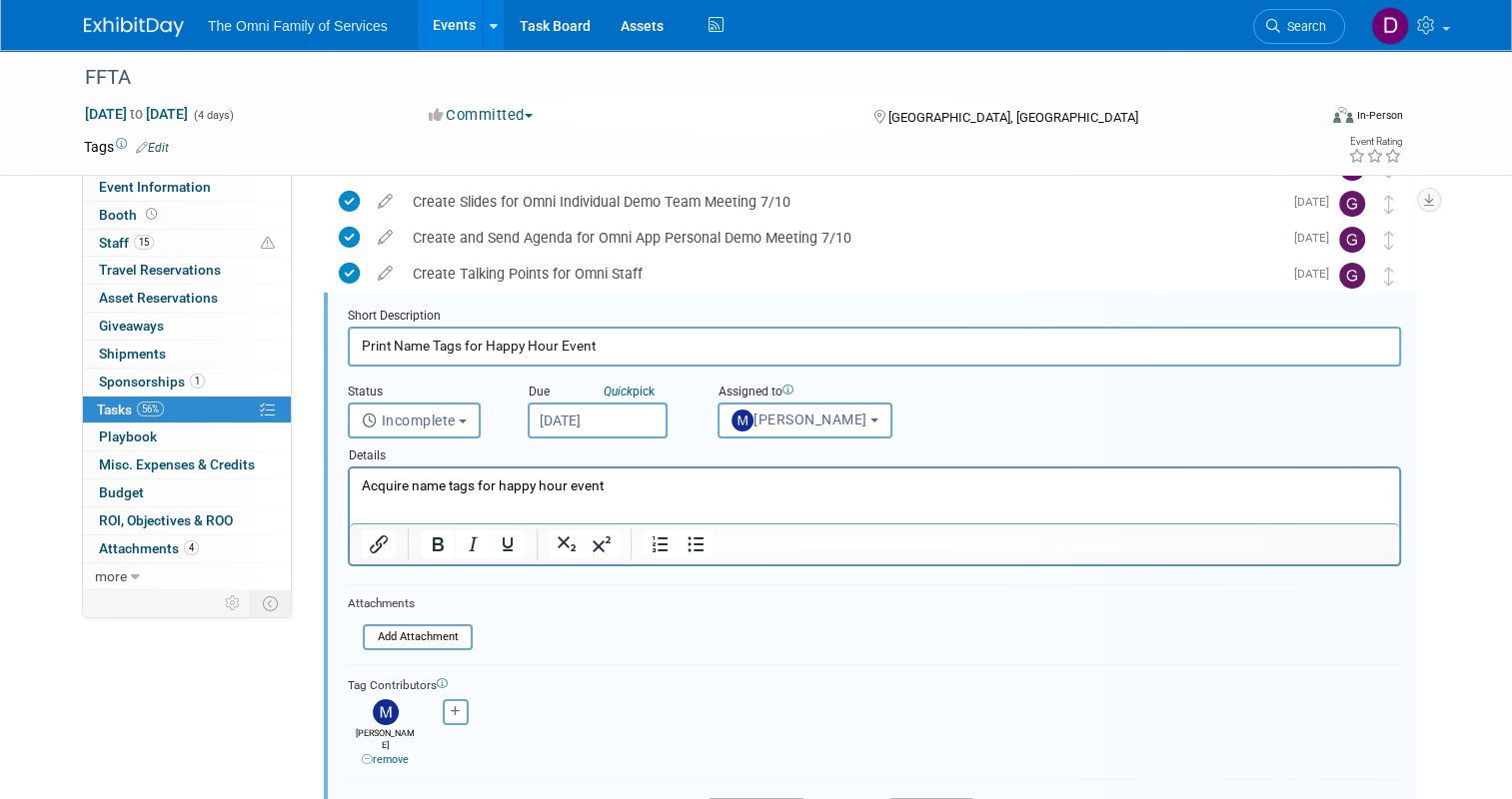 click on "Save" at bounding box center [382, 815] 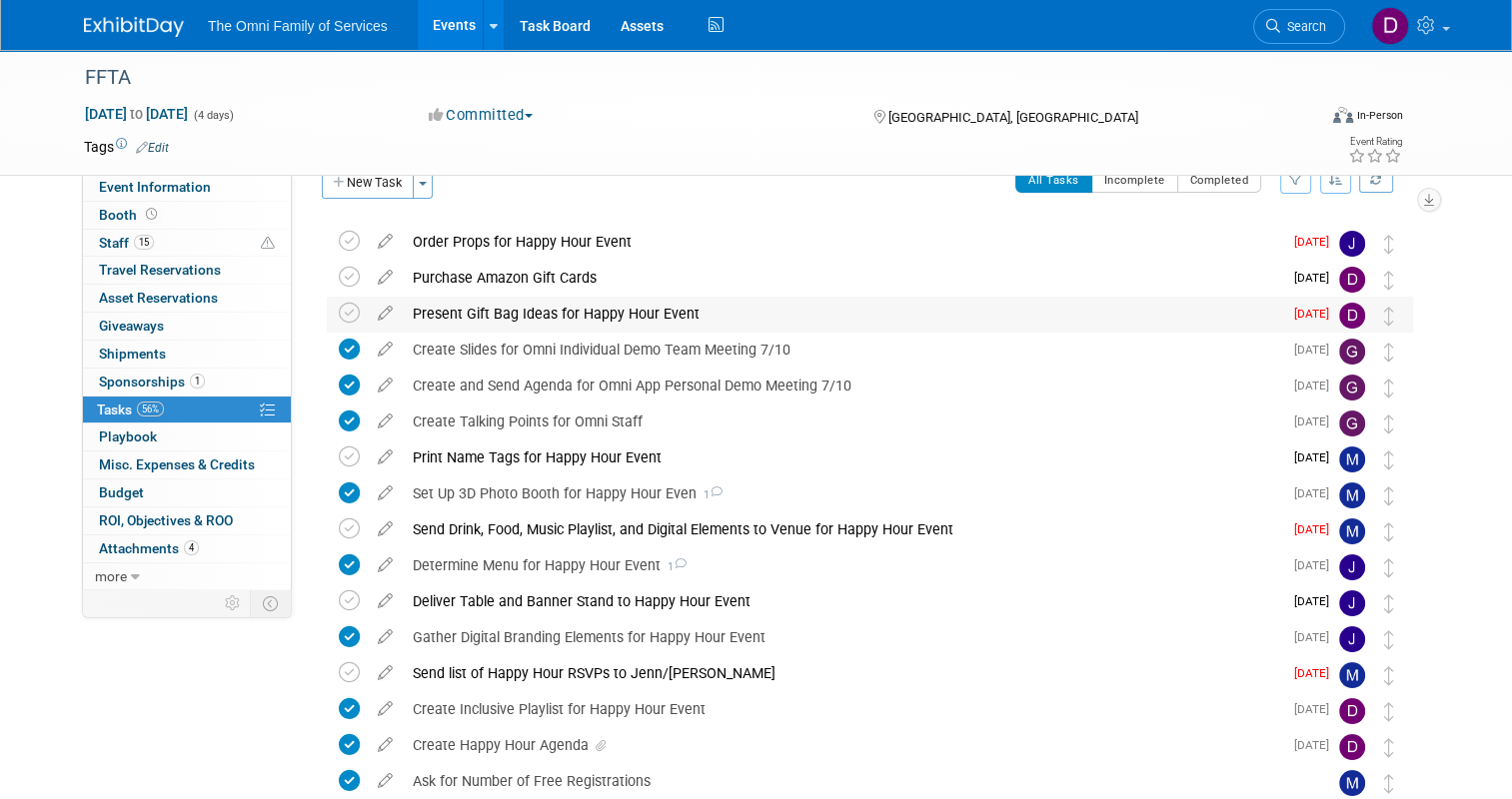 scroll, scrollTop: 0, scrollLeft: 0, axis: both 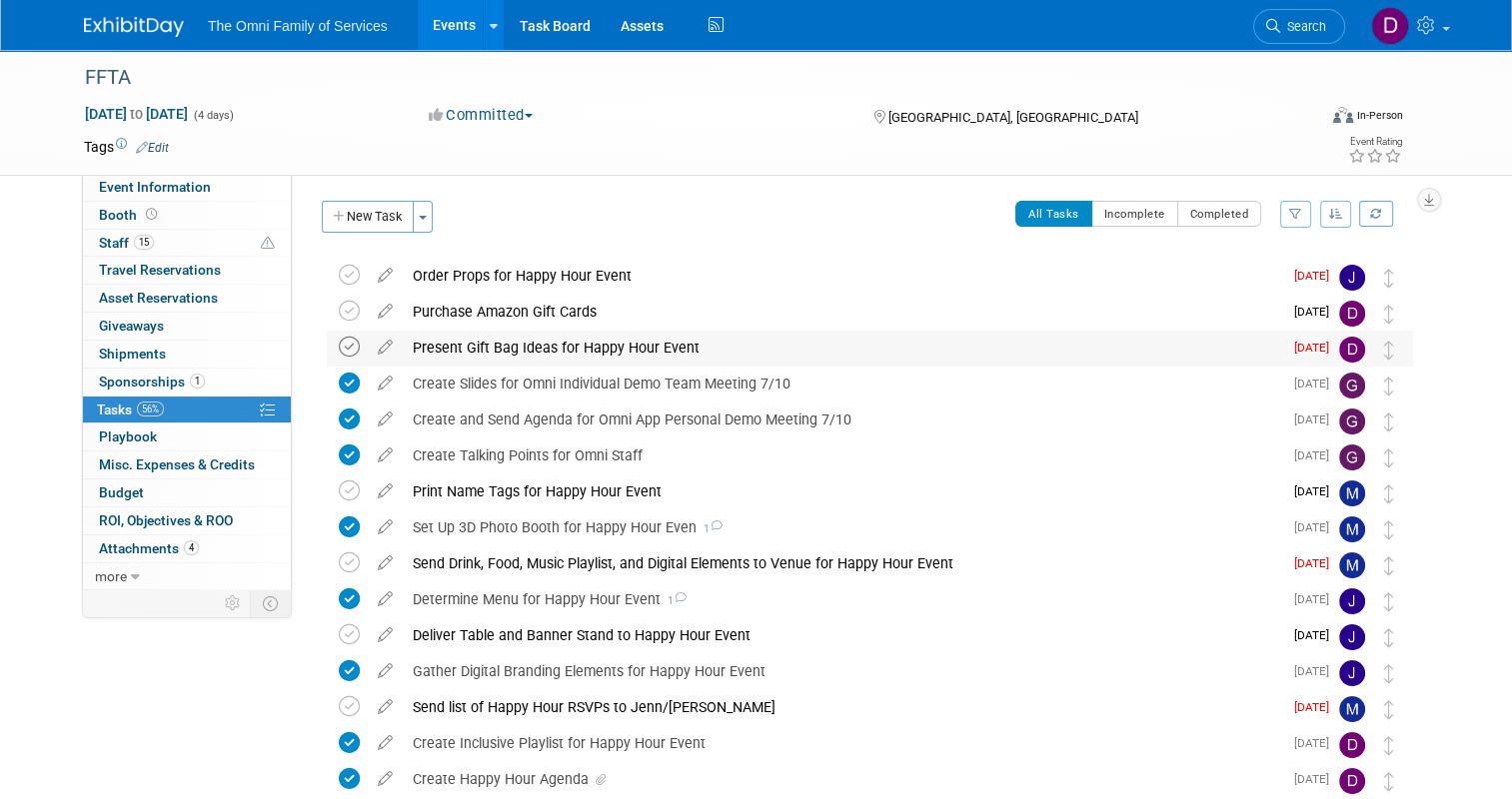 click at bounding box center [349, 347] 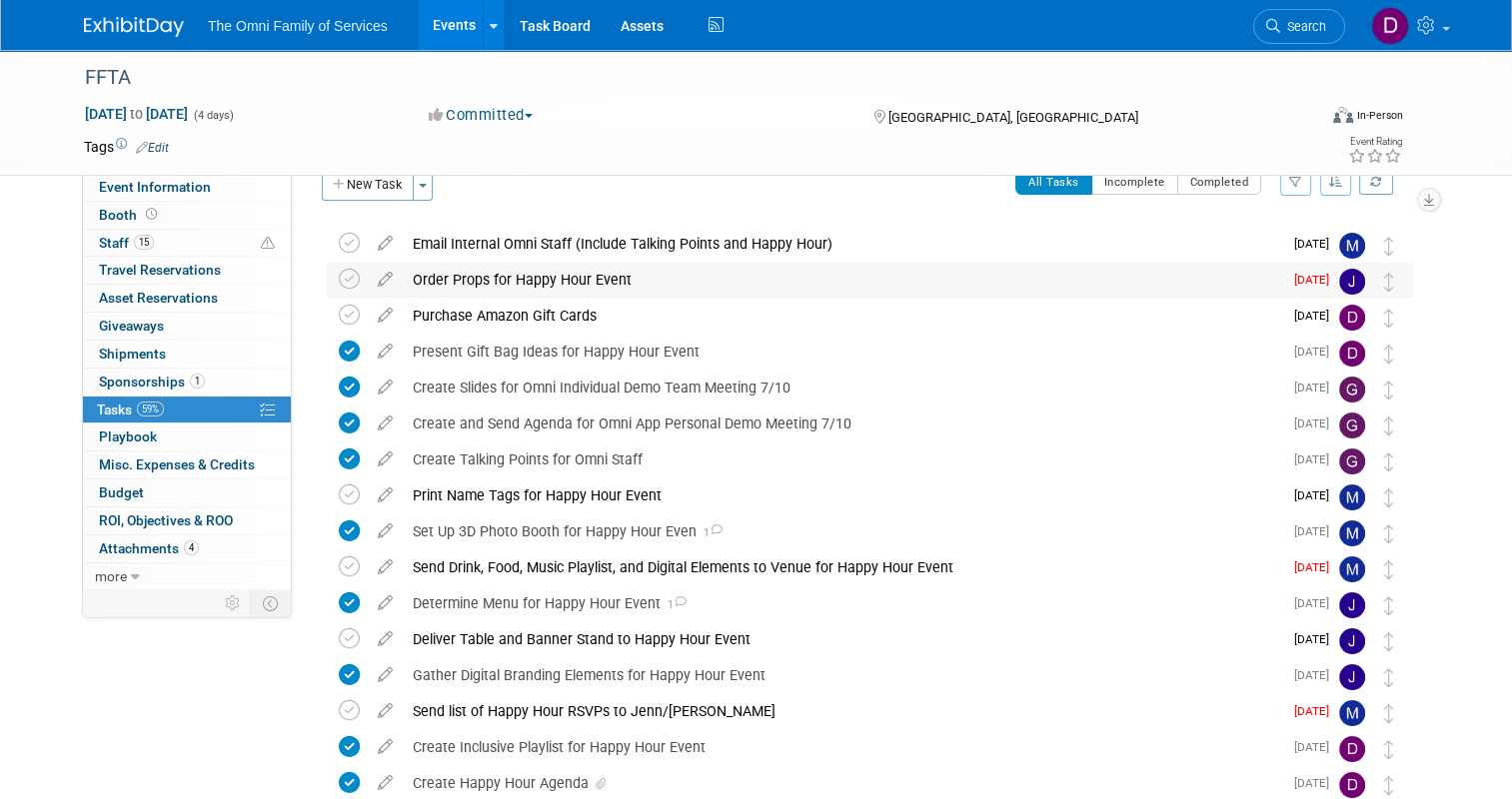 scroll, scrollTop: 0, scrollLeft: 0, axis: both 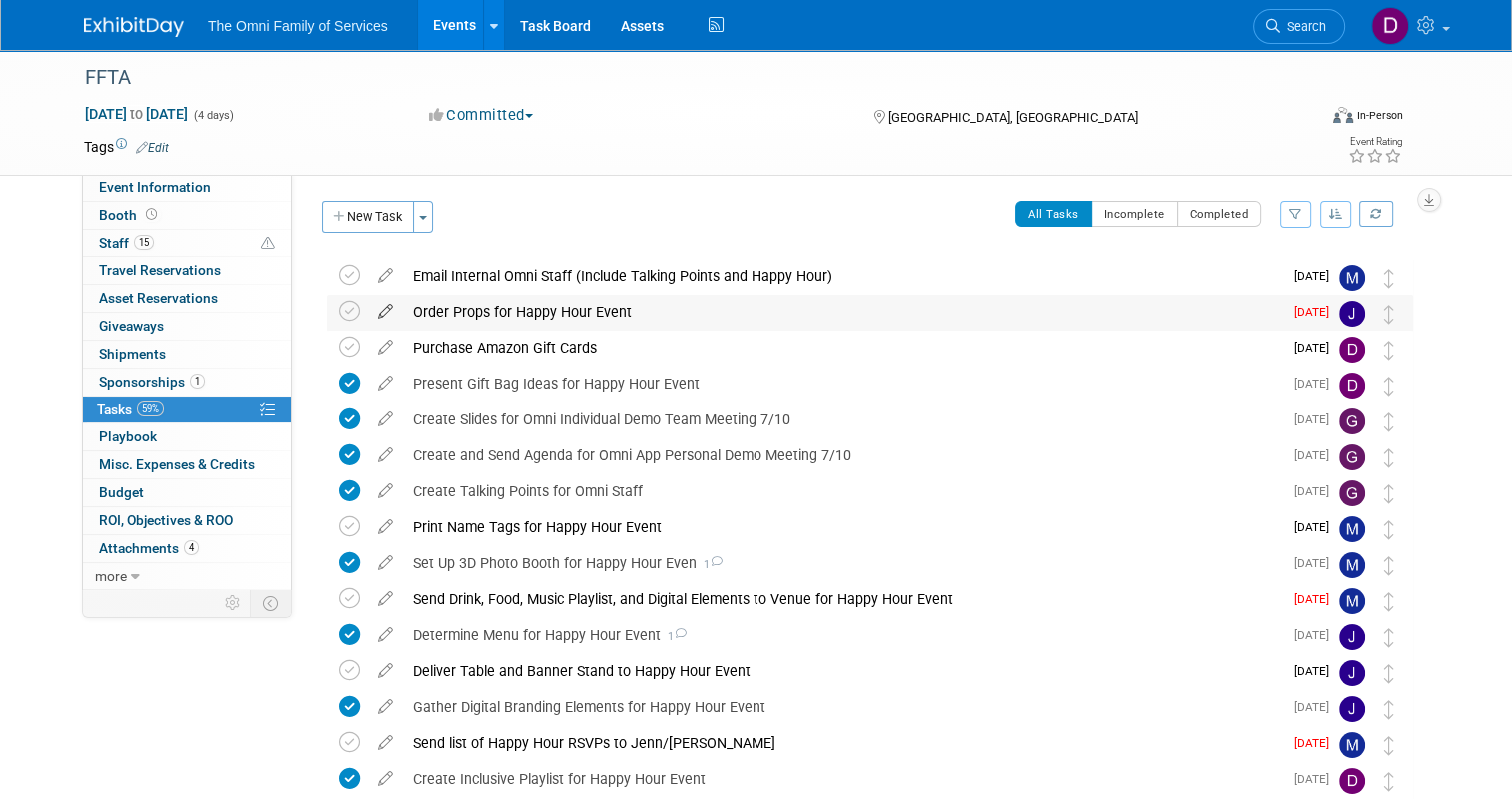 click at bounding box center [385, 307] 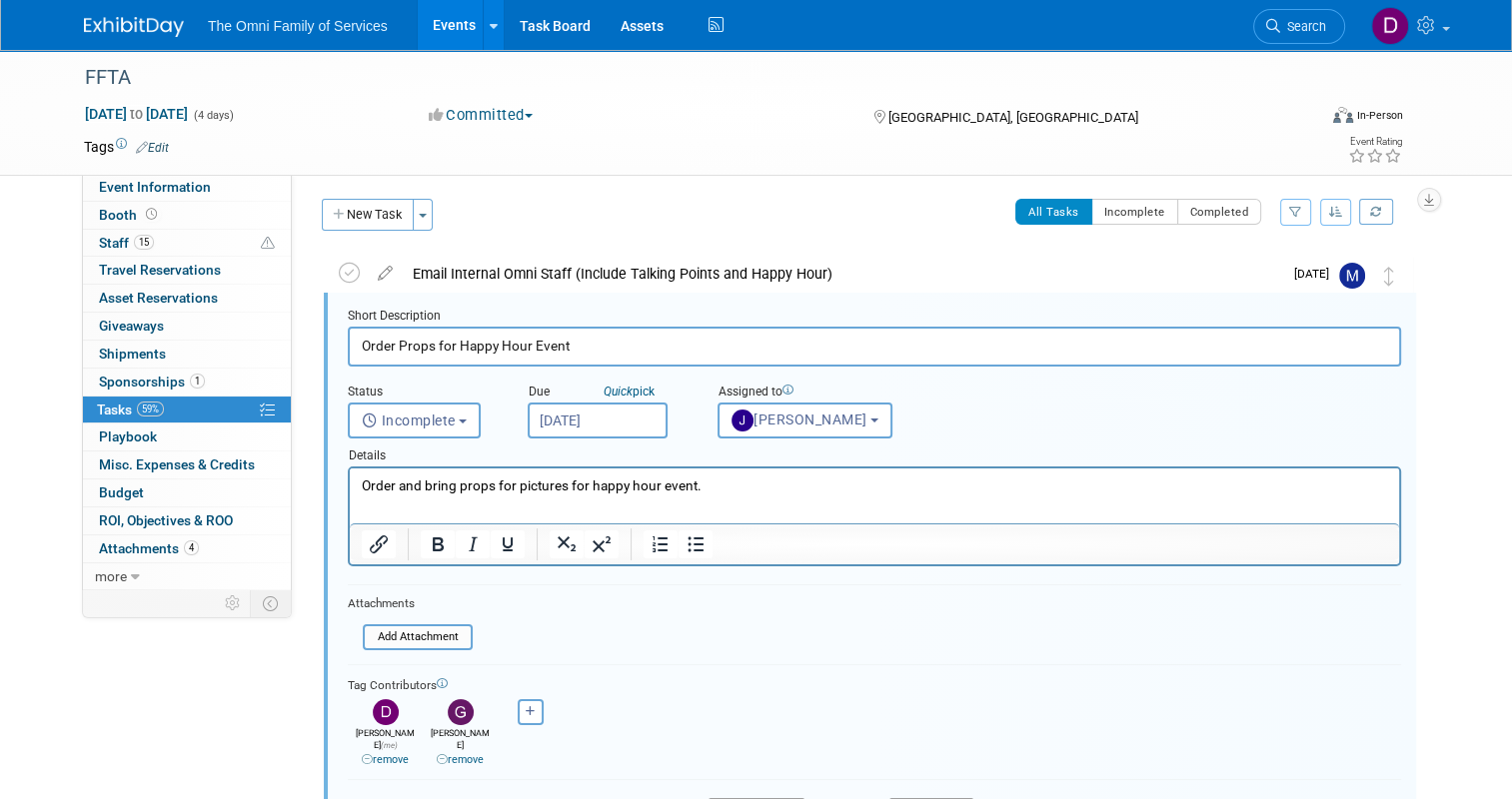 scroll, scrollTop: 0, scrollLeft: 0, axis: both 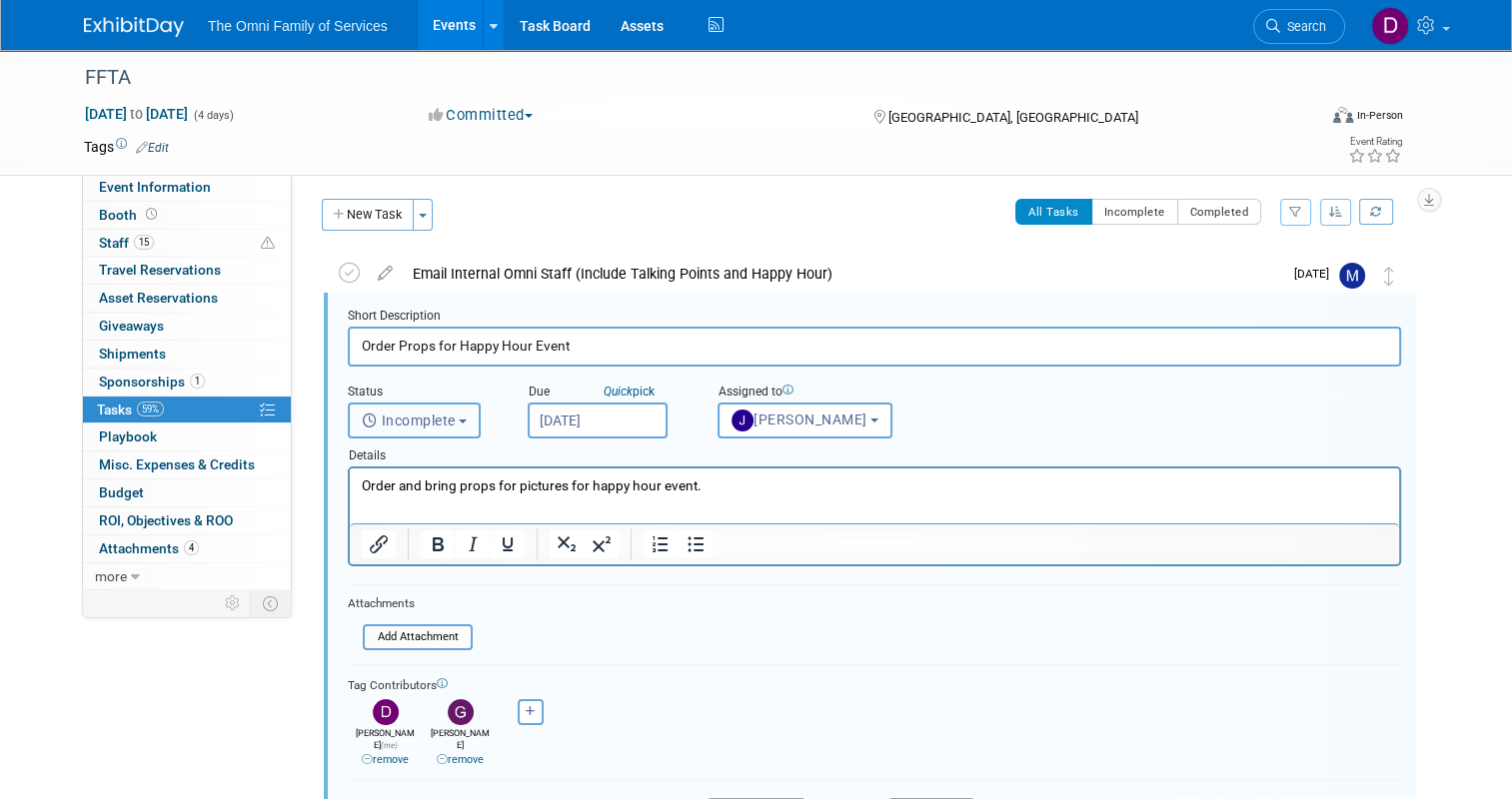 click on "Incomplete" at bounding box center (414, 420) 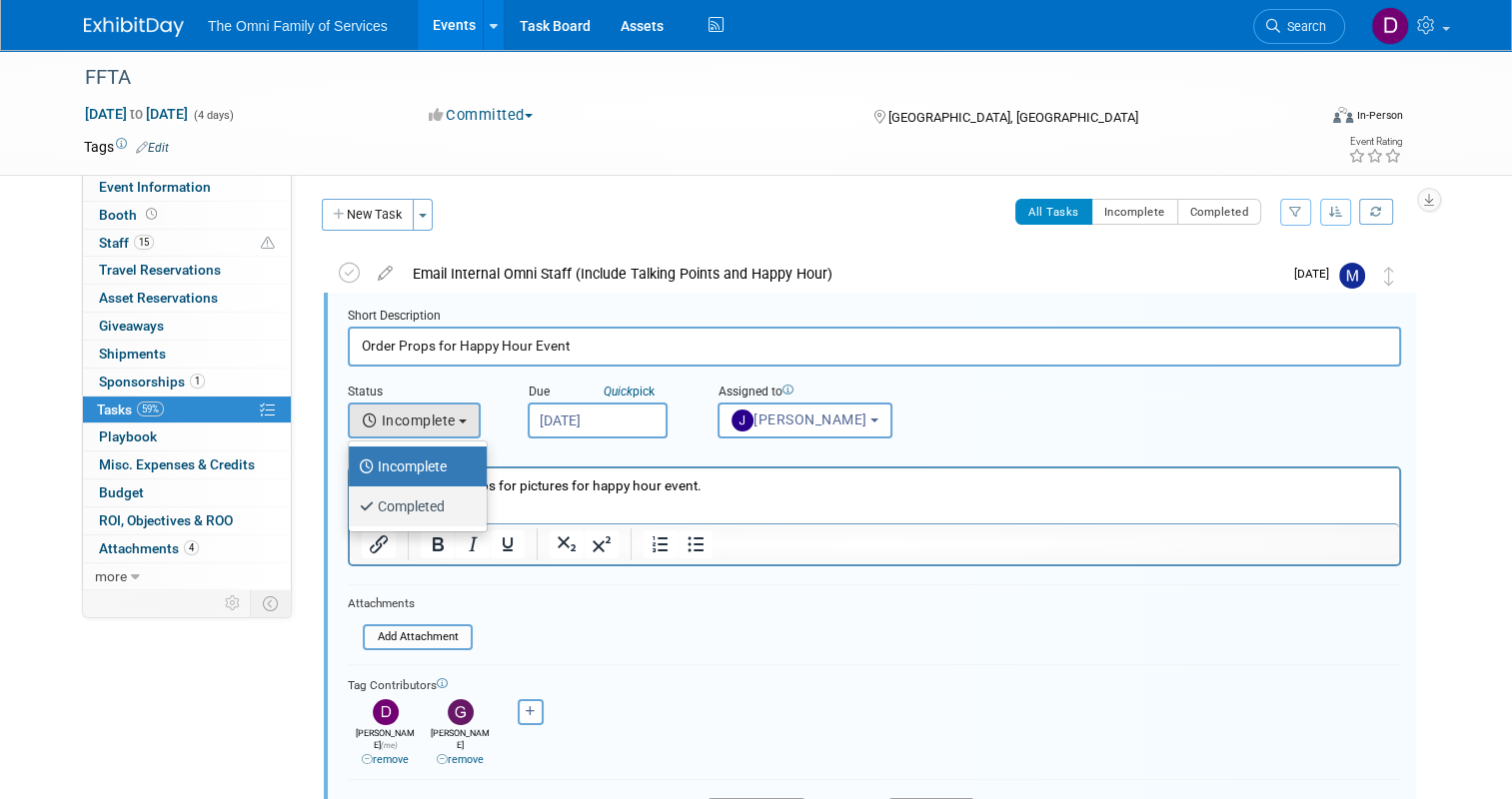 click on "Completed" at bounding box center [413, 506] 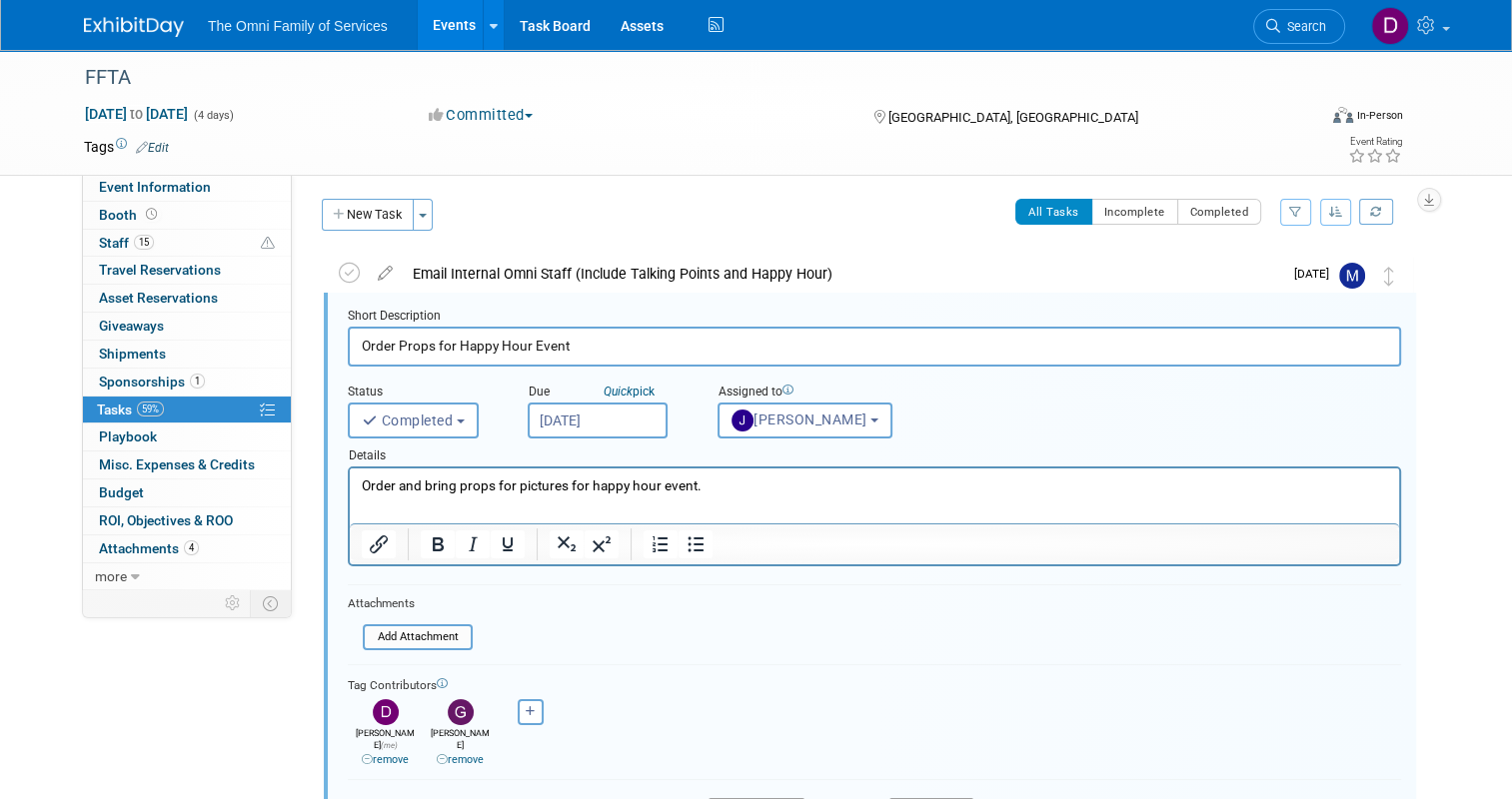 scroll, scrollTop: 302, scrollLeft: 0, axis: vertical 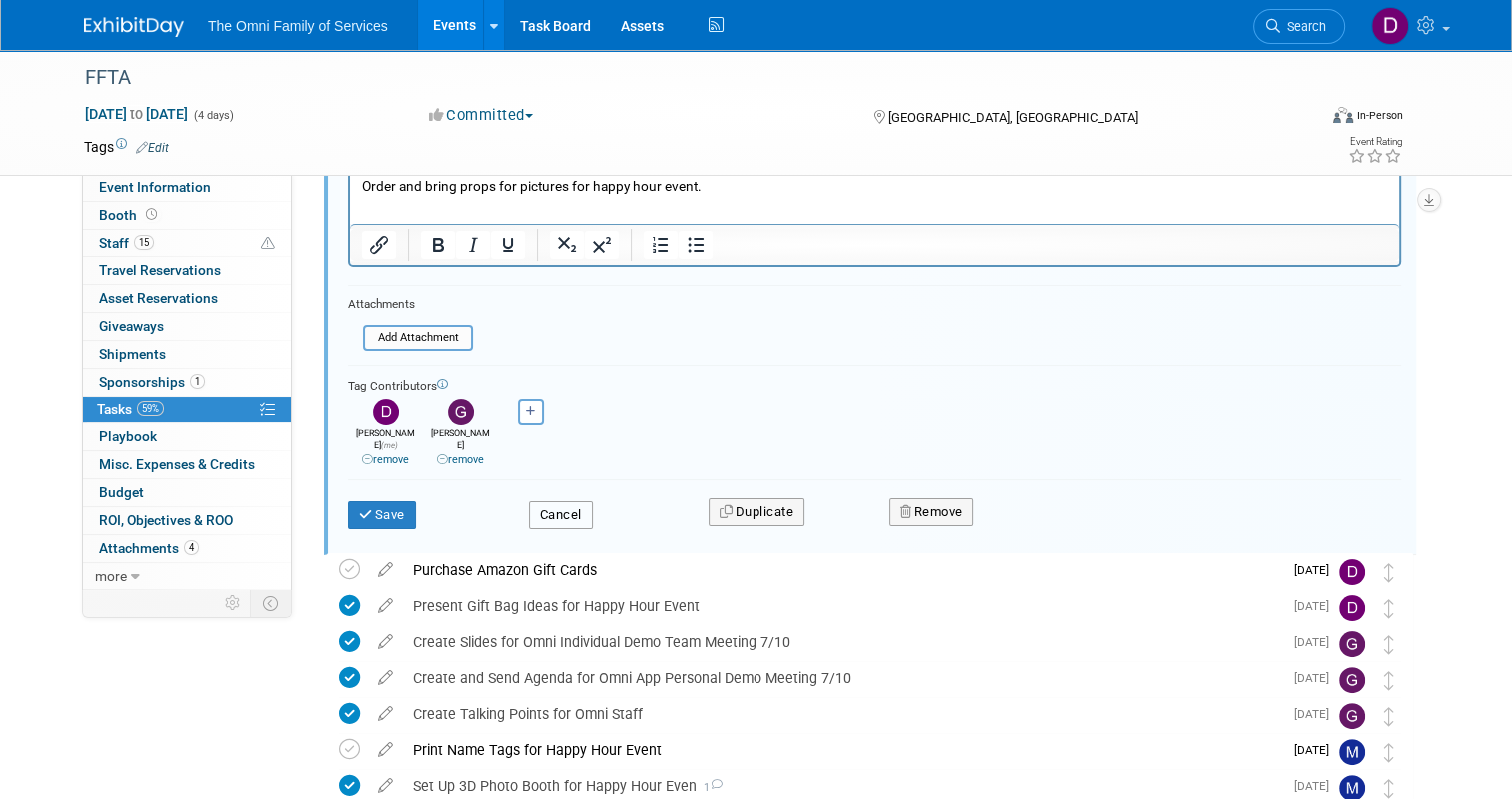 click on "Cancel" at bounding box center (561, 515) 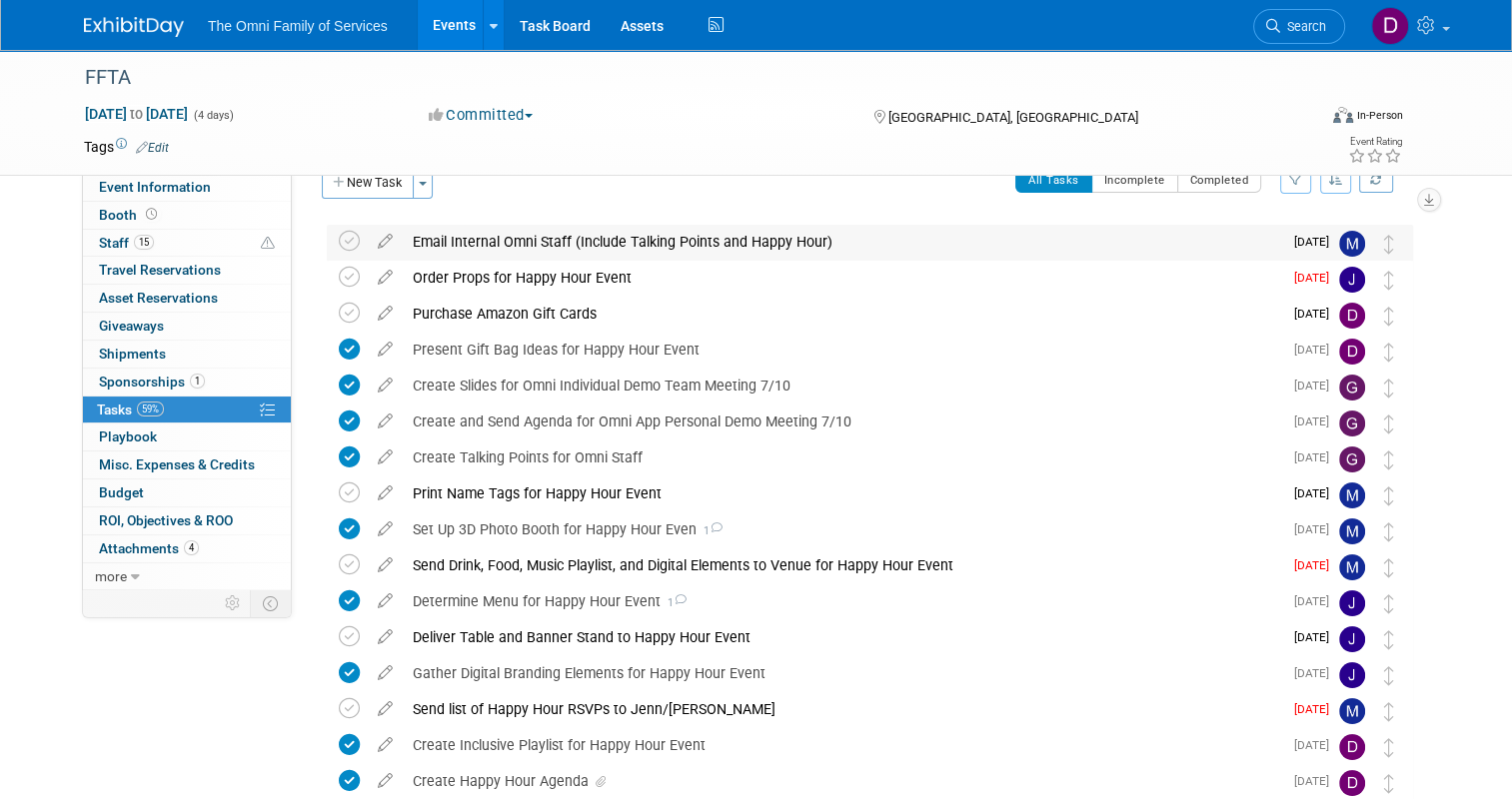 scroll, scrollTop: 0, scrollLeft: 0, axis: both 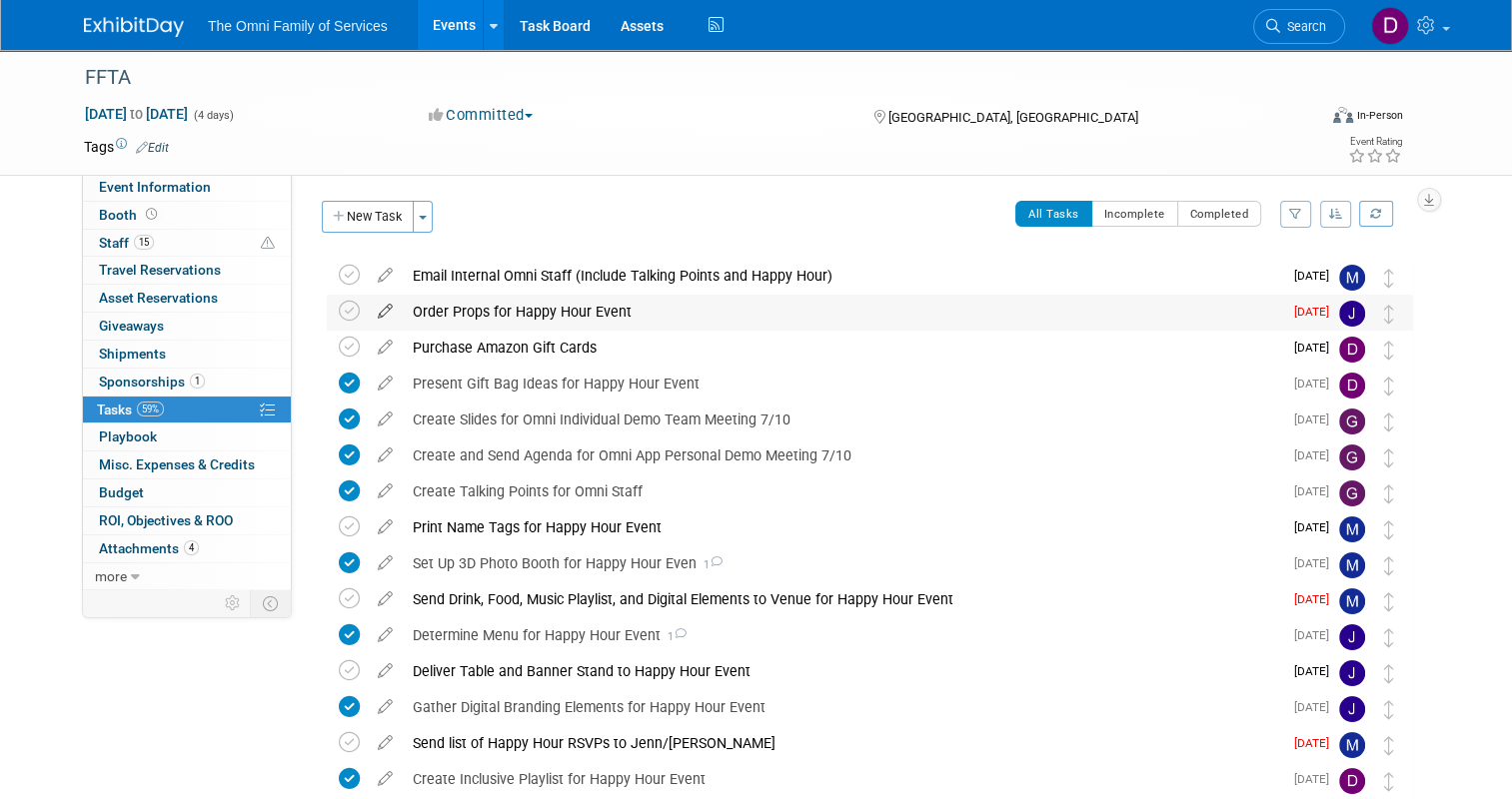 click at bounding box center (385, 307) 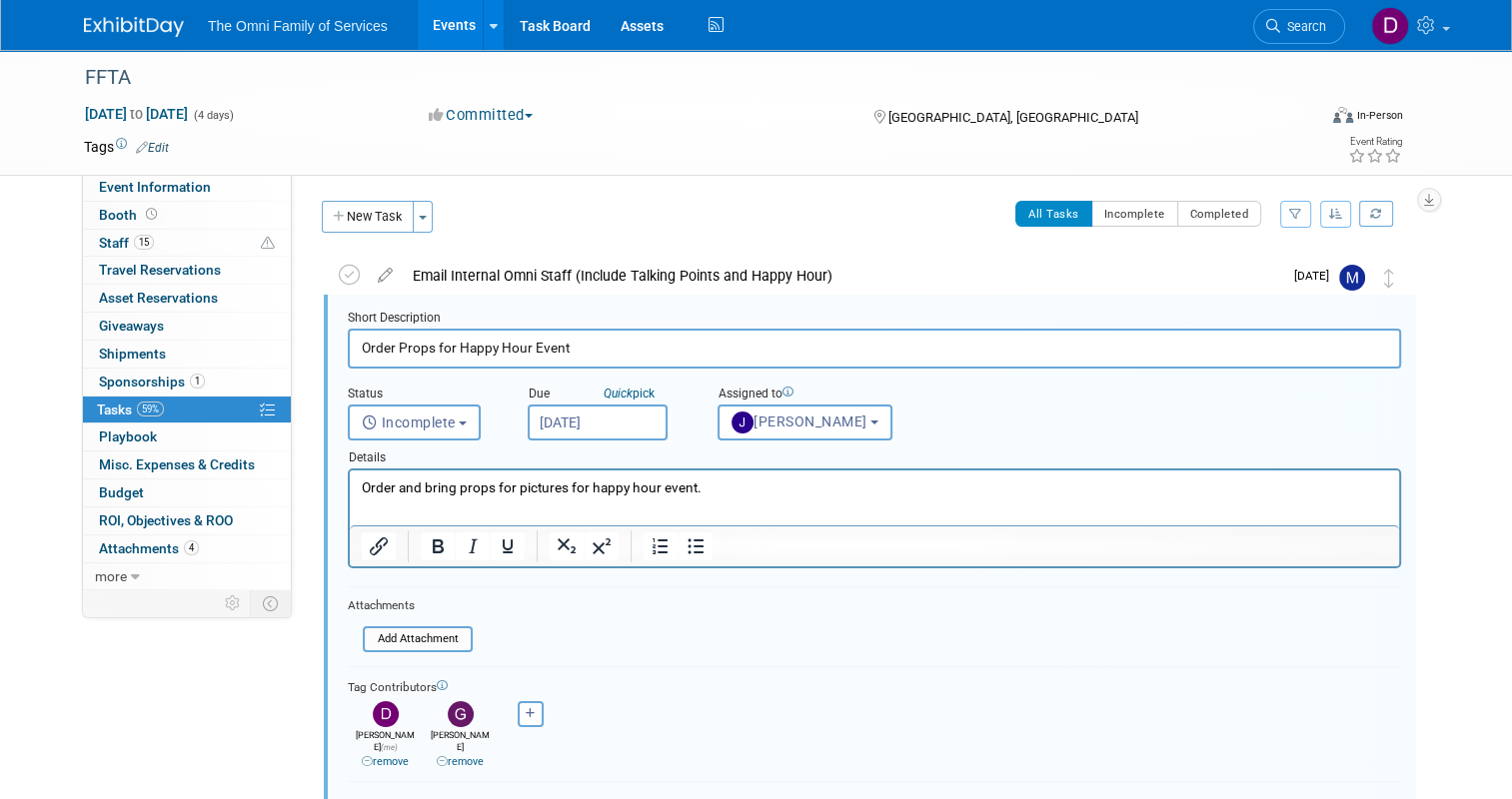 scroll, scrollTop: 2, scrollLeft: 0, axis: vertical 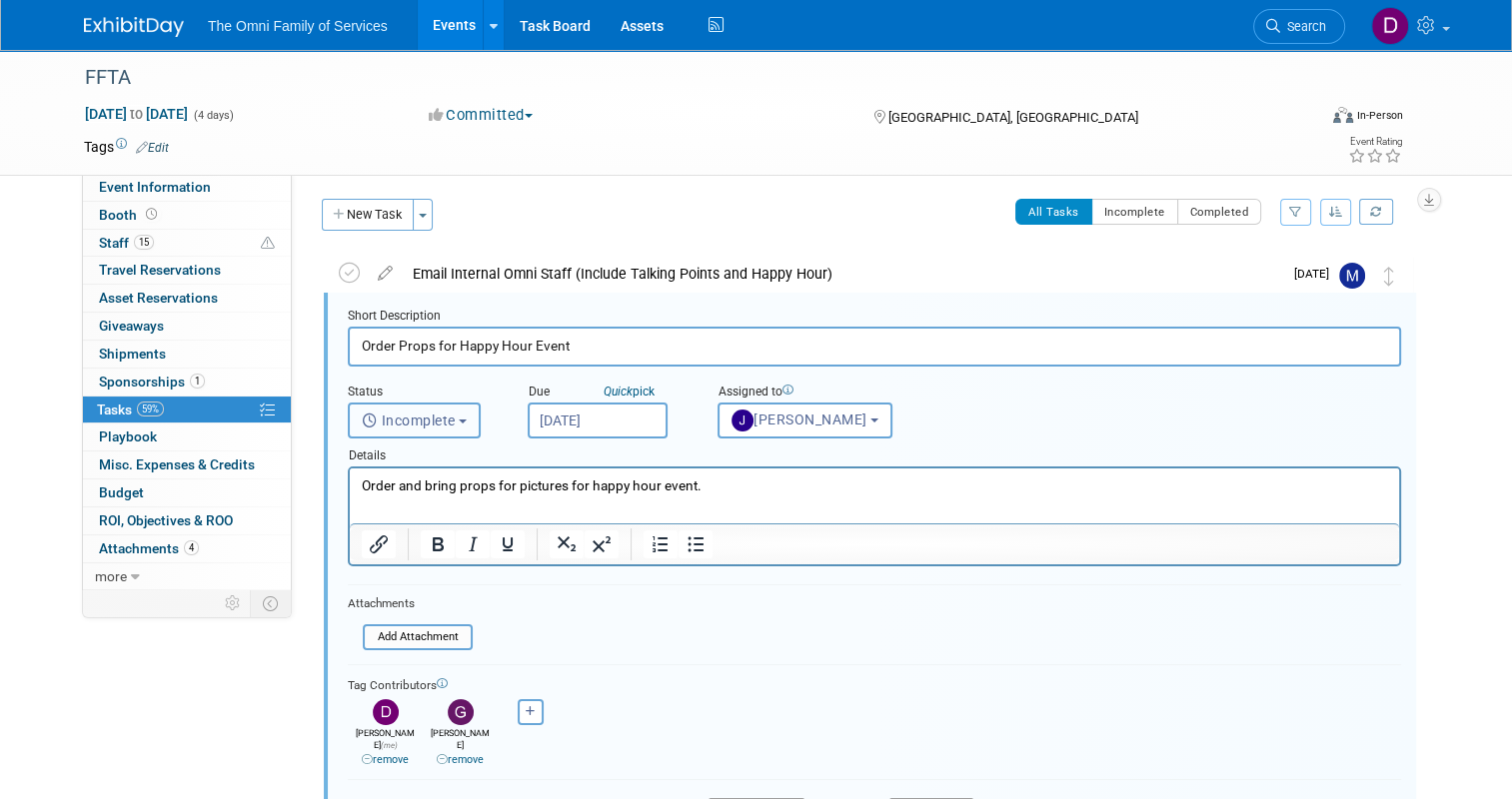 click on "Incomplete" at bounding box center (409, 420) 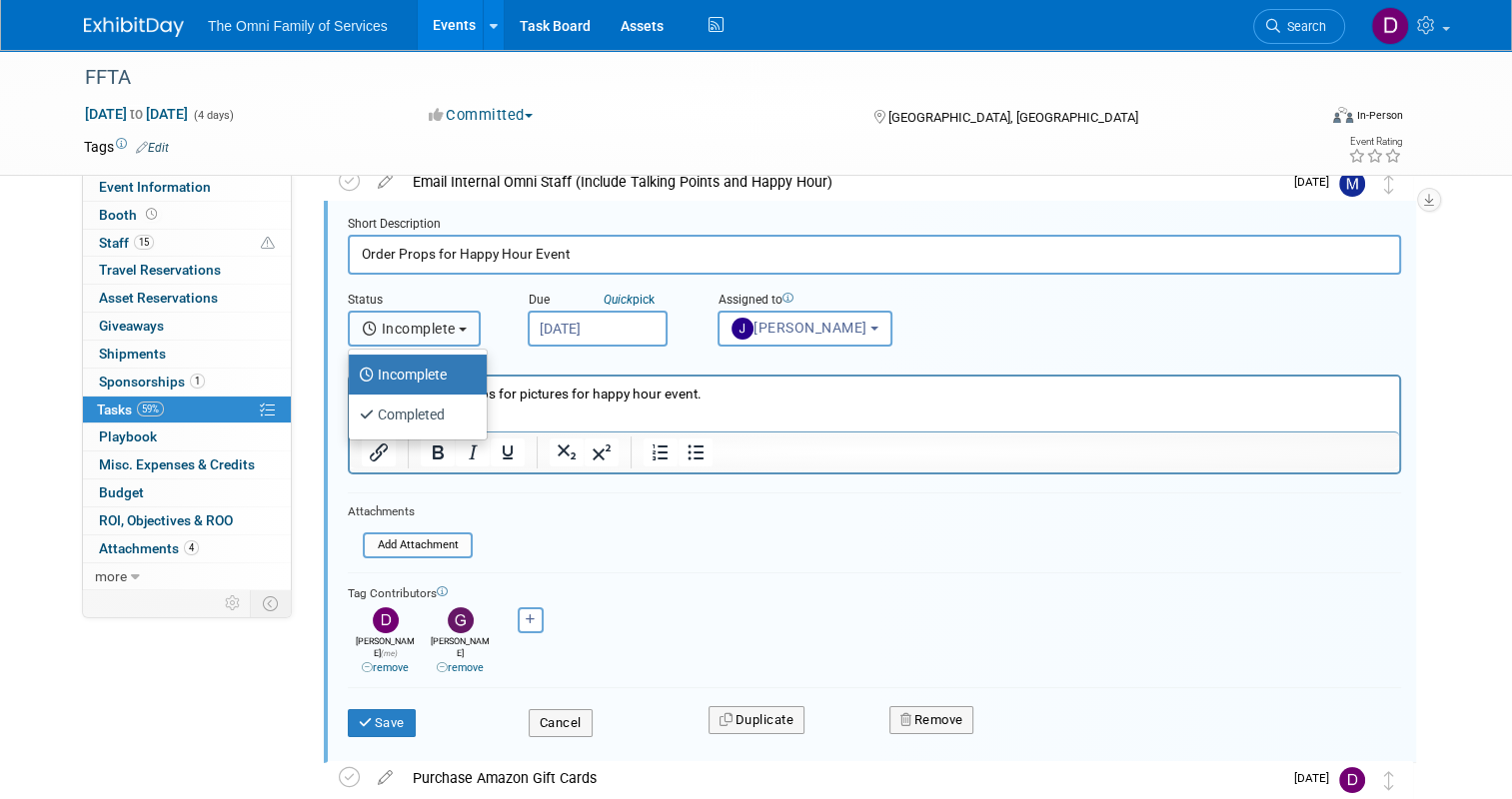 scroll, scrollTop: 0, scrollLeft: 0, axis: both 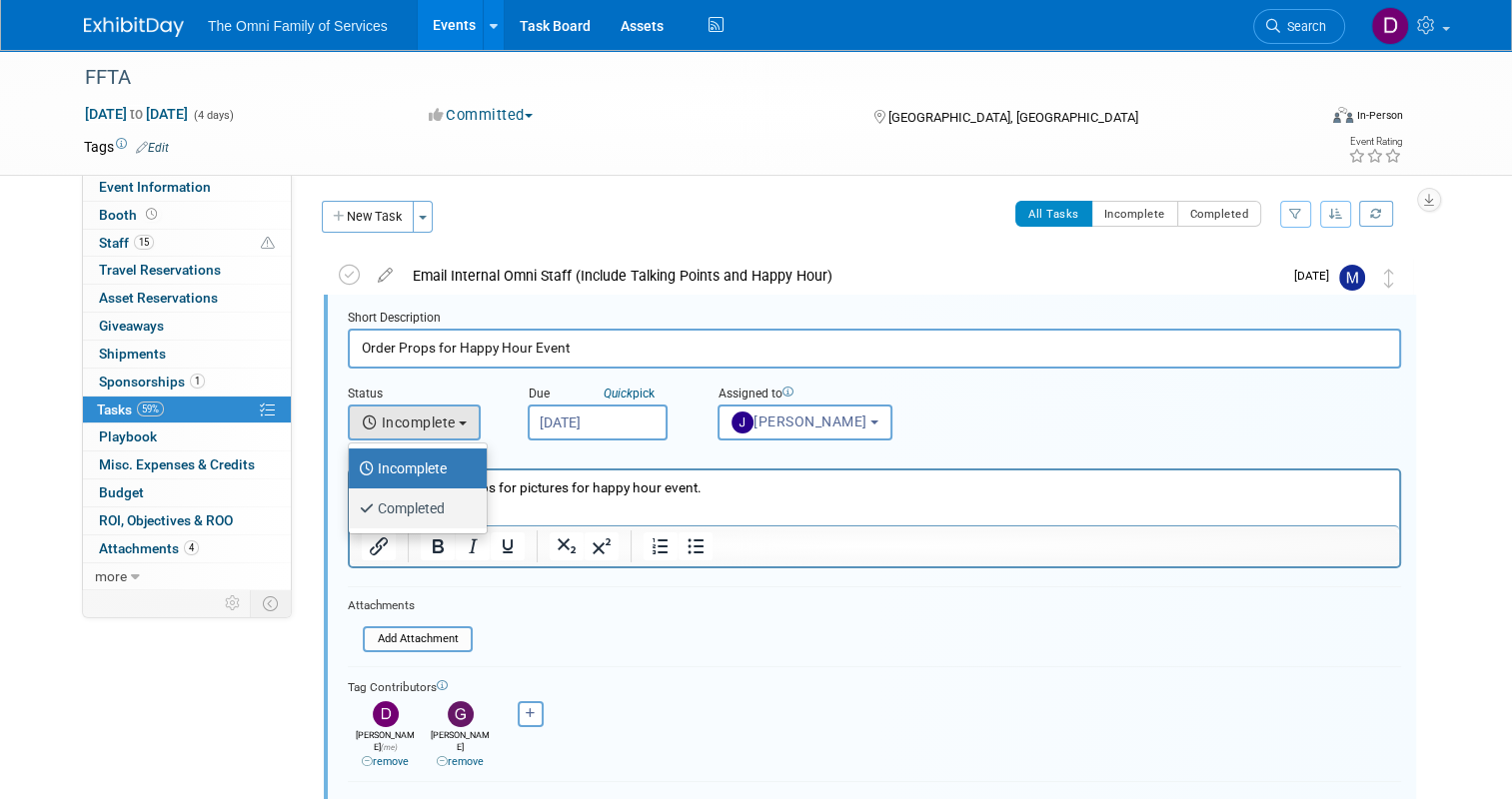 click on "Completed" at bounding box center [413, 508] 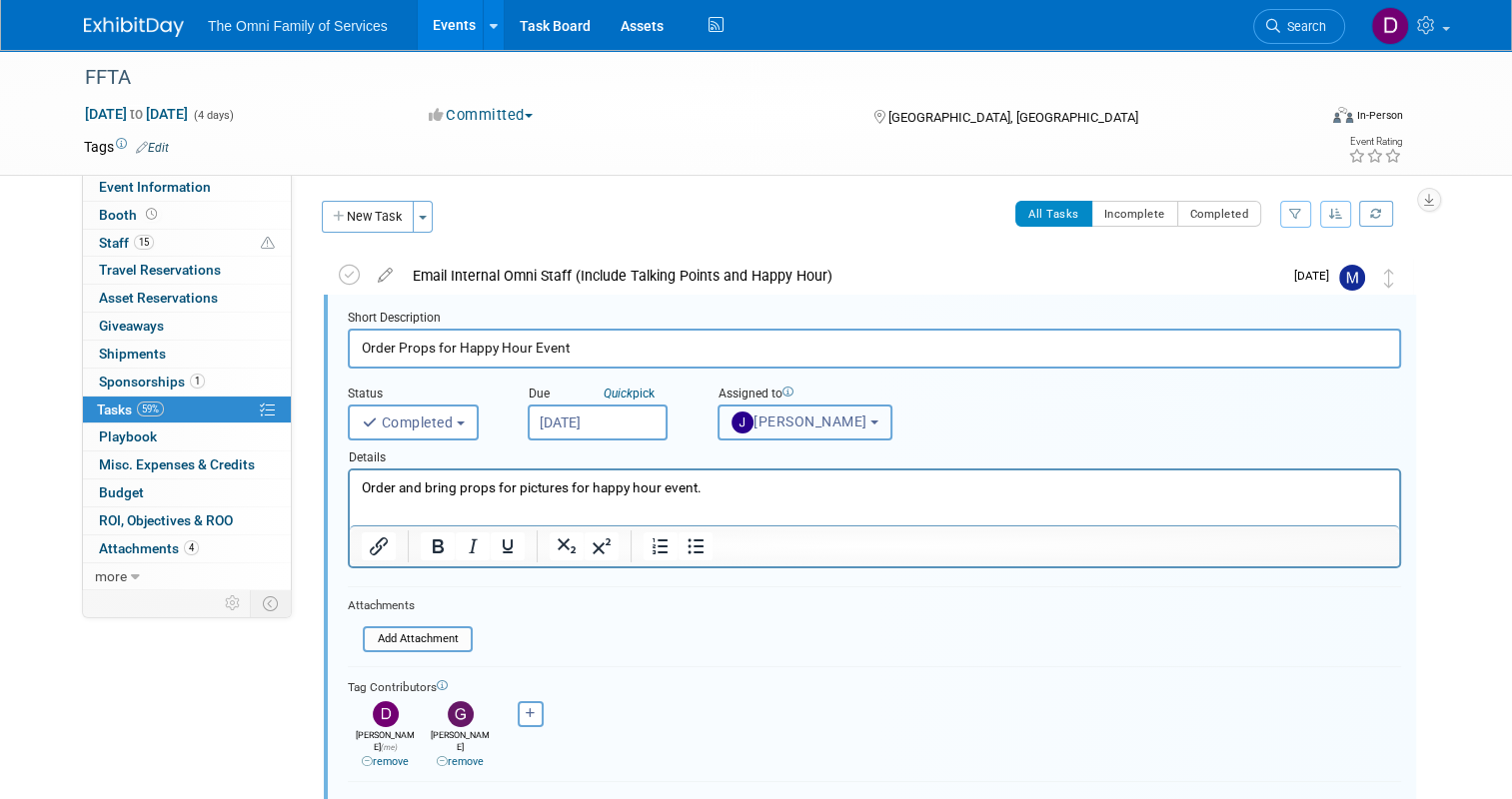 click on "John Toomey" at bounding box center (799, 421) 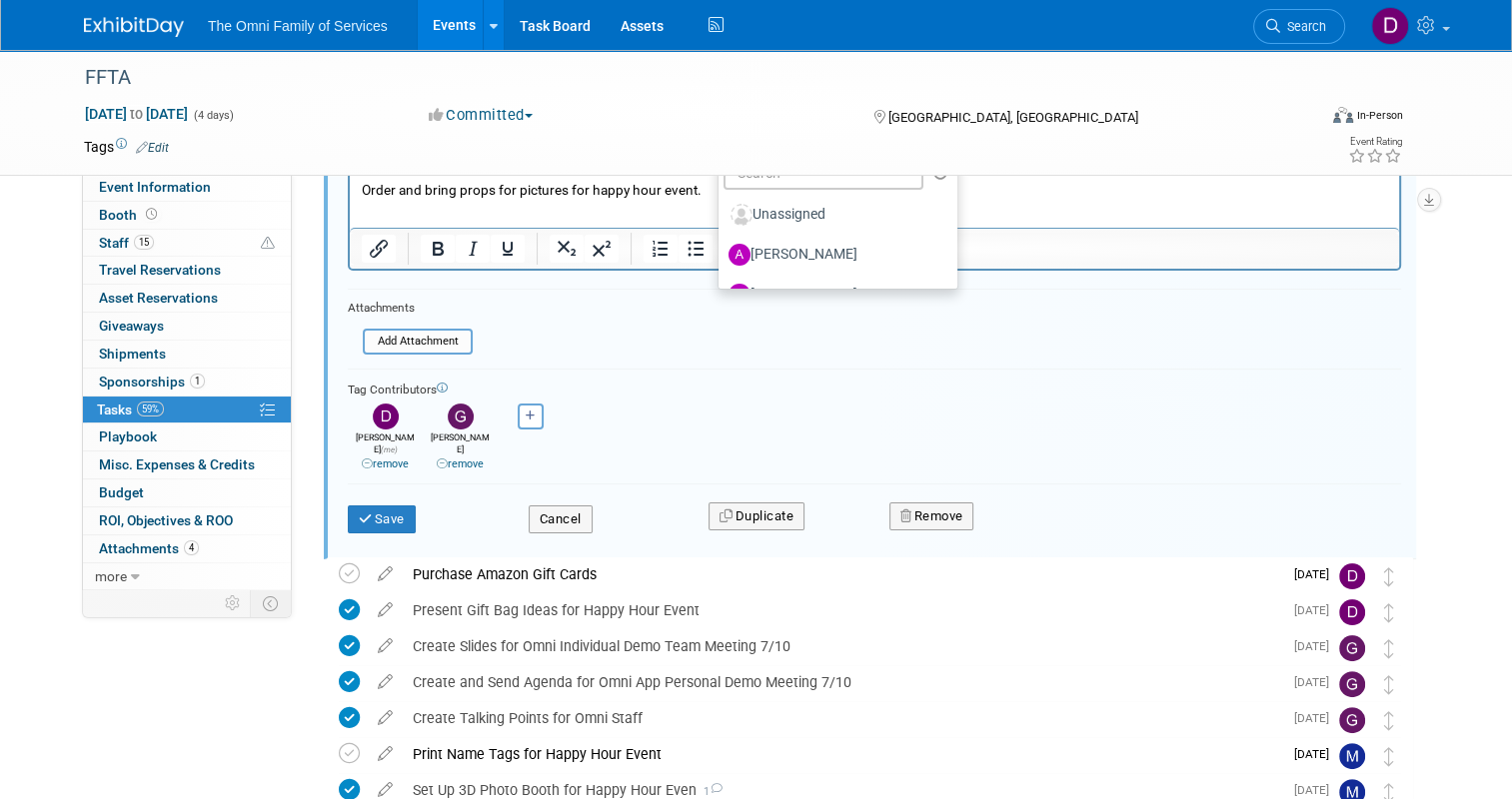 scroll, scrollTop: 300, scrollLeft: 0, axis: vertical 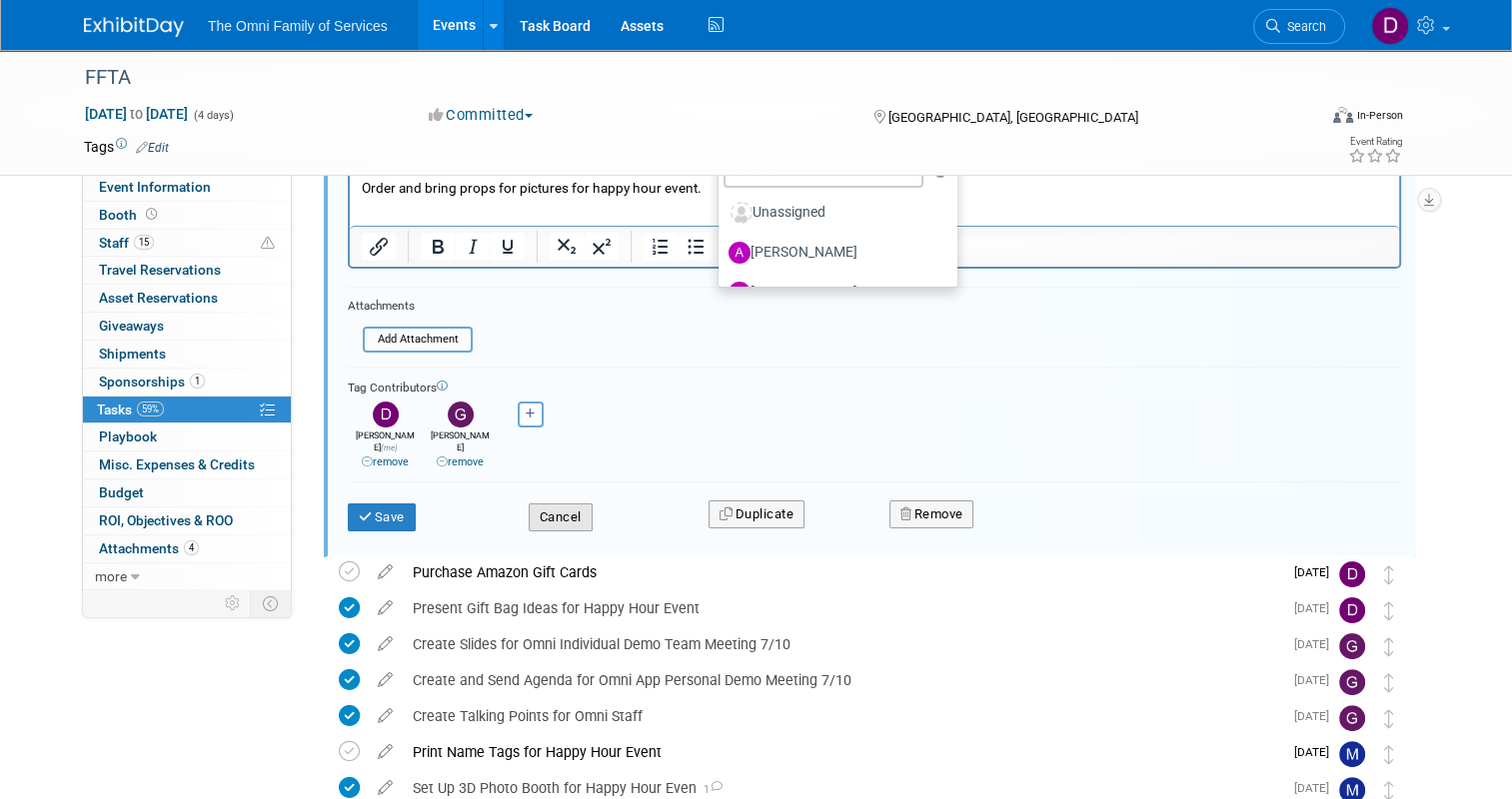 click on "Cancel" at bounding box center (561, 517) 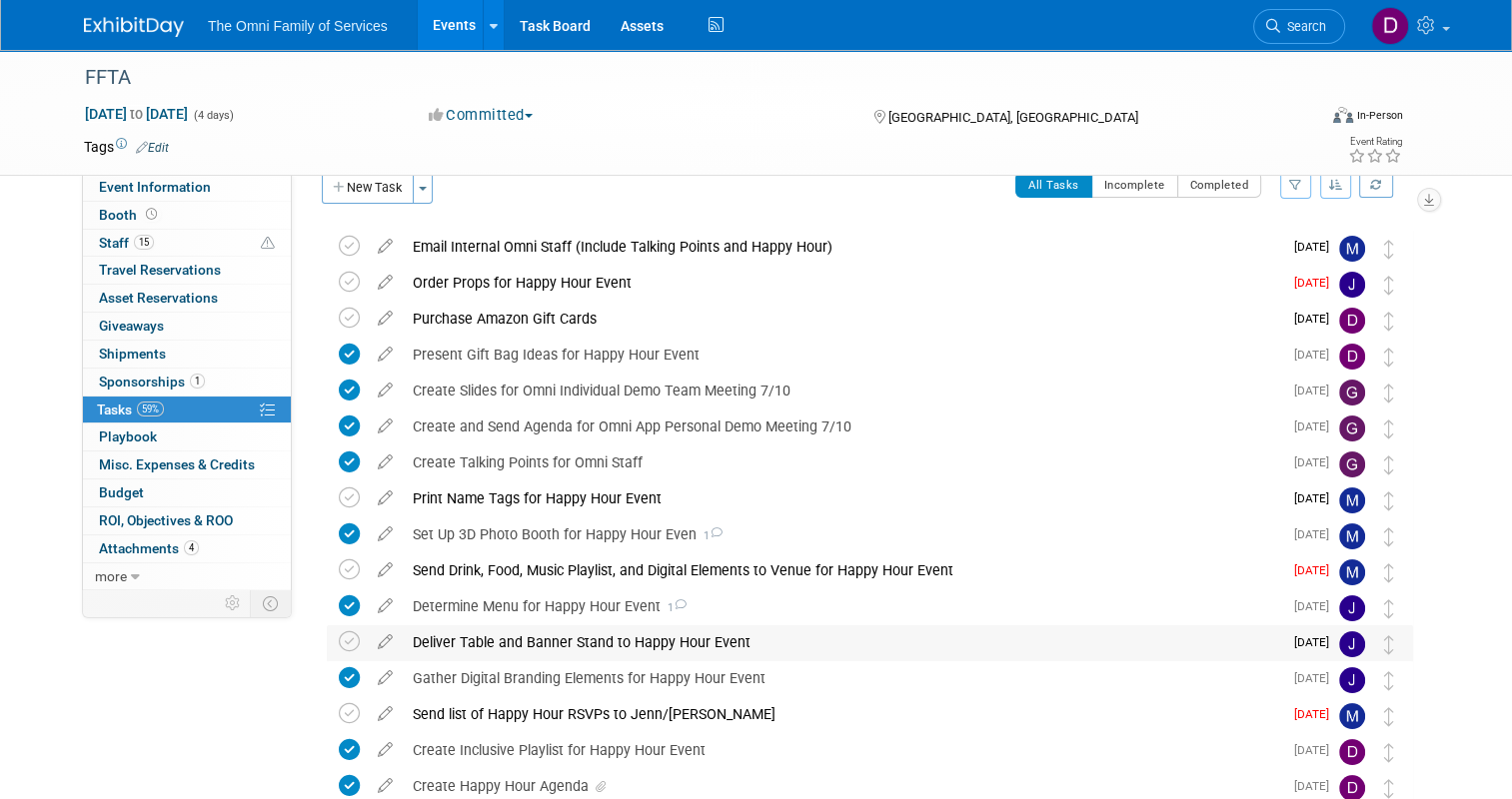 scroll, scrollTop: 0, scrollLeft: 0, axis: both 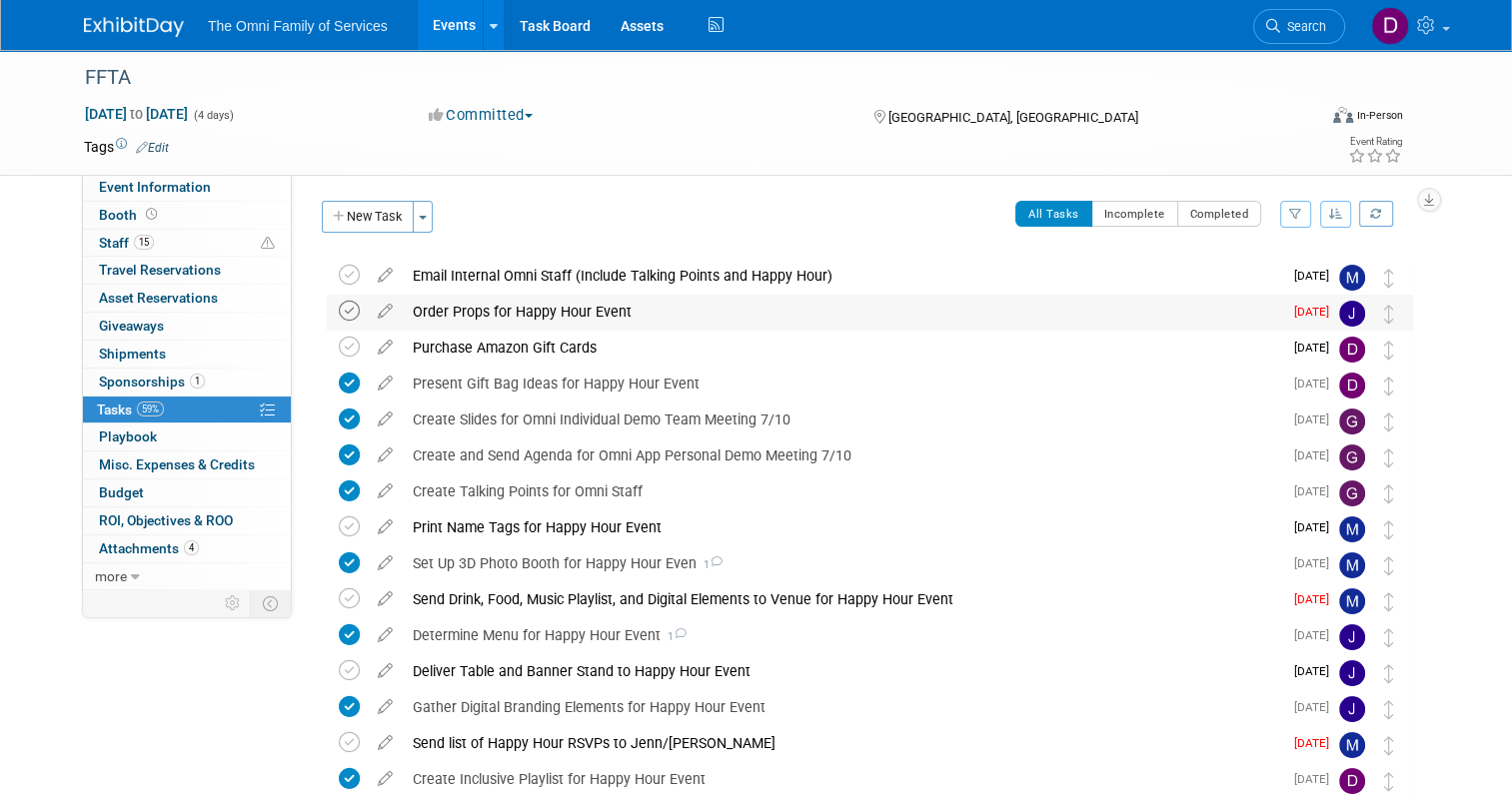 click at bounding box center (349, 311) 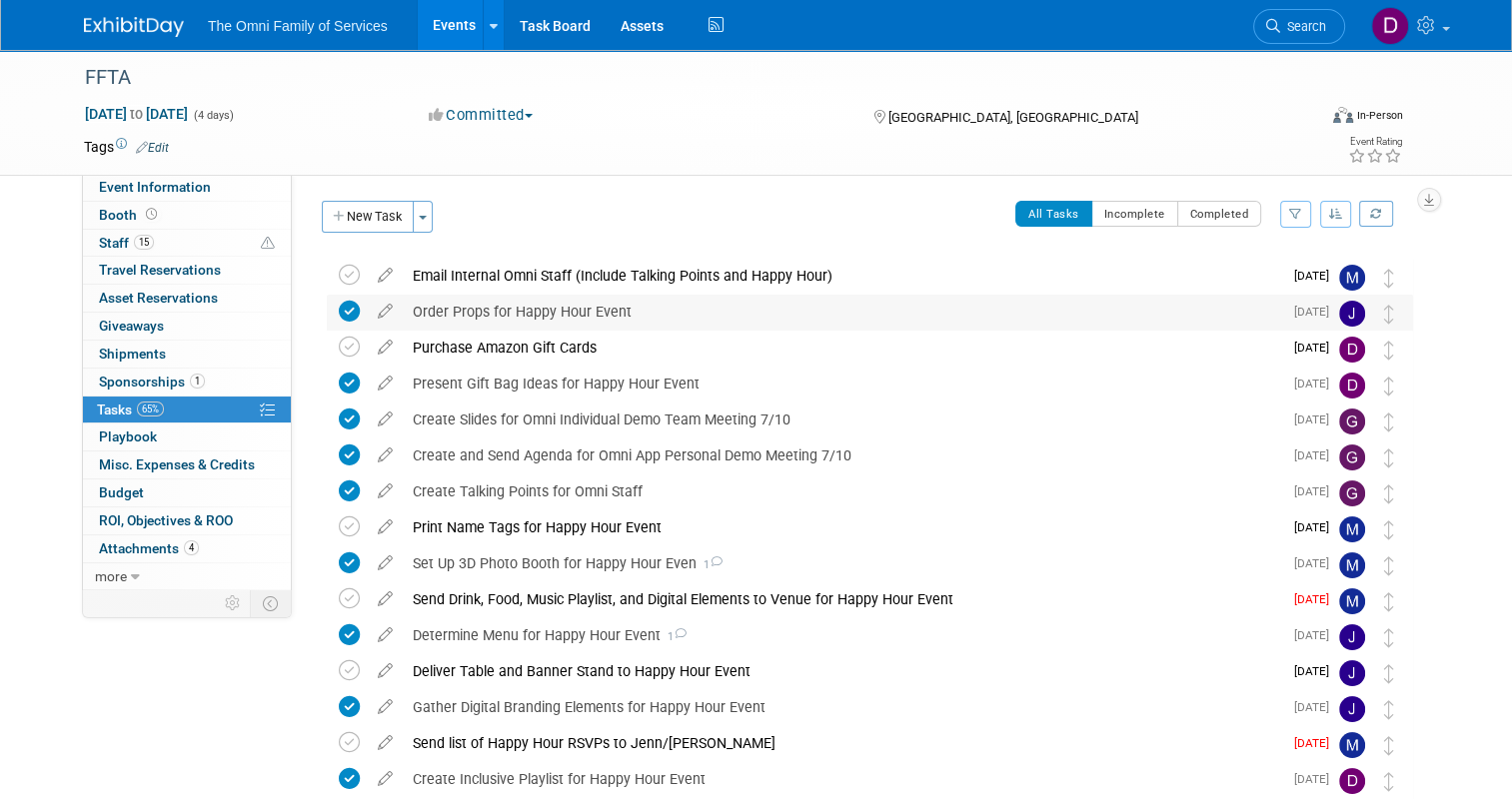 click on "Order Props for Happy Hour Event" at bounding box center (842, 312) 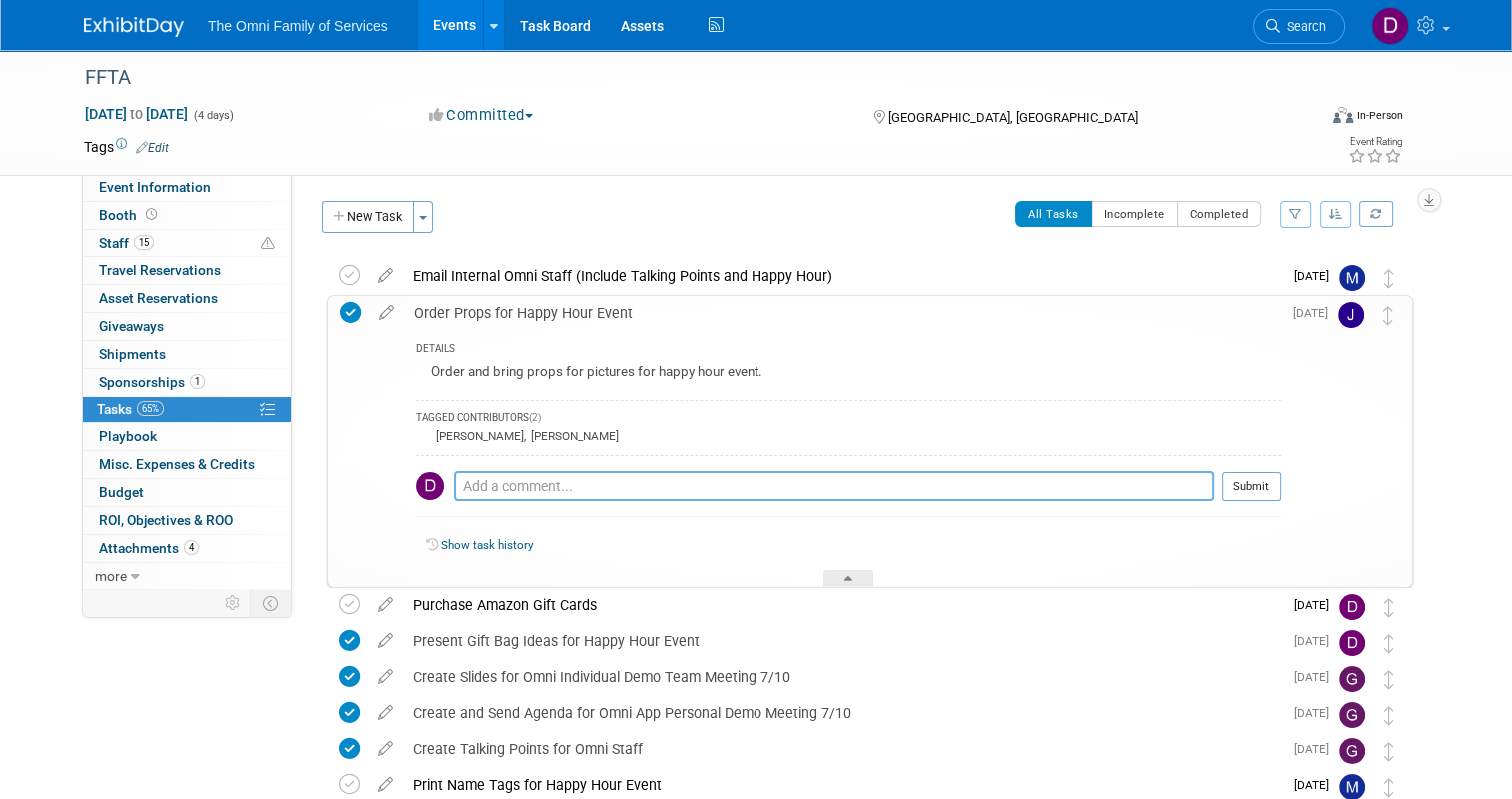 click at bounding box center (833, 486) 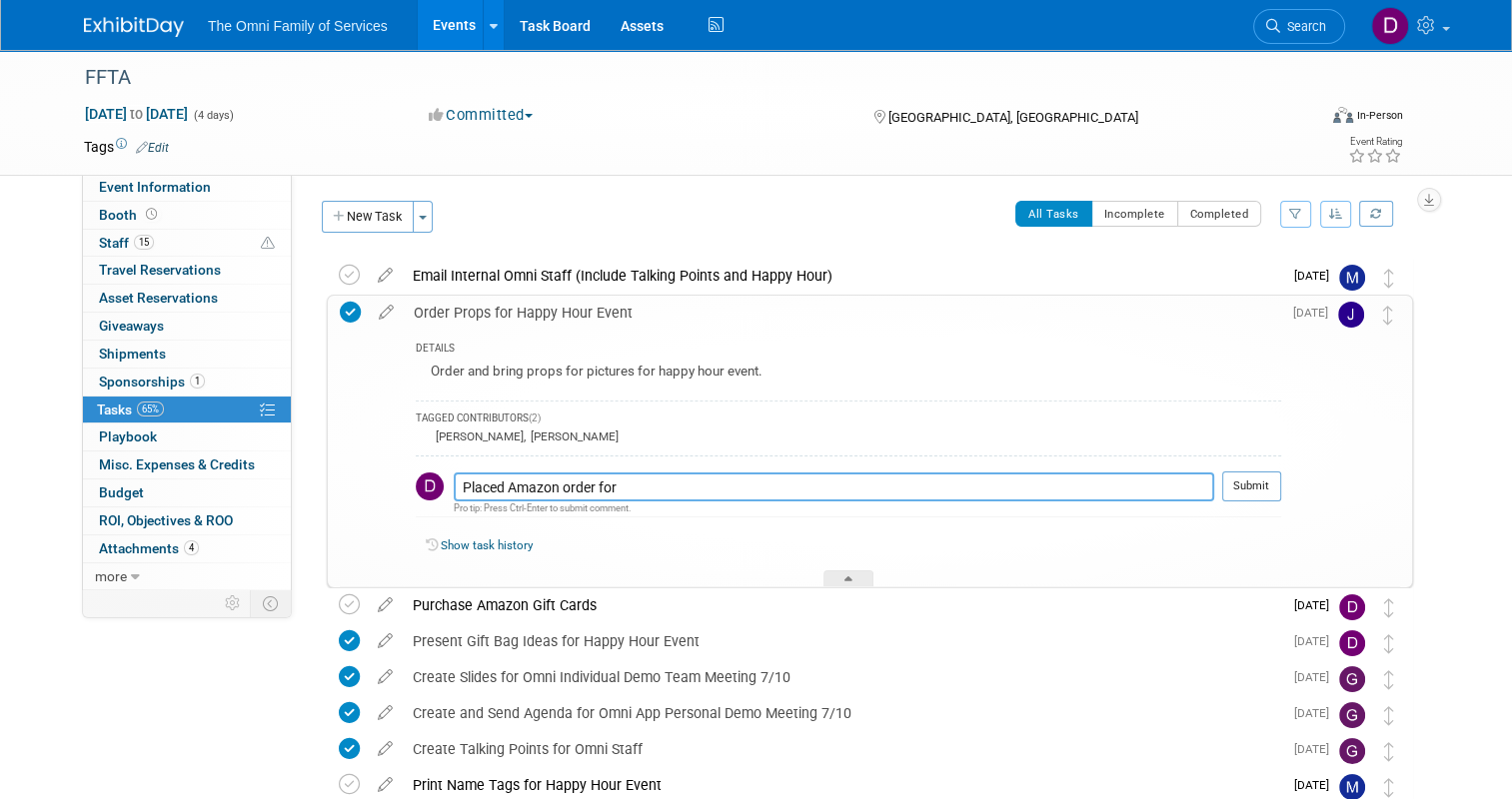 click on "Placed Amazon order for" at bounding box center (833, 486) 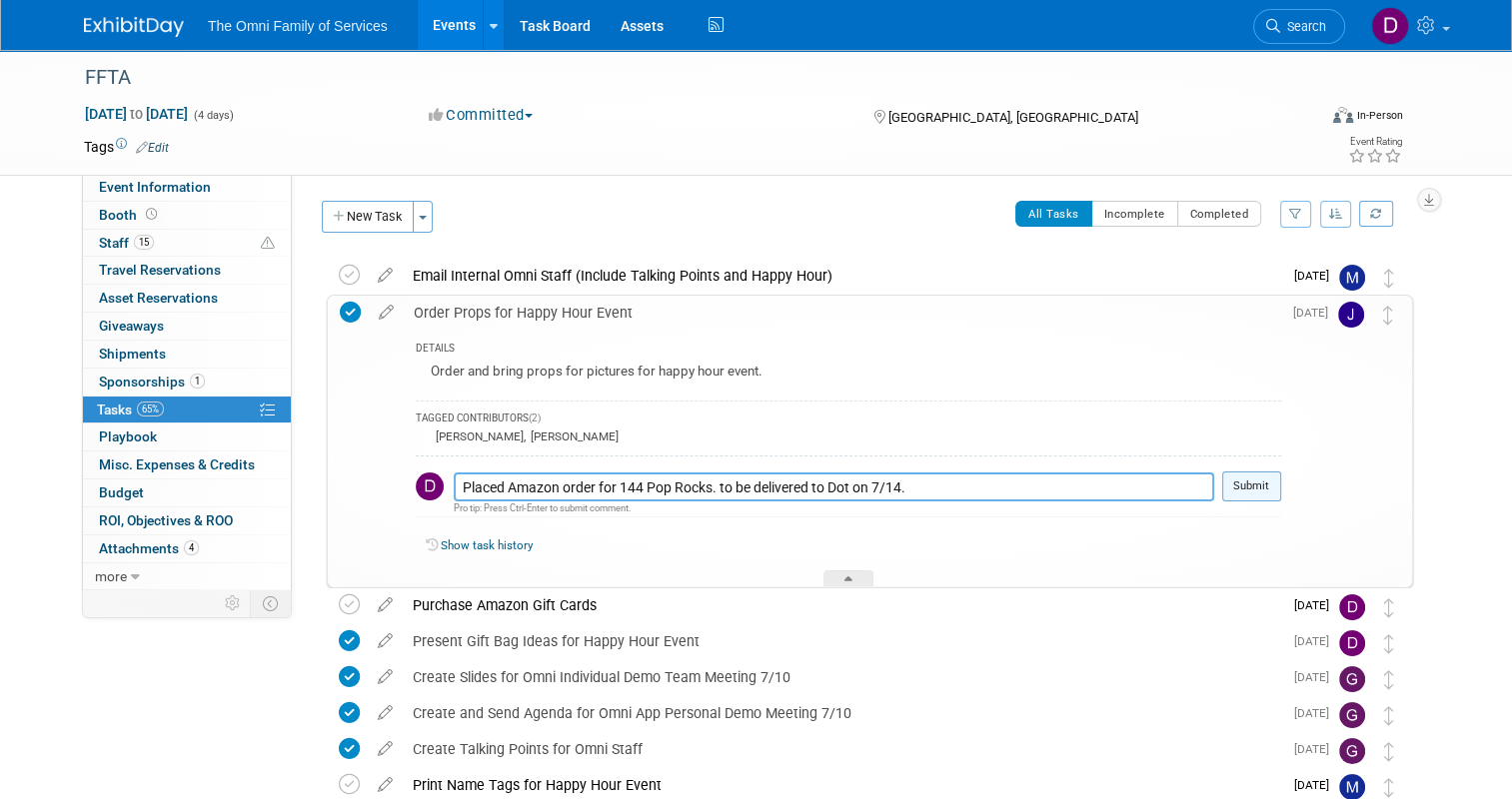 type on "Placed Amazon order for 144 Pop Rocks. to be delivered to Dot on 7/14." 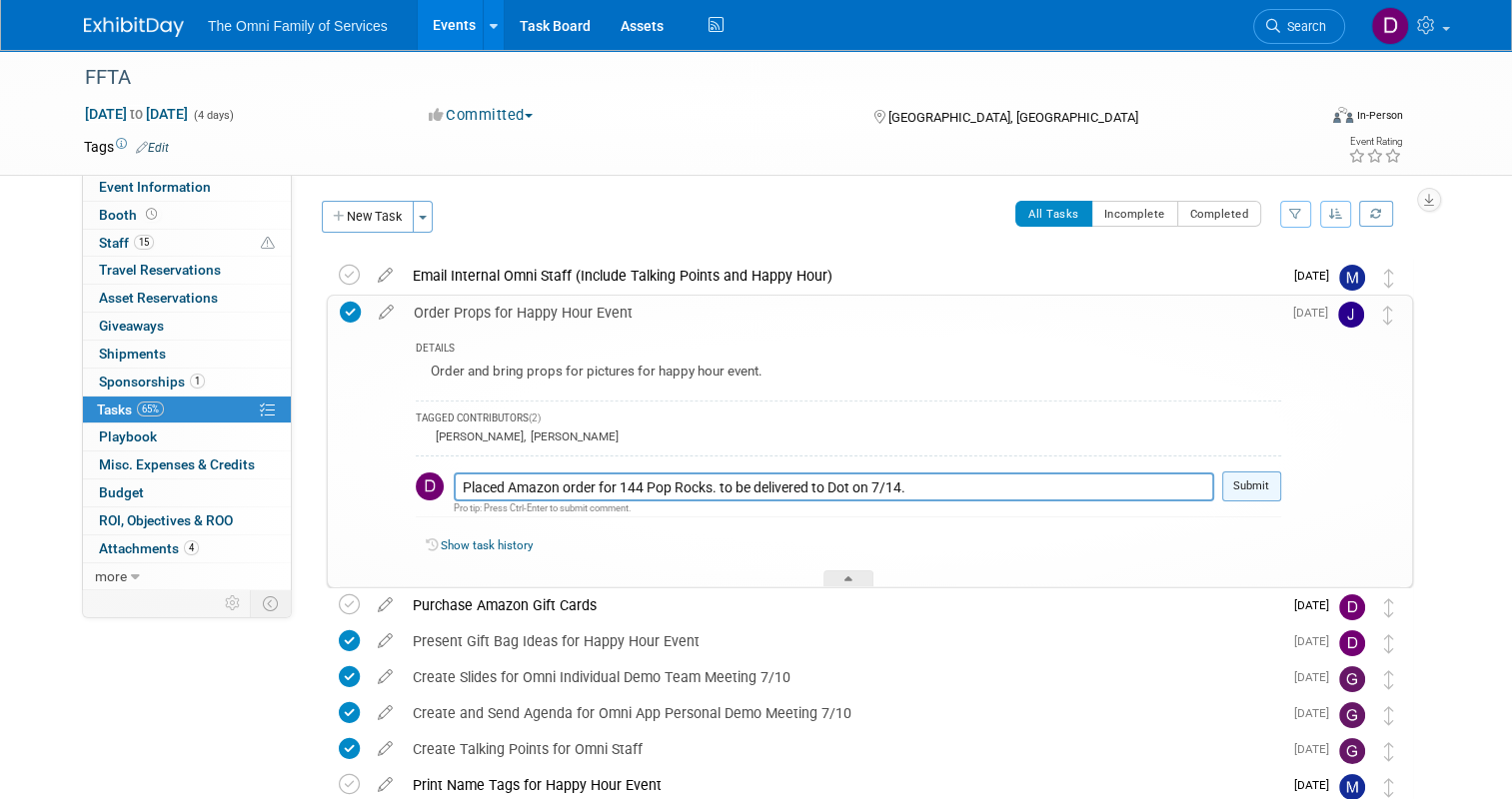 click on "Submit" at bounding box center (1251, 486) 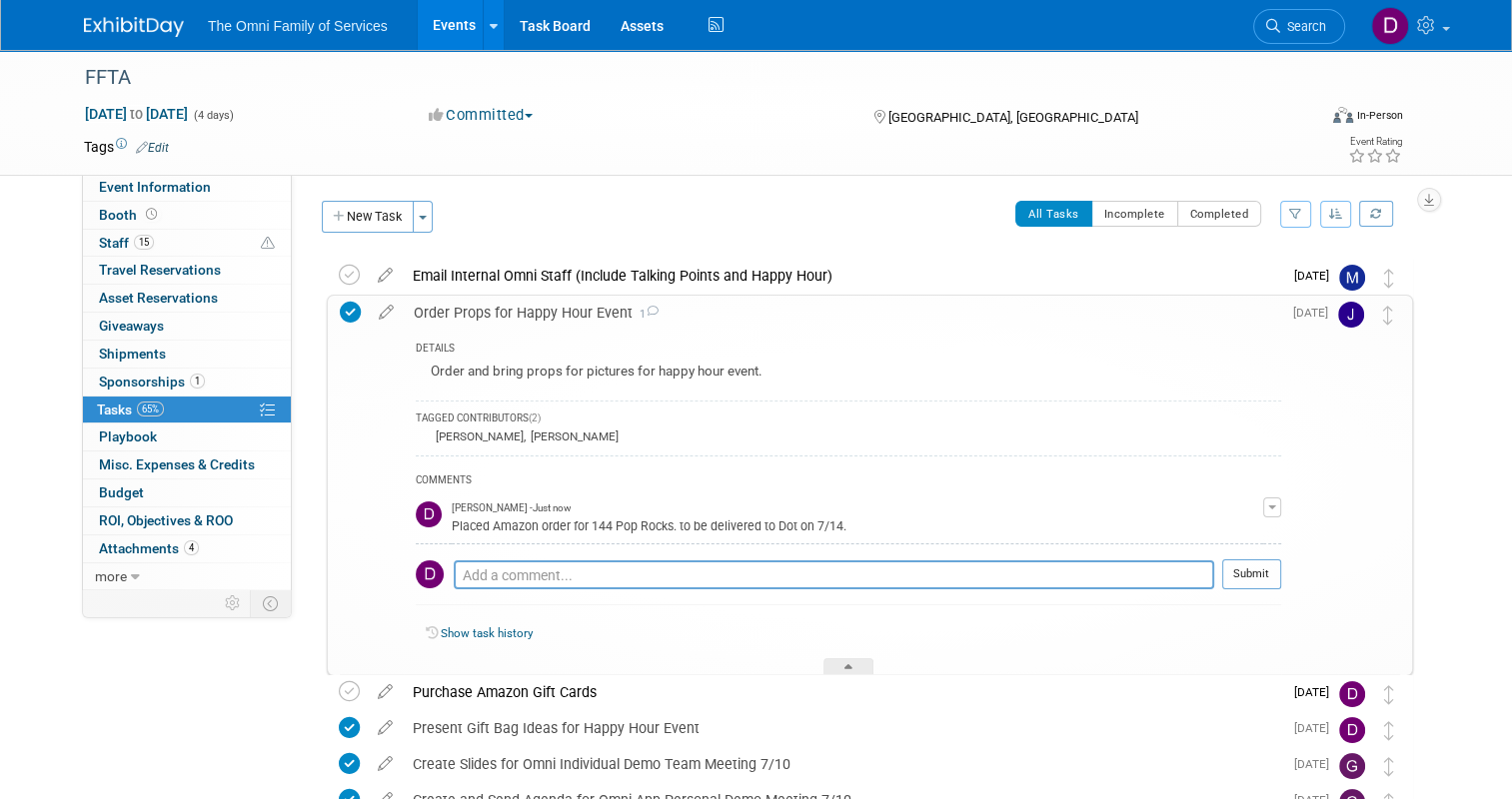 click on "[GEOGRAPHIC_DATA], [GEOGRAPHIC_DATA]" at bounding box center [1025, 116] 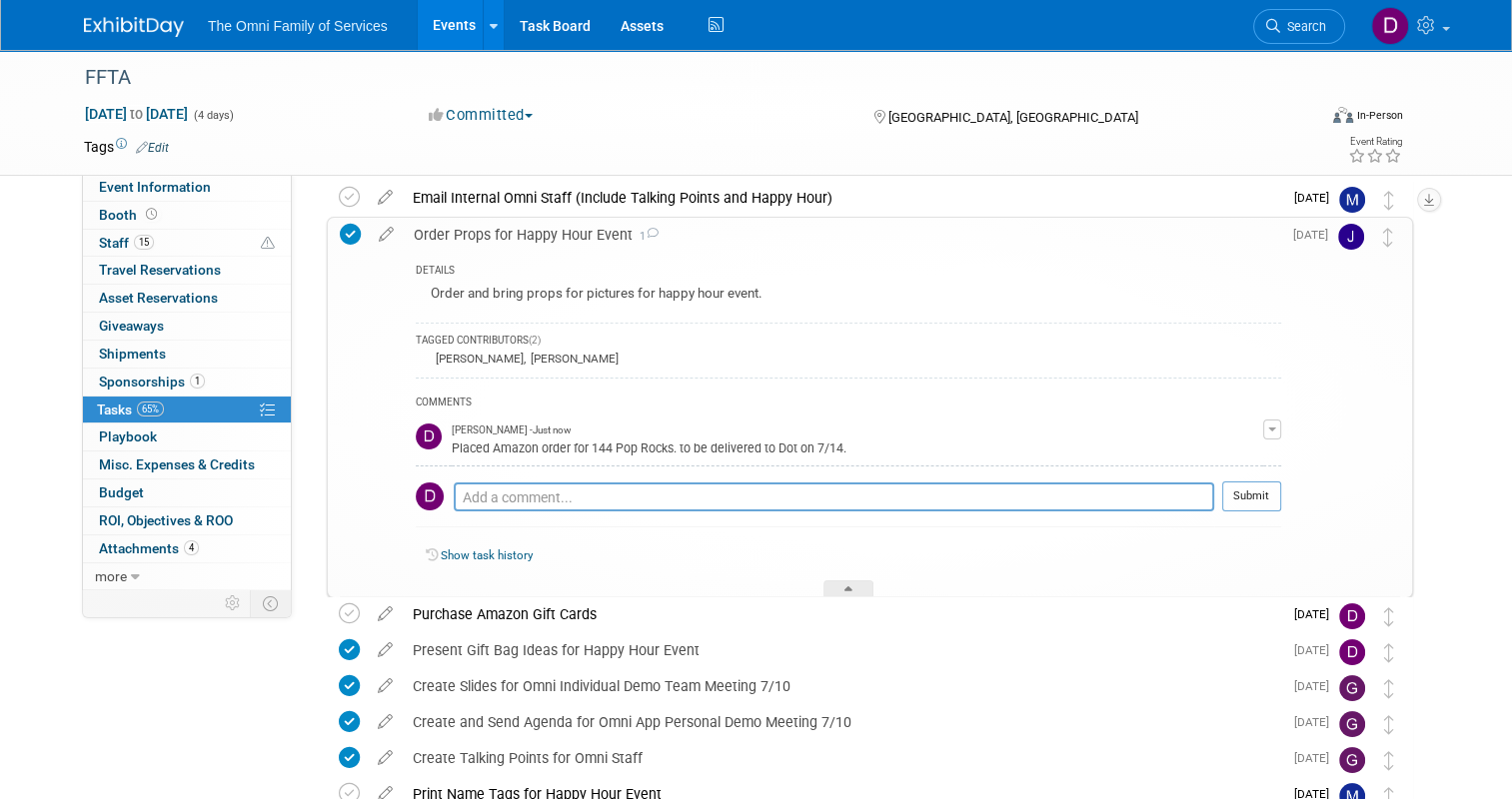 scroll, scrollTop: 200, scrollLeft: 0, axis: vertical 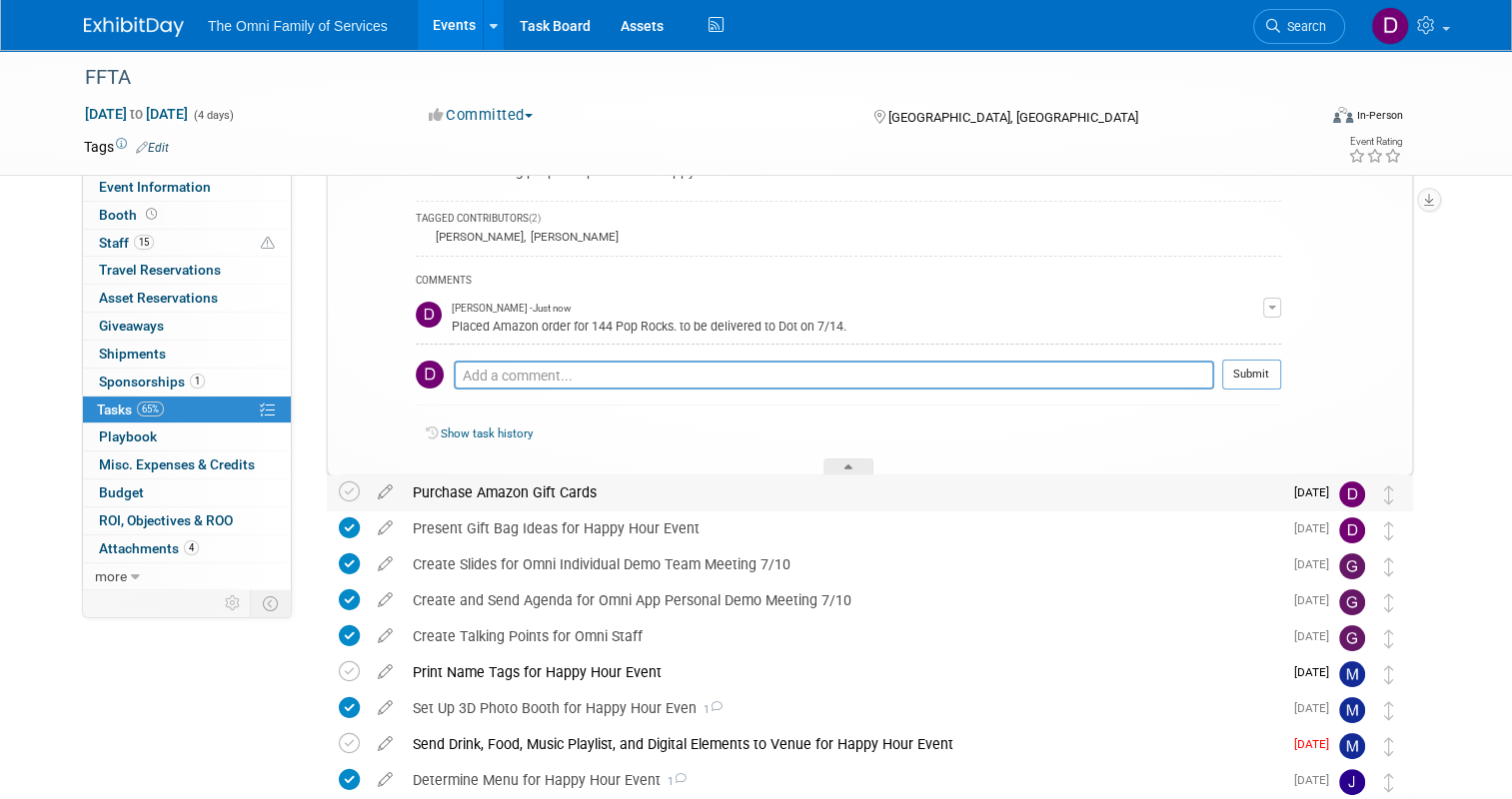 click on "Purchase Amazon Gift Cards" at bounding box center [842, 492] 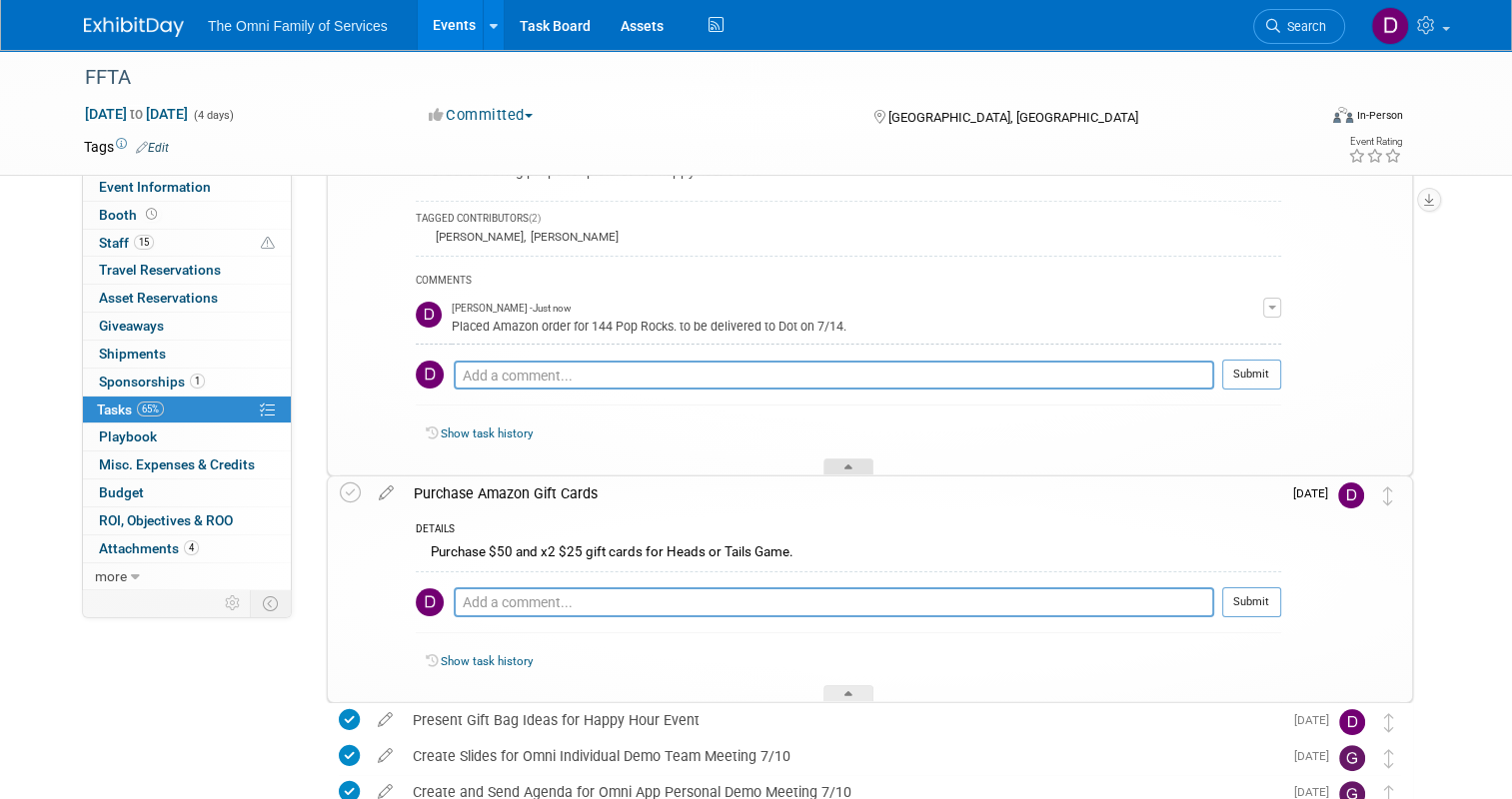 click at bounding box center [848, 470] 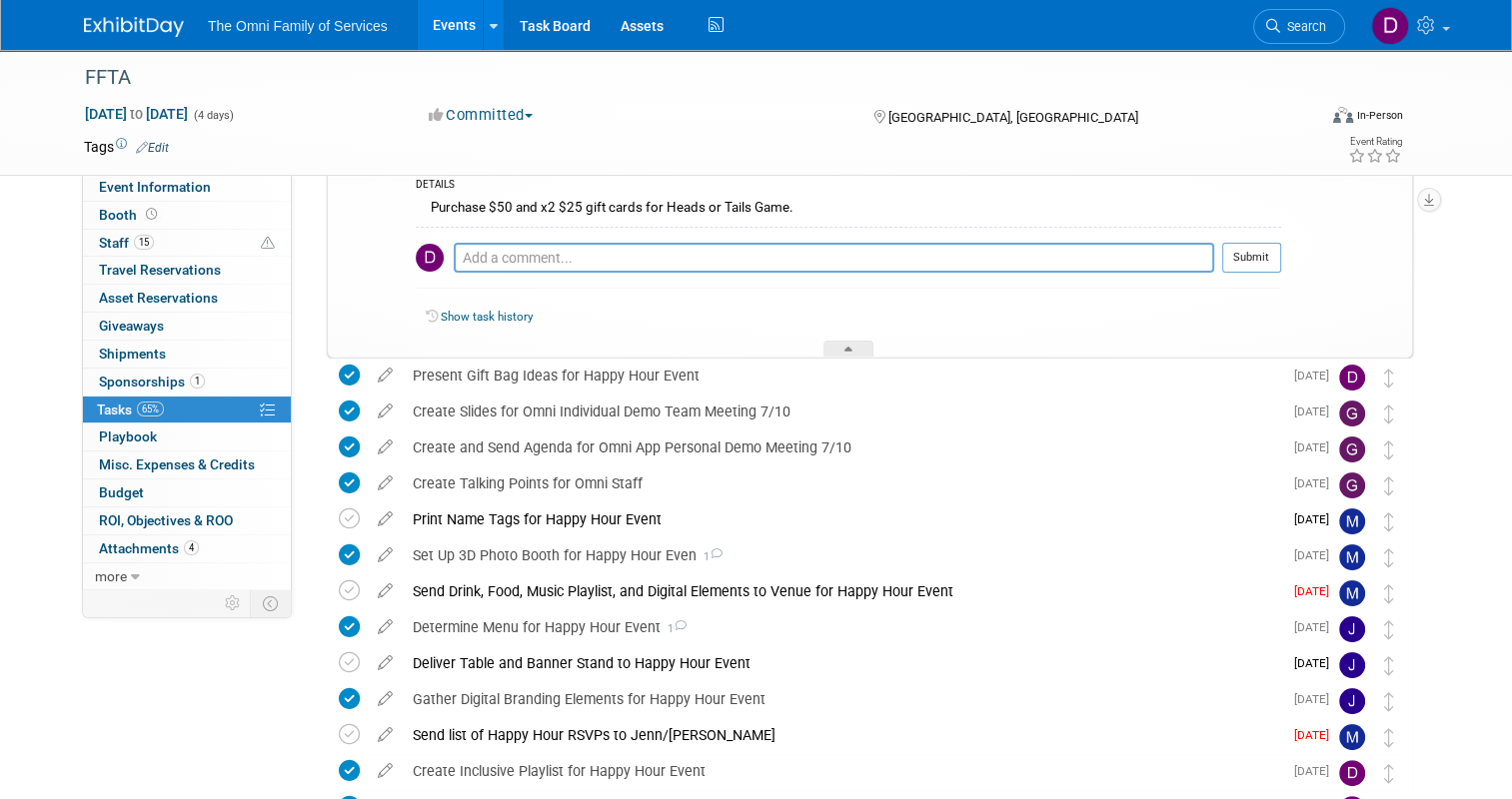 click on "FFTA
Jul 20, 2025  to  Jul 23, 2025
(4 days)
Jul 20, 2025 to Jul 23, 2025
Committed
Committed
Considering
Not Going
New Orleans, LA
Virtual
In-Person
Hybrid
<img src="https://www.exhibitday.com/Images/Format-Virtual.png" style="width: 22px; height: 18px; margin-top: 2px; margin-bottom: 2px; margin-left: 2px; filter: Grayscale(70%); opacity: 0.9;" />   Virtual
<img src="https://www.exhibitday.com/Images/Format-InPerson.png" style="width: 22px; height: 18px; margin-top: 2px; margin-bottom: 2px; margin-left: 2px; filter: Grayscale(70%); opacity: 0.9;" />   In-Person
<img src="https://www.exhibitday.com/Images/Format-Hybrid.png" style="width: 22px; height: 18px; margin-top: 2px; margin-bottom: 2px; margin-left: 2px; filter: Grayscale(70%); opacity: 0.9;" />   Hybrid
Tags
Edit" at bounding box center [756, 416] 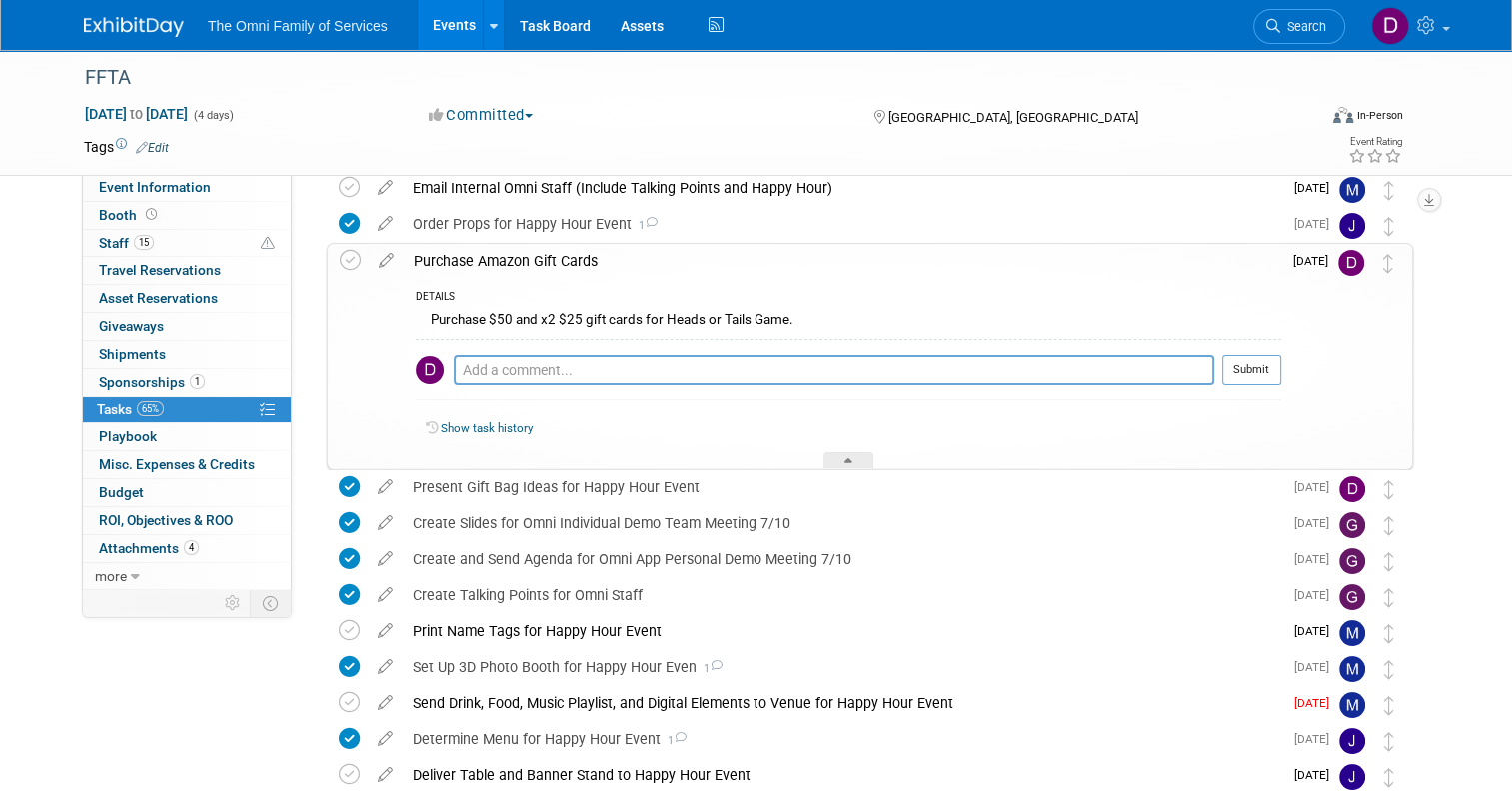 scroll, scrollTop: 0, scrollLeft: 0, axis: both 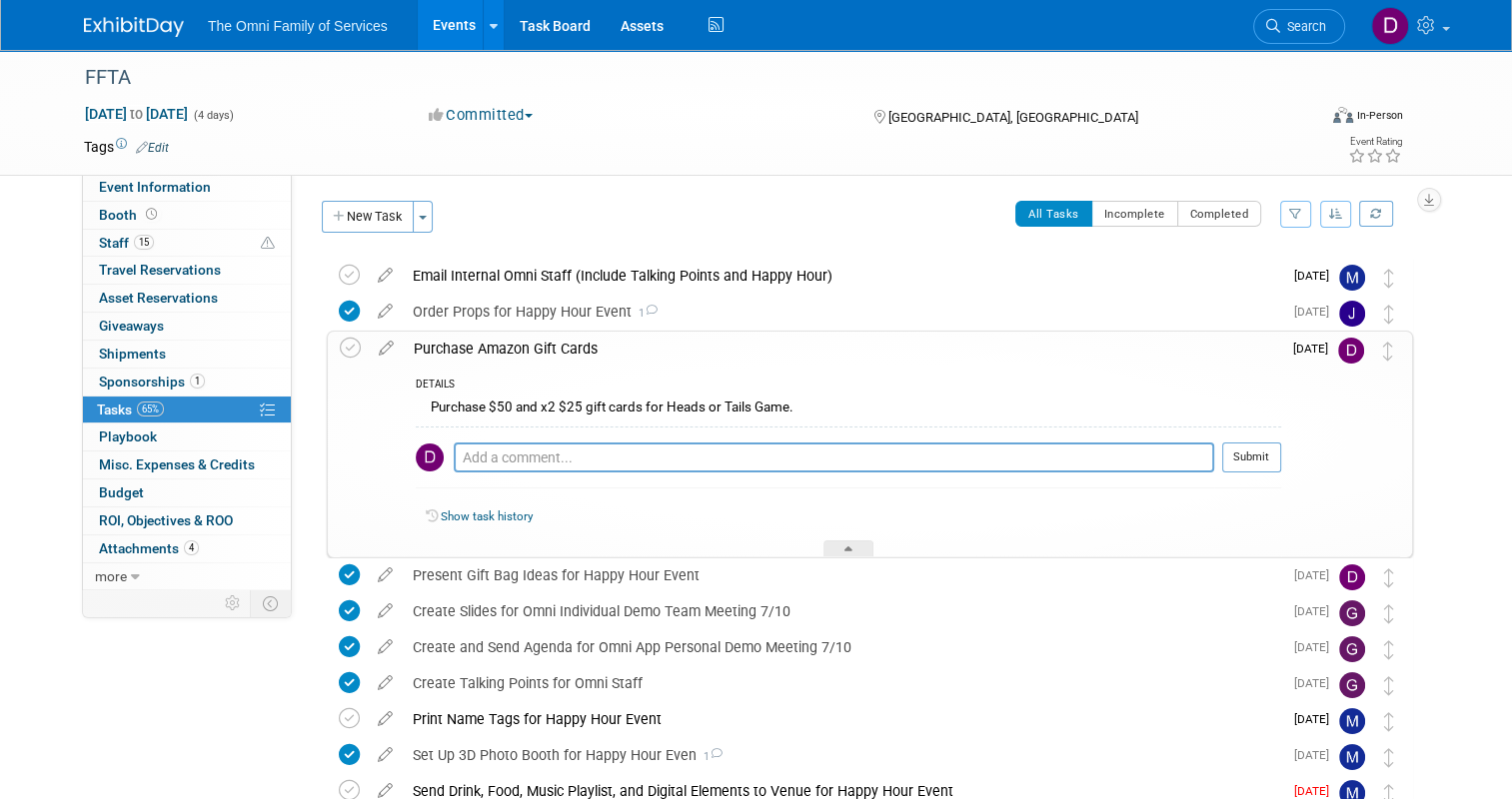 click at bounding box center [848, 548] 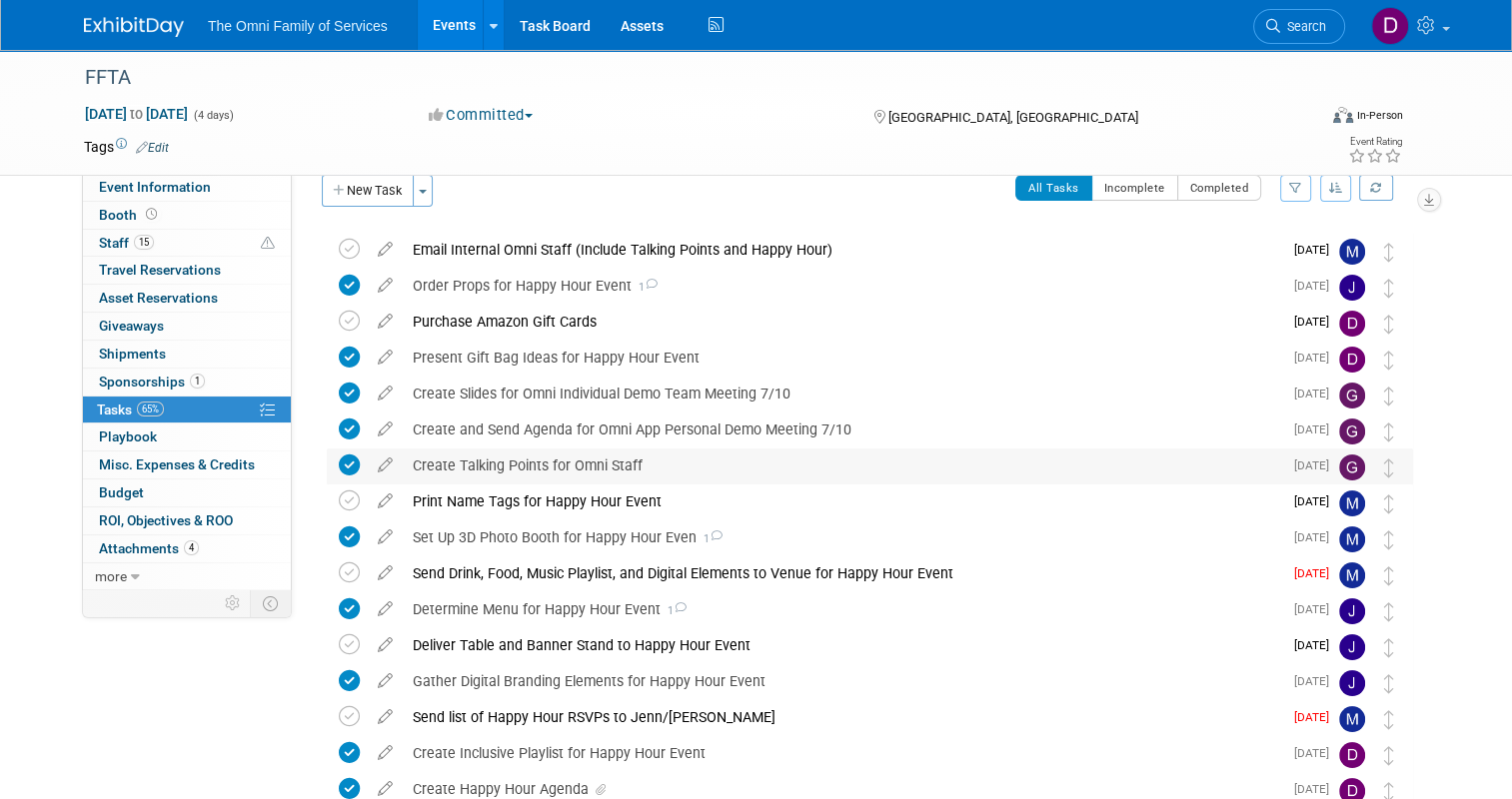 scroll, scrollTop: 0, scrollLeft: 0, axis: both 